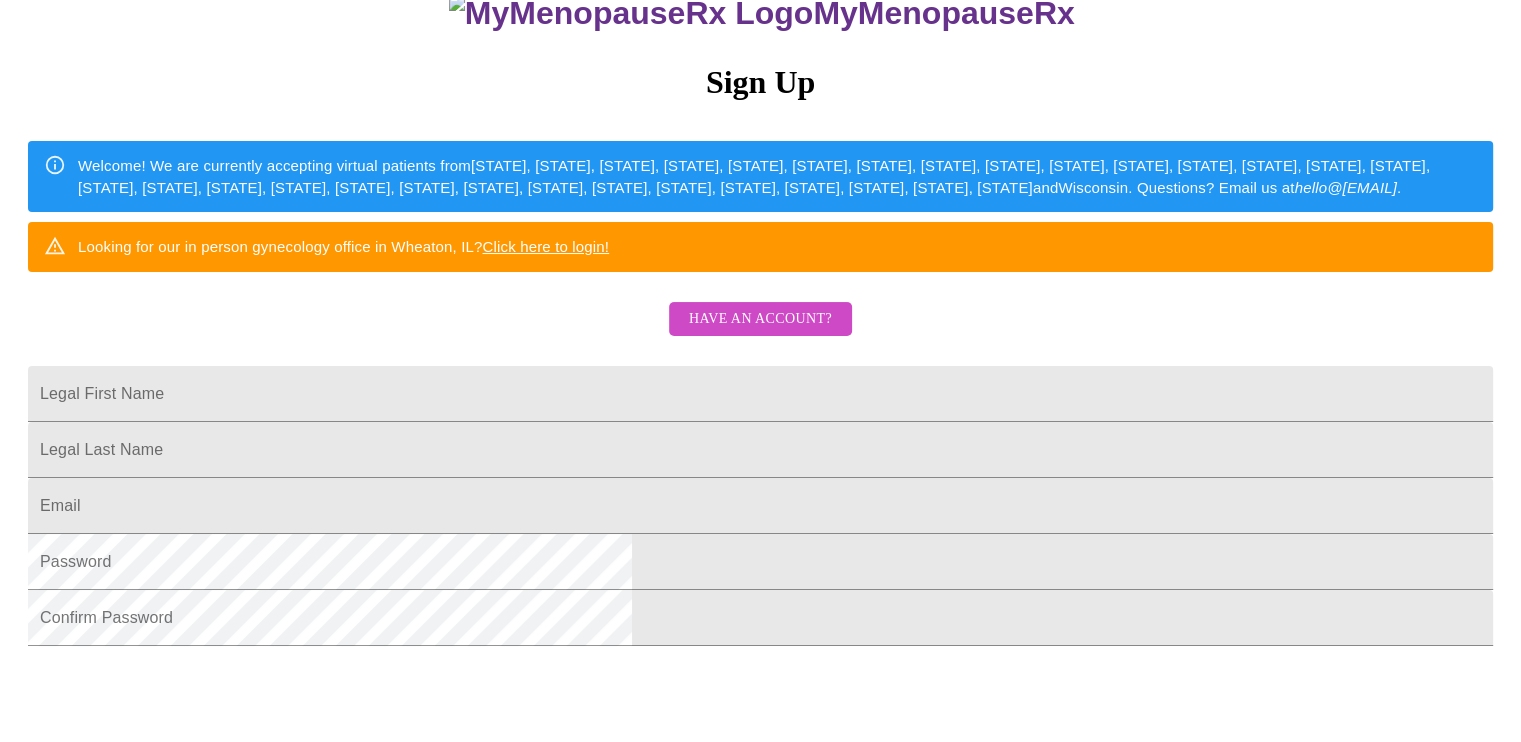 scroll, scrollTop: 300, scrollLeft: 0, axis: vertical 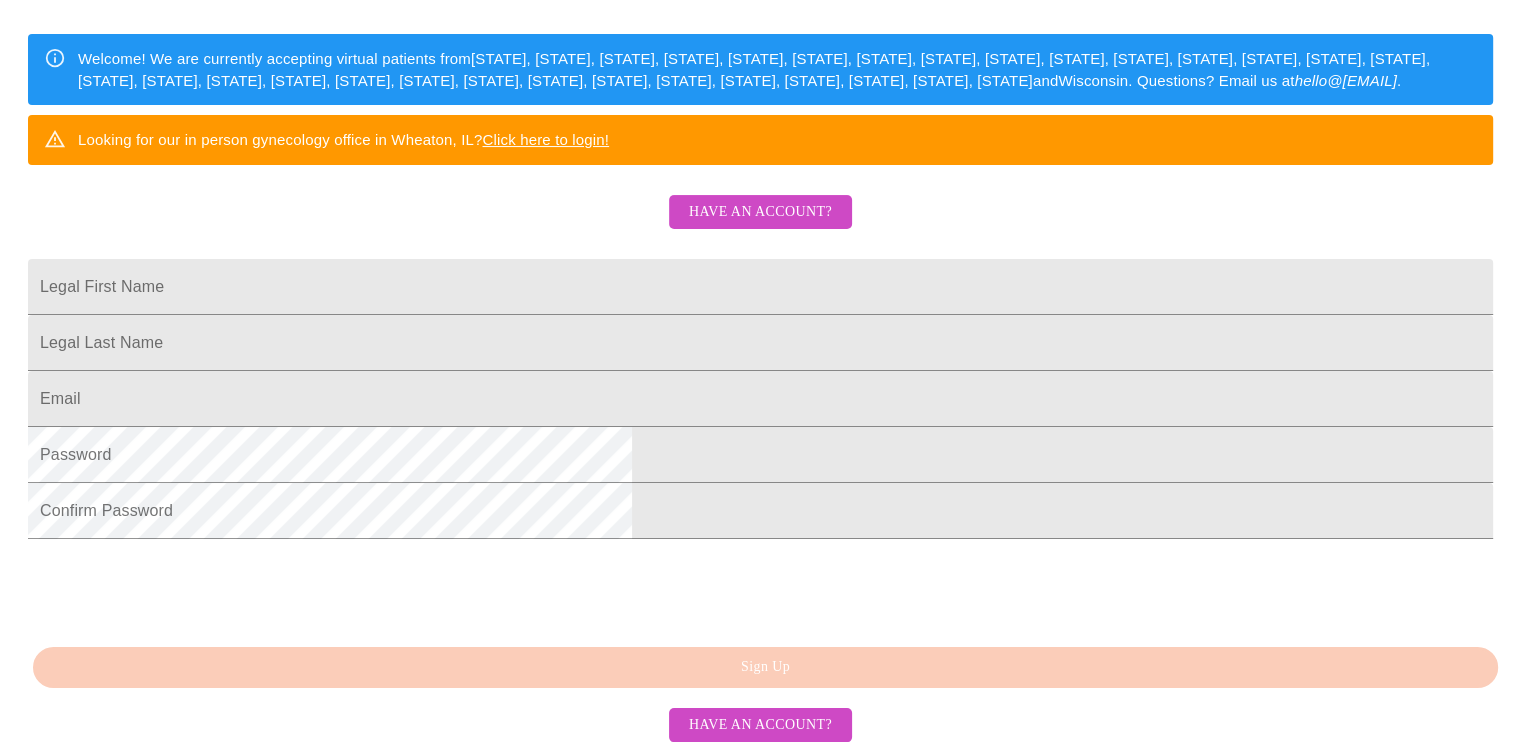click on "Have an account?" at bounding box center (760, 212) 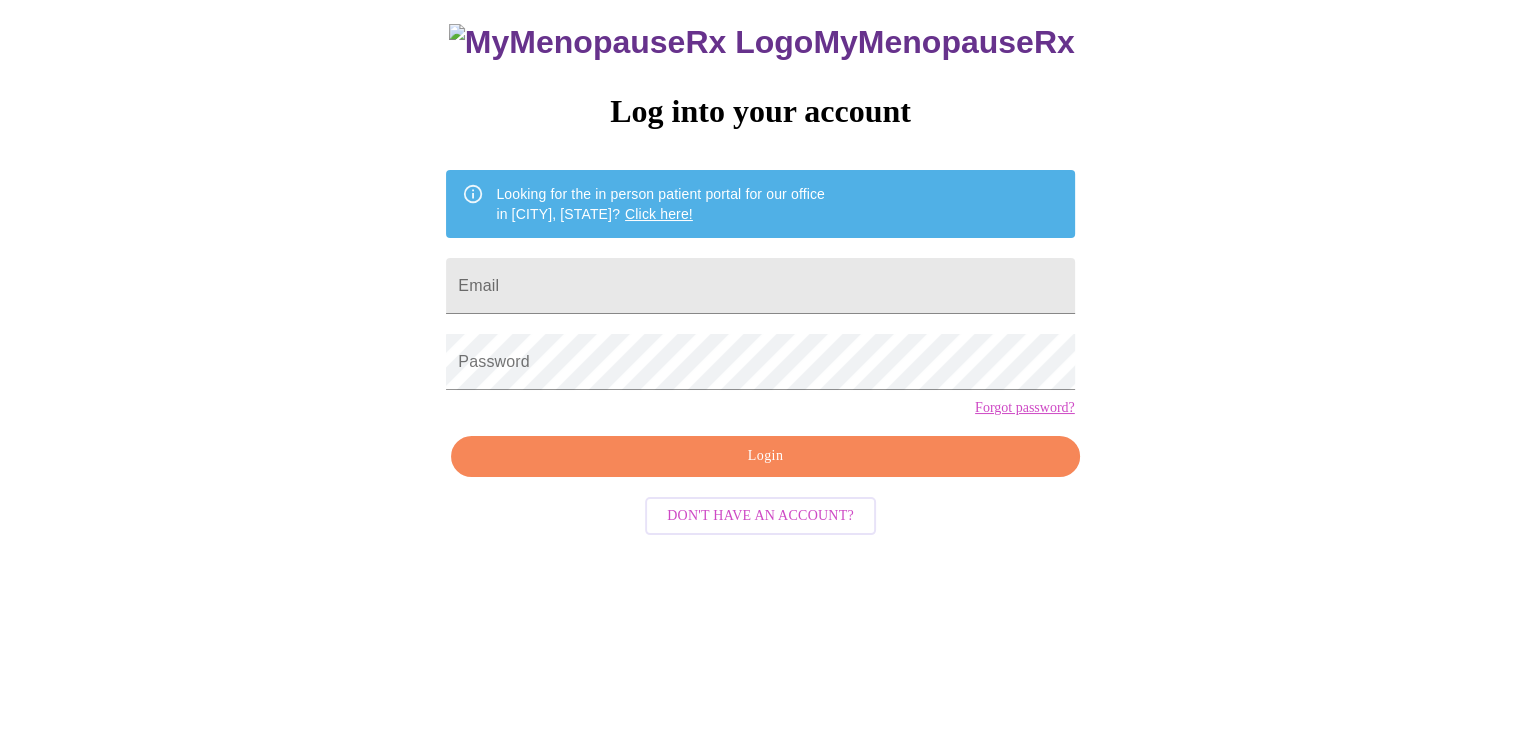 scroll, scrollTop: 20, scrollLeft: 0, axis: vertical 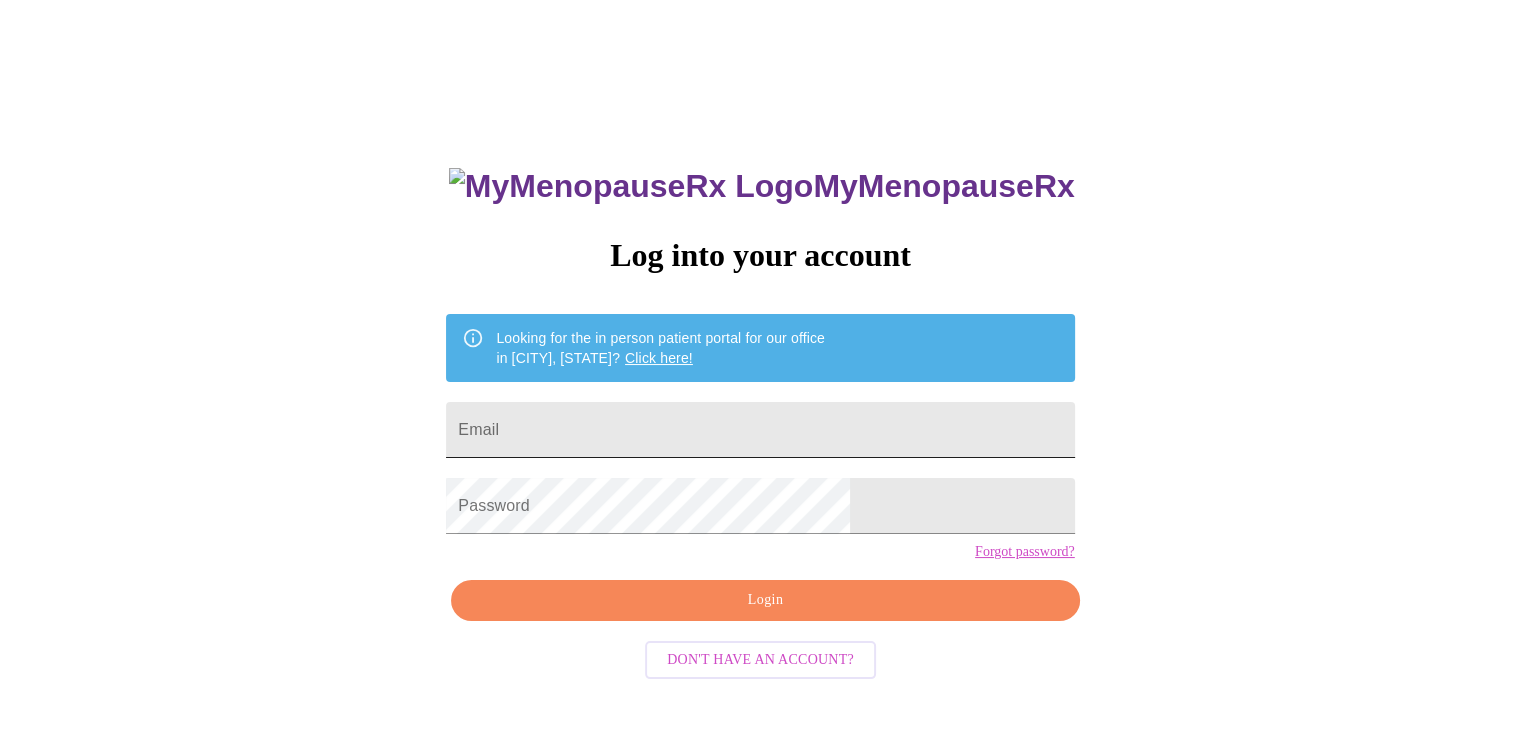 click on "Email" at bounding box center (760, 430) 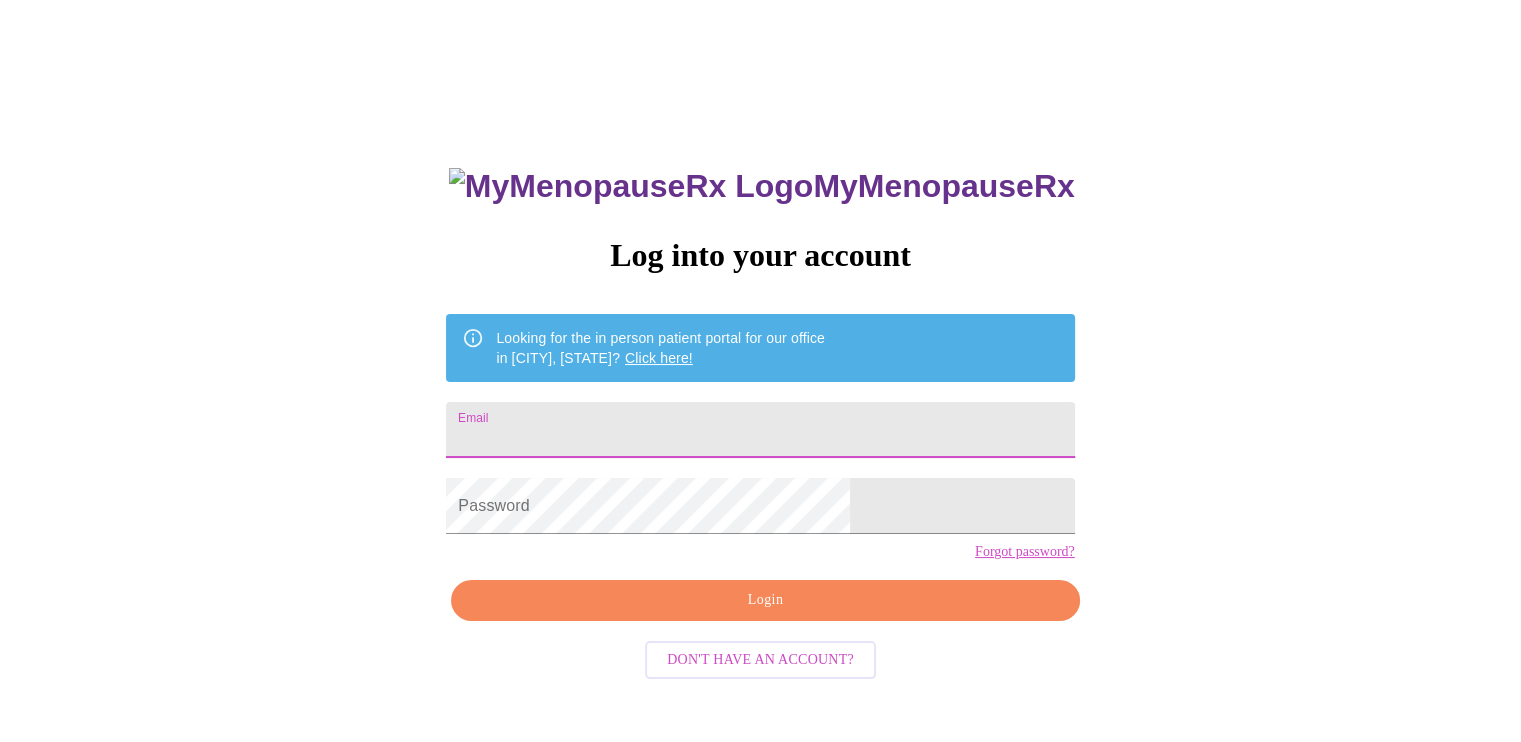 click on "Email" at bounding box center (760, 430) 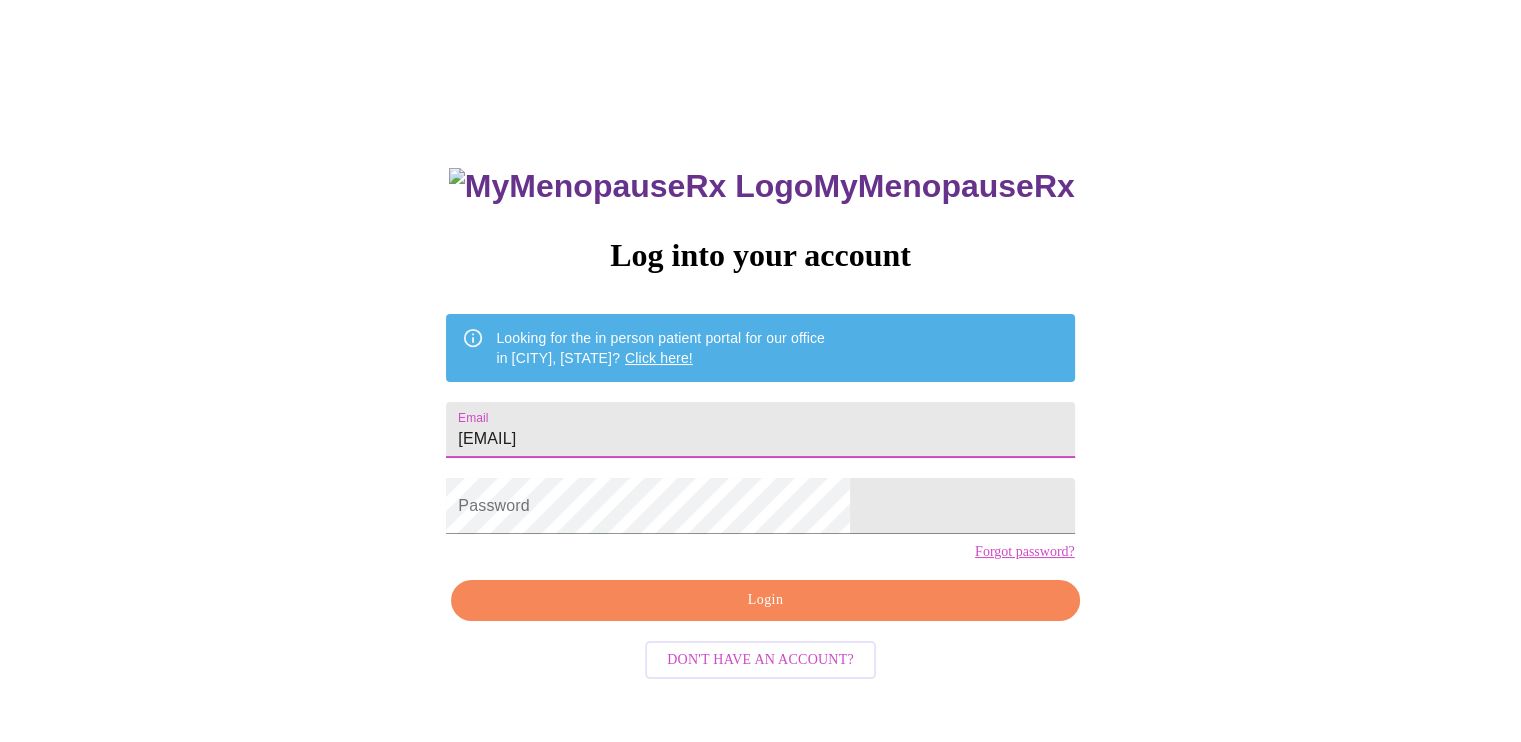 type on "[EMAIL]" 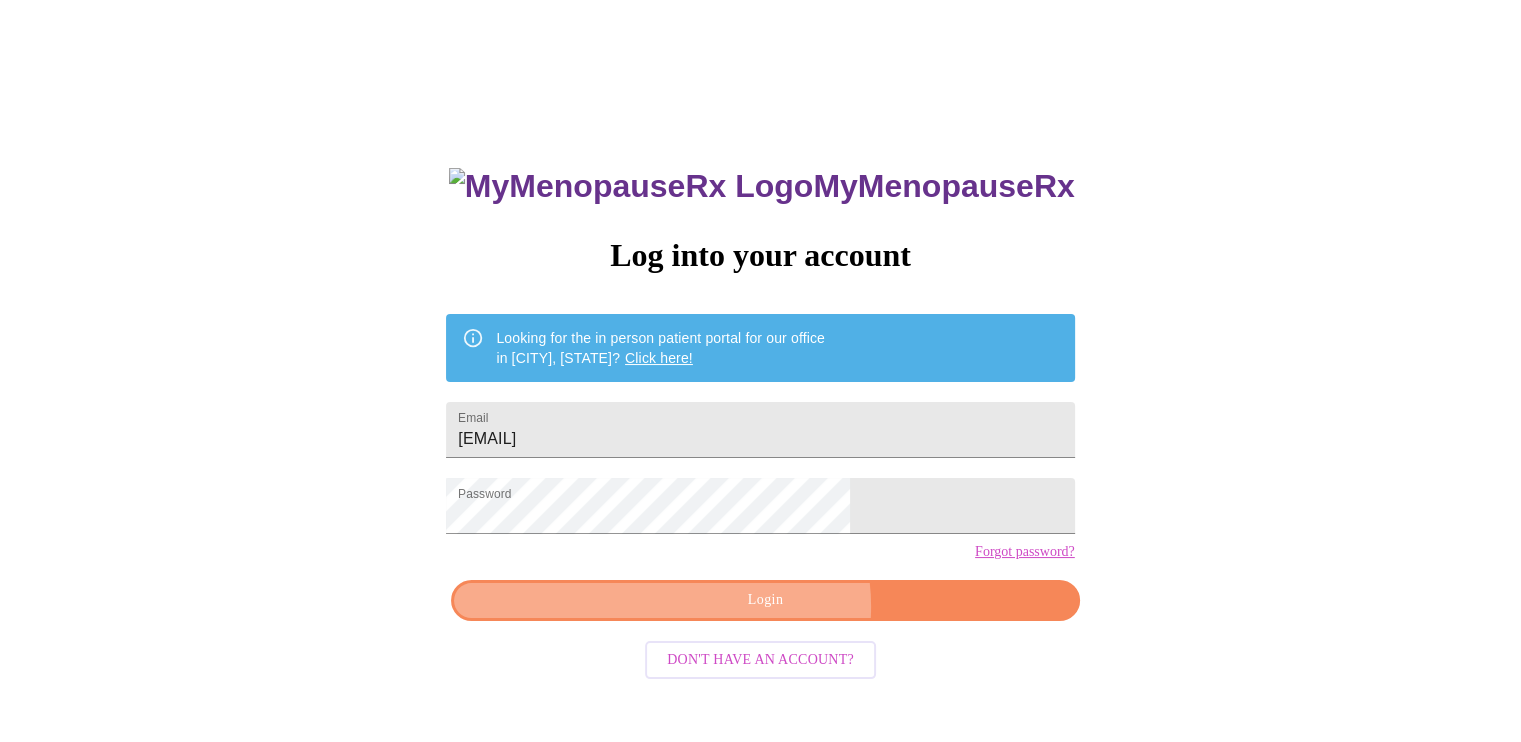 click on "Login" at bounding box center (765, 600) 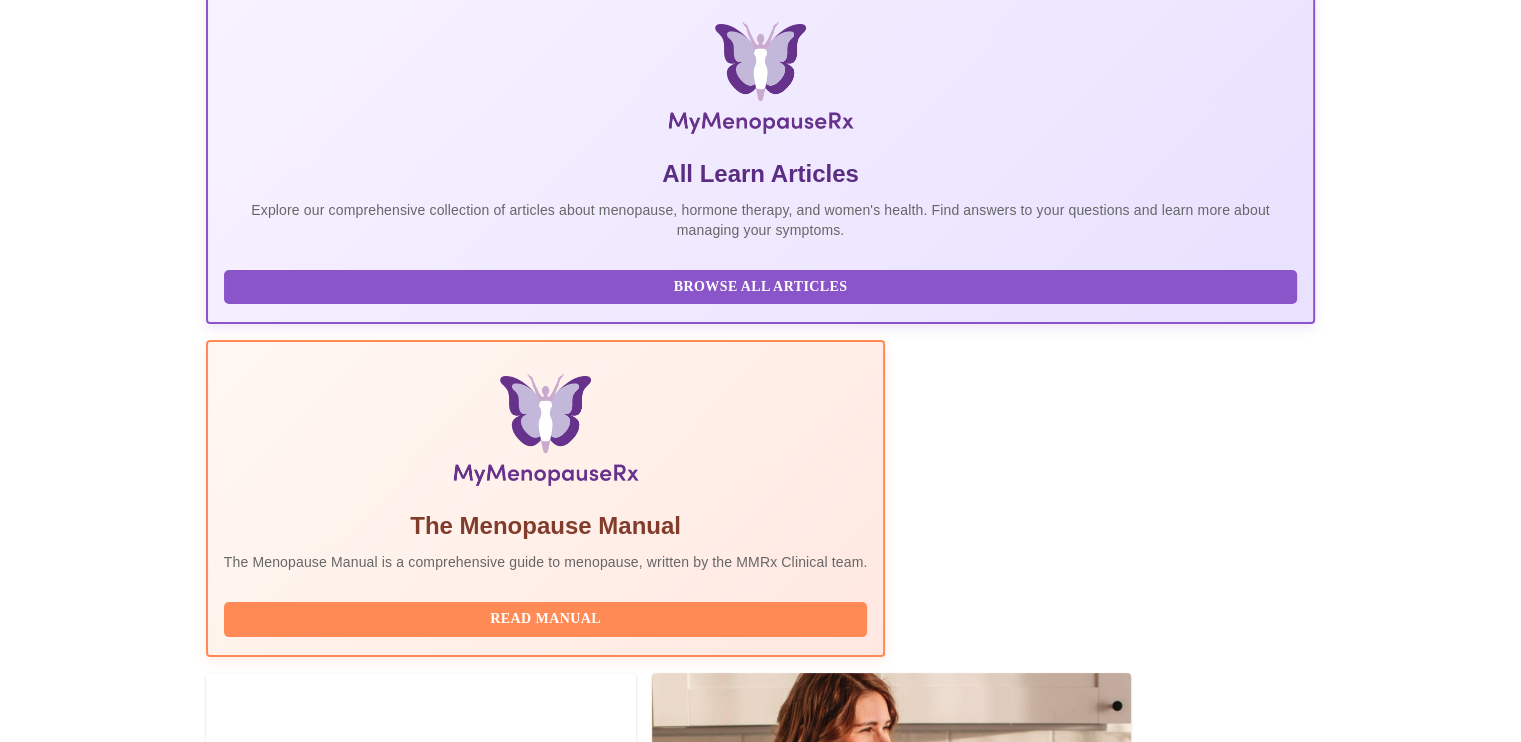 scroll, scrollTop: 349, scrollLeft: 0, axis: vertical 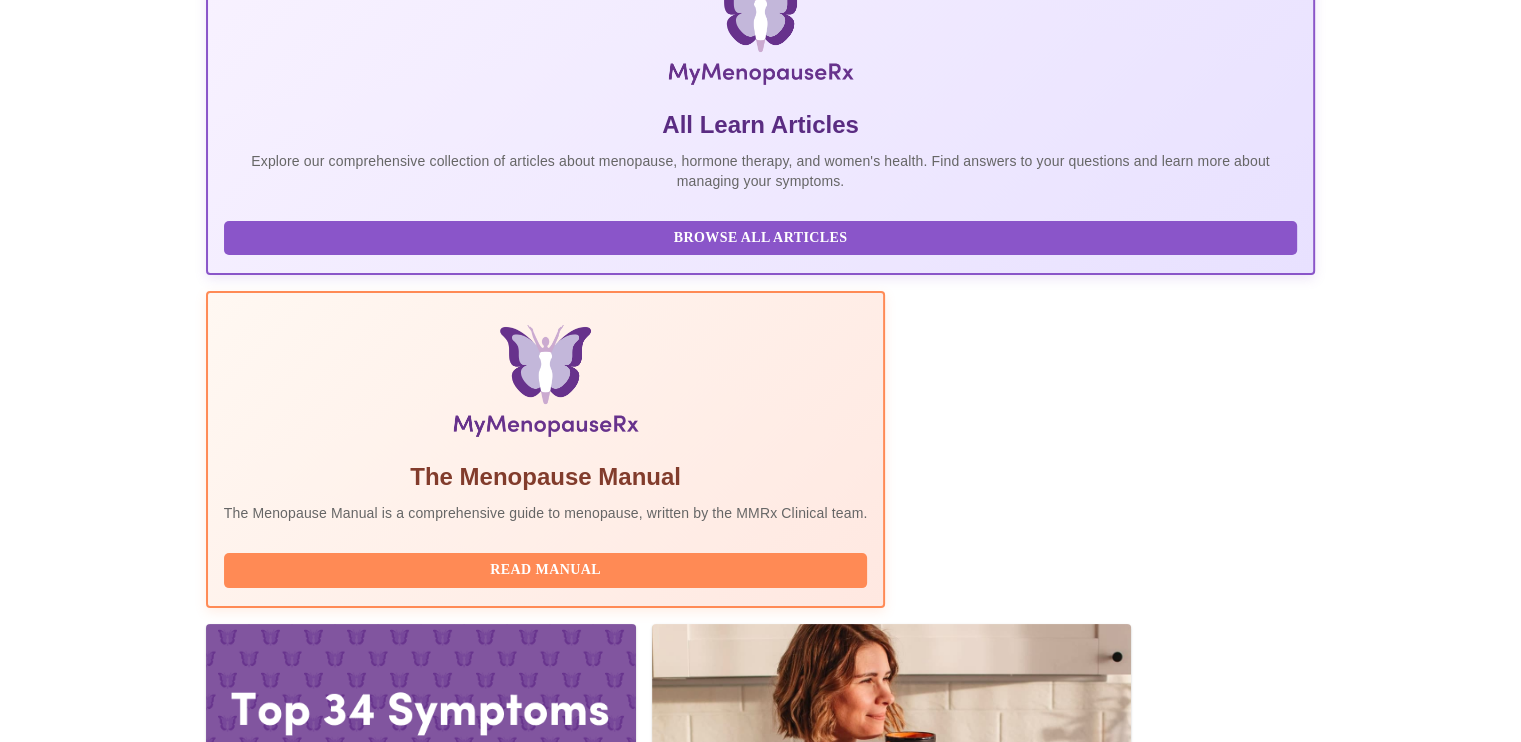 click on "Complete Pre-Assessment" at bounding box center [1179, 2202] 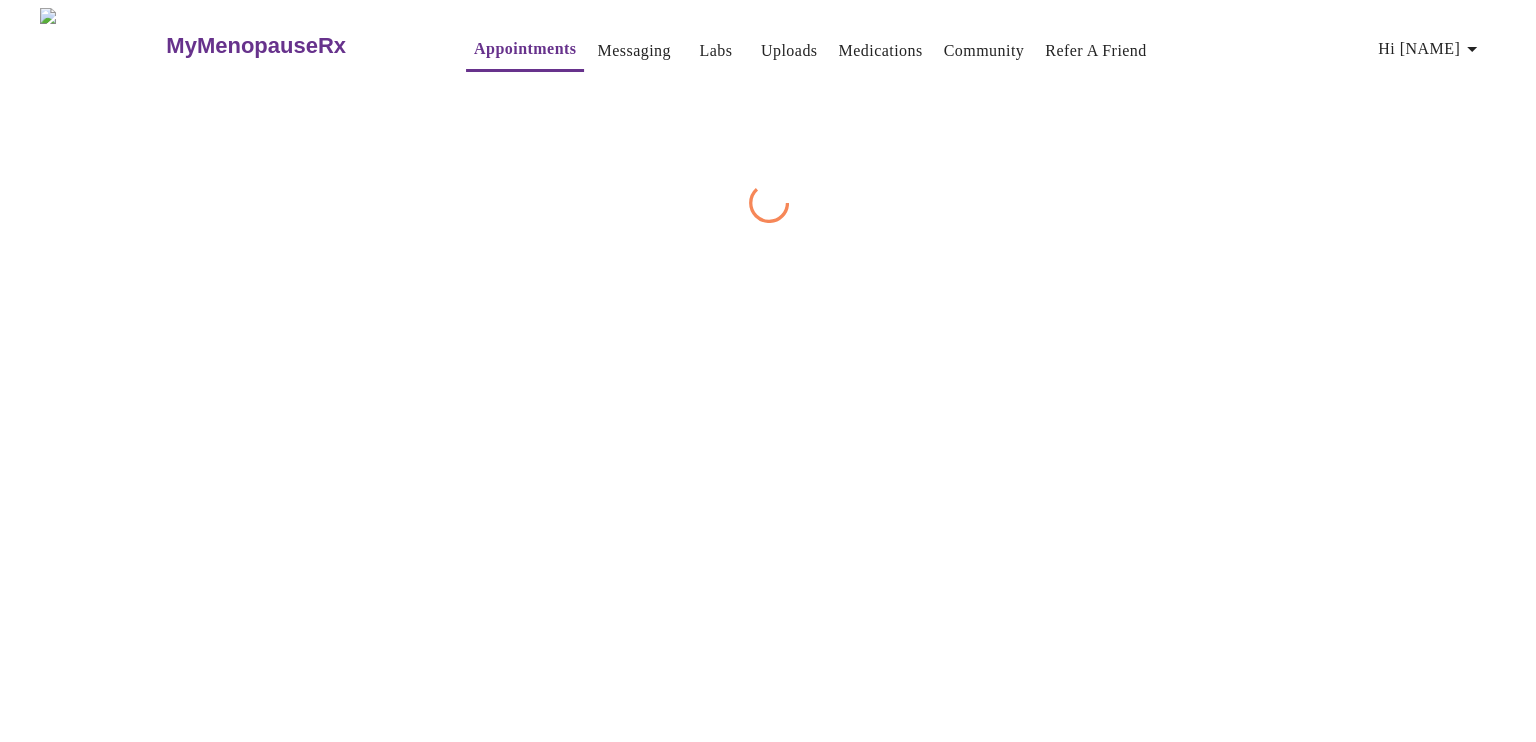 scroll, scrollTop: 0, scrollLeft: 0, axis: both 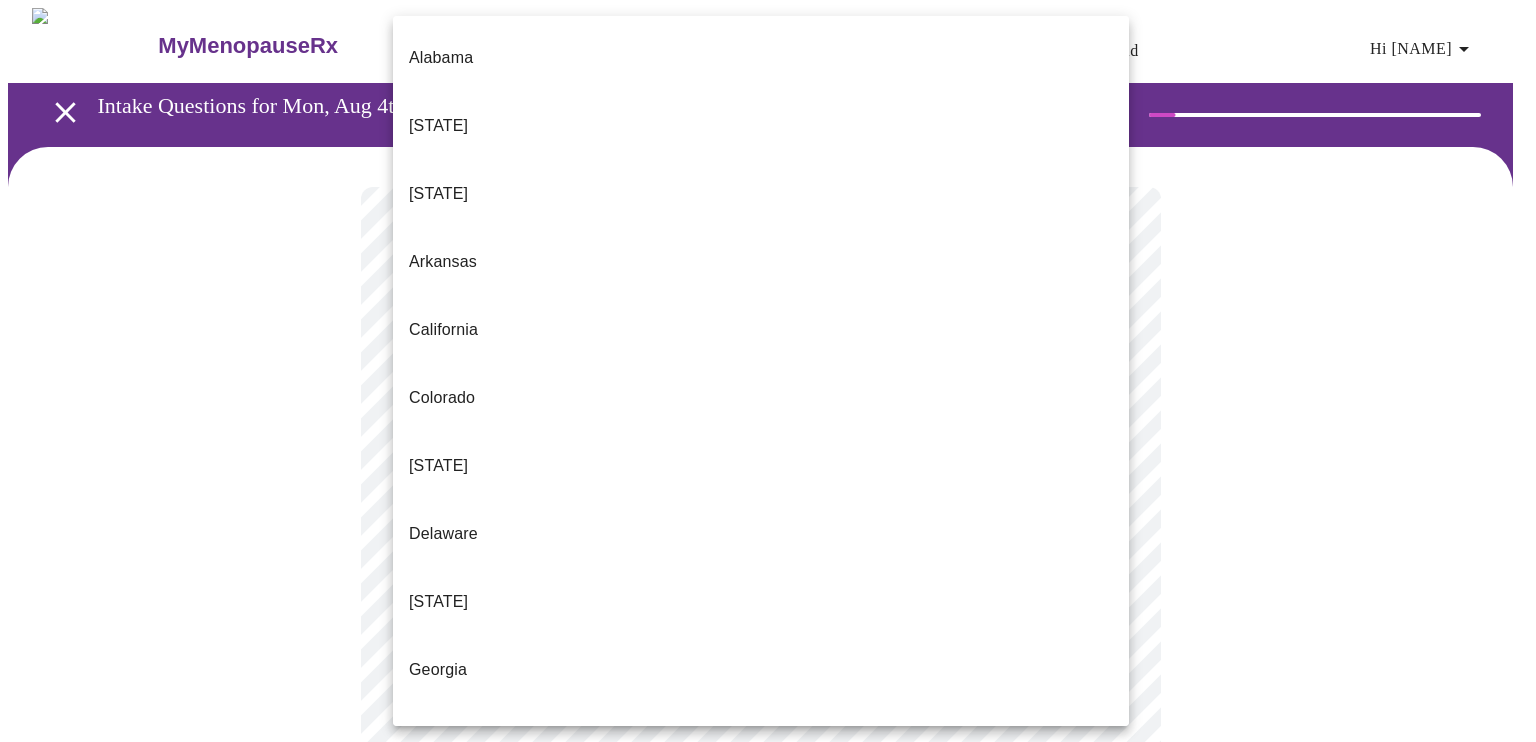 click on "MyMenopauseRx Appointments Messaging Labs Uploads Medications Community Refer a Friend Hi [FIRST]   Intake Questions for Mon, Aug 4th 2025 @ 1:20pm-1:40pm 1  /  13 Settings Billing Invoices Log out [STATE]
[STATE]
[STATE]
[STATE]
[STATE]
[STATE]
[STATE]
[STATE]
[STATE]
[STATE]
[STATE]
[STATE]
[STATE]
[STATE]
[STATE]
[STATE]
[STATE]
[STATE]
[STATE]
[STATE]
[STATE]
[STATE]
[STATE]
[STATE]
[STATE]
[STATE]
[STATE]
[STATE]
[STATE]
[STATE]
[STATE]
[STATE]
[STATE]
[STATE]
[STATE]
[STATE]
[STATE]
[STATE]
[STATE]
[STATE]
[STATE]
[STATE]
[STATE]
[STATE]
[STATE]
[STATE]
[STATE]" at bounding box center (768, 926) 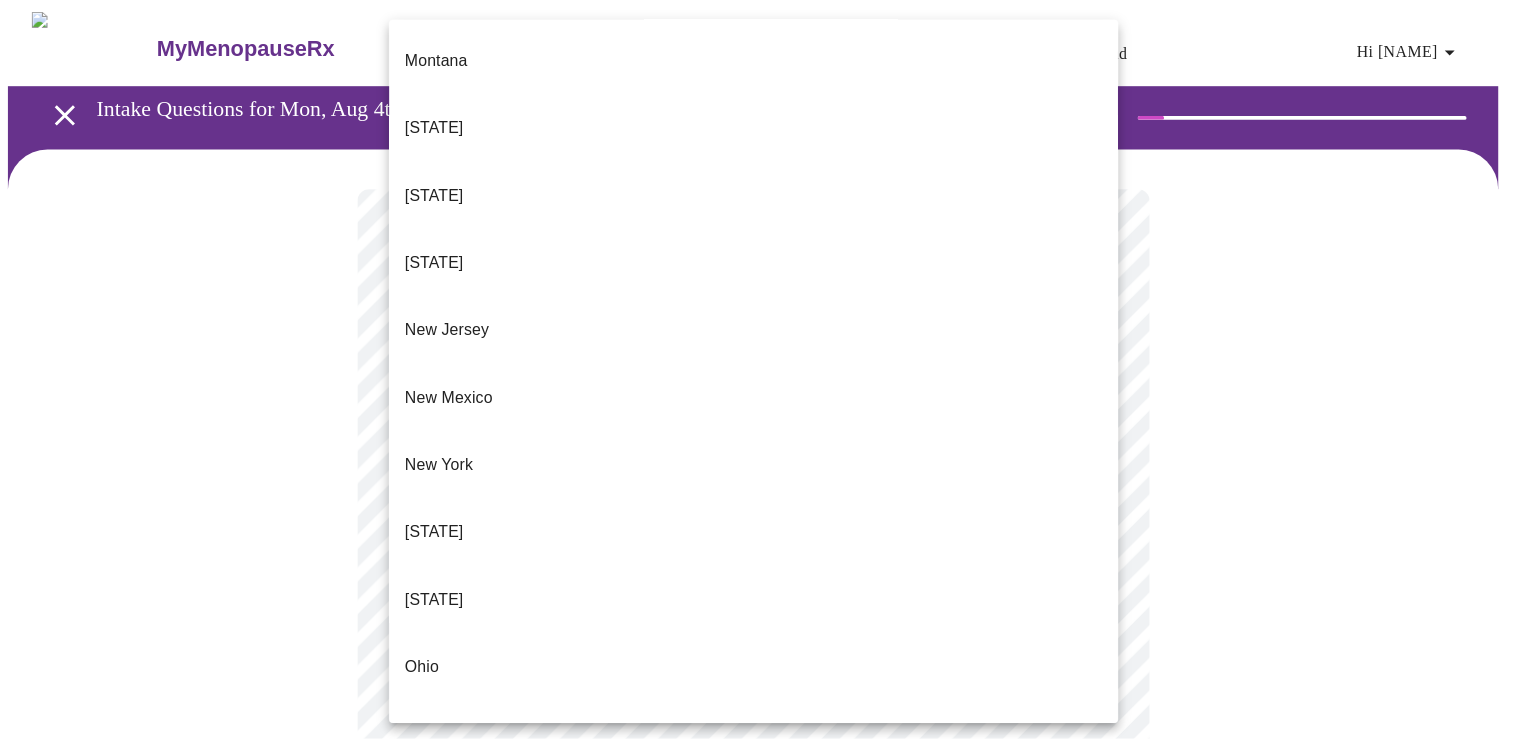scroll, scrollTop: 1900, scrollLeft: 0, axis: vertical 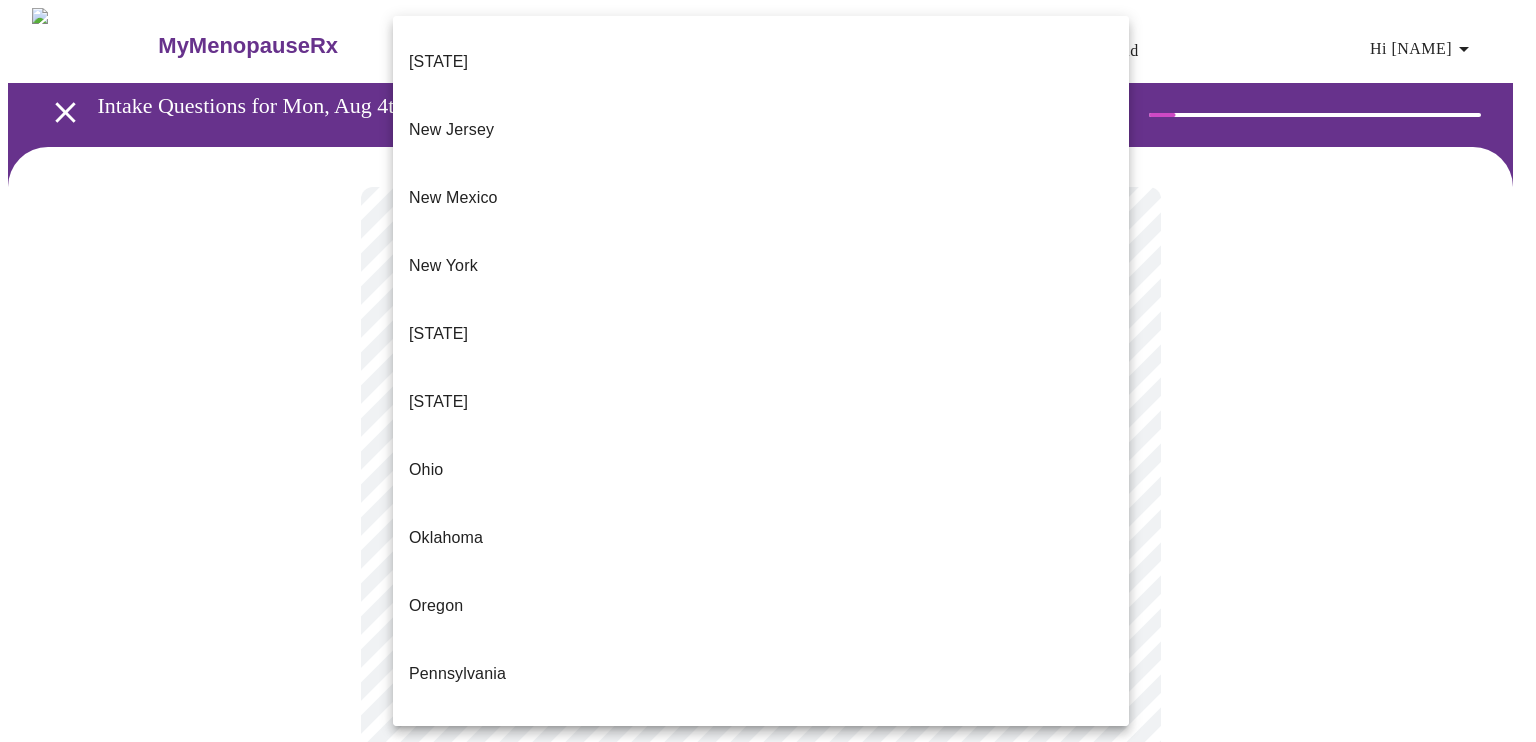 click on "Texas" at bounding box center [430, 946] 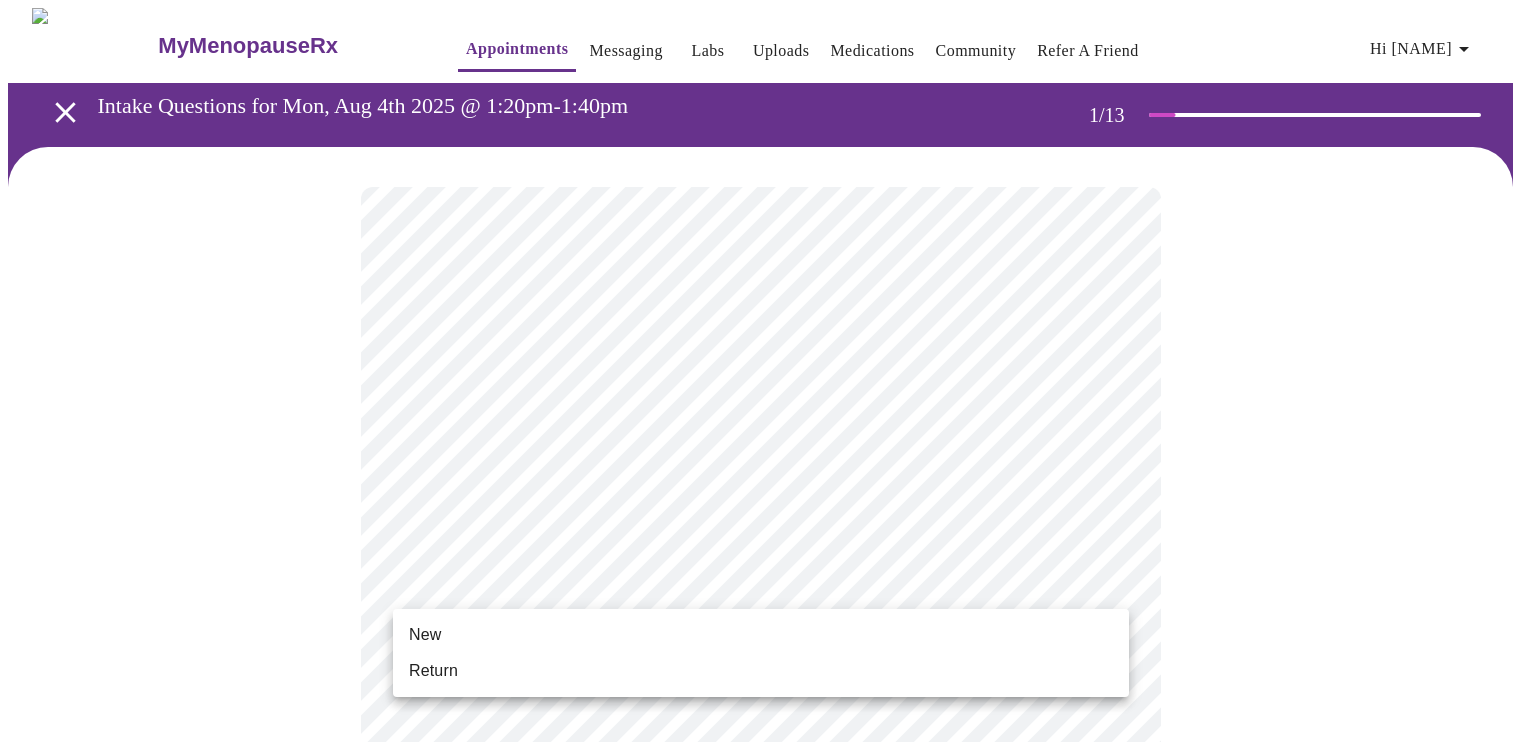 click on "Hi [NAME] Intake Questions for Mon, Aug 4th 2025 @ 1:20pm-1:40pm" at bounding box center [768, 920] 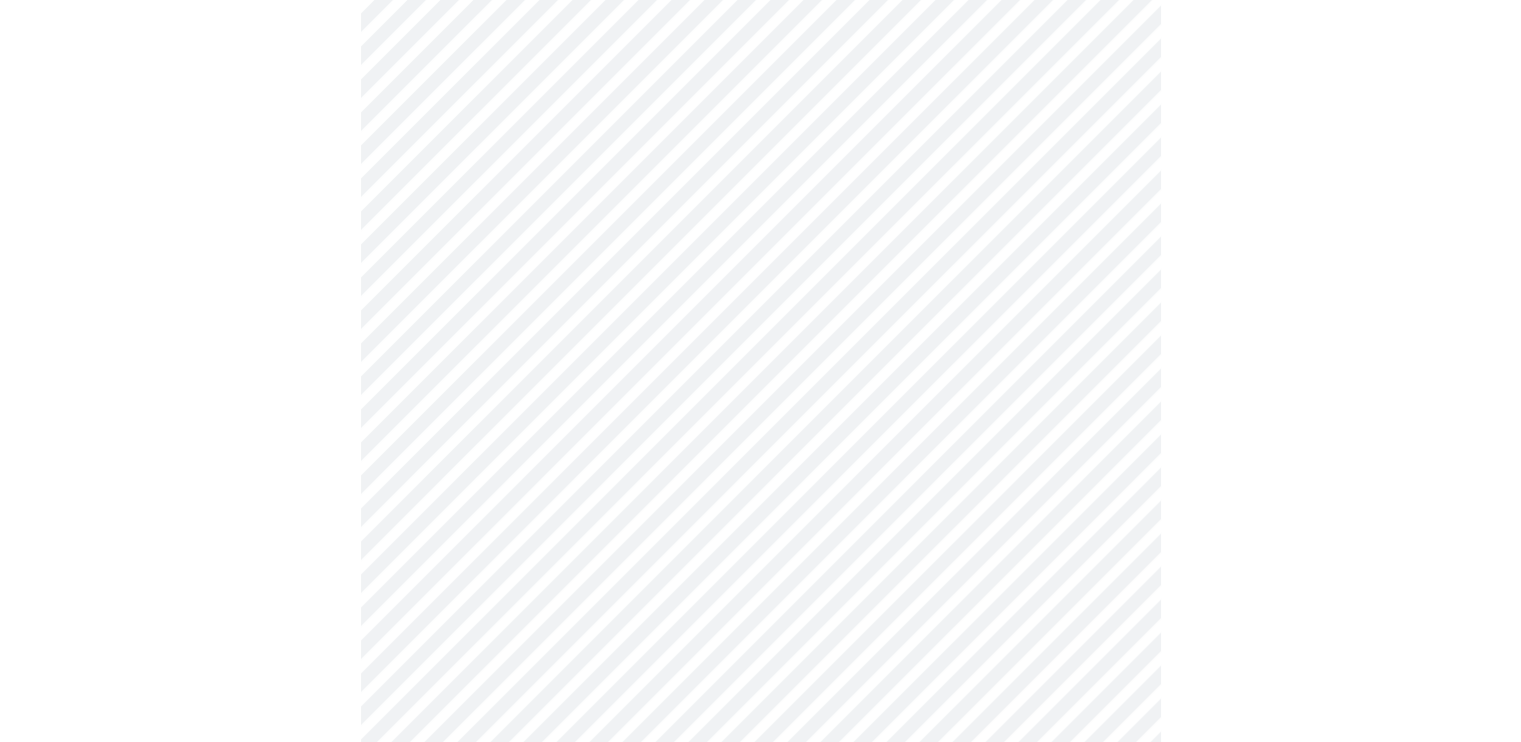scroll, scrollTop: 1000, scrollLeft: 0, axis: vertical 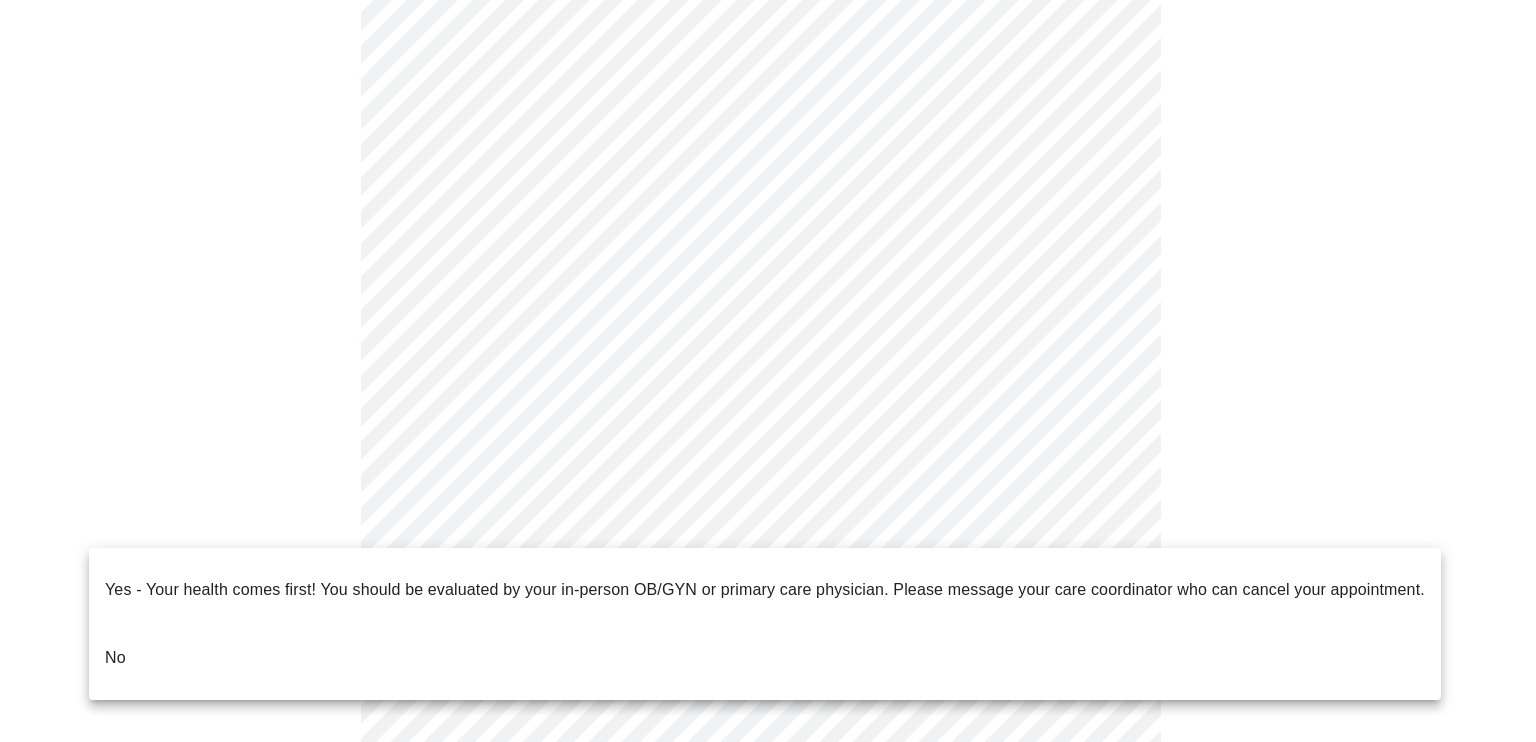 click on "MyMenopauseRx Appointments Messaging Labs Uploads Medications Community Refer a Friend Hi [FIRST]   Intake Questions for Mon, Aug 4th 2025 @ 1:20pm-1:40pm 1  /  13 Settings Billing Invoices Log out Yes - Your health comes first! You should be evaluated by your in-person OB/GYN or primary care physician.  Please message your care coordinator who can cancel your appointment.
No" at bounding box center (768, -94) 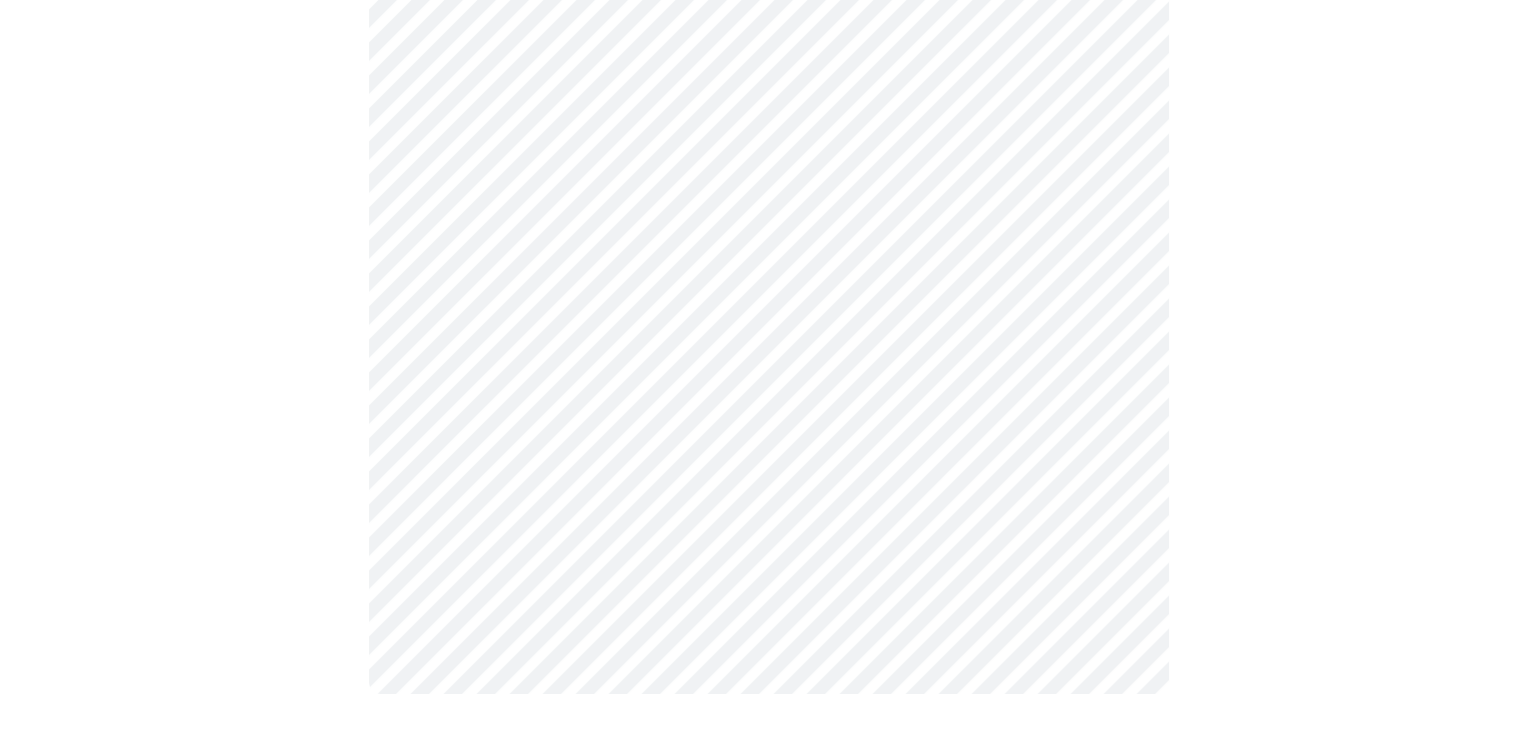 scroll, scrollTop: 0, scrollLeft: 0, axis: both 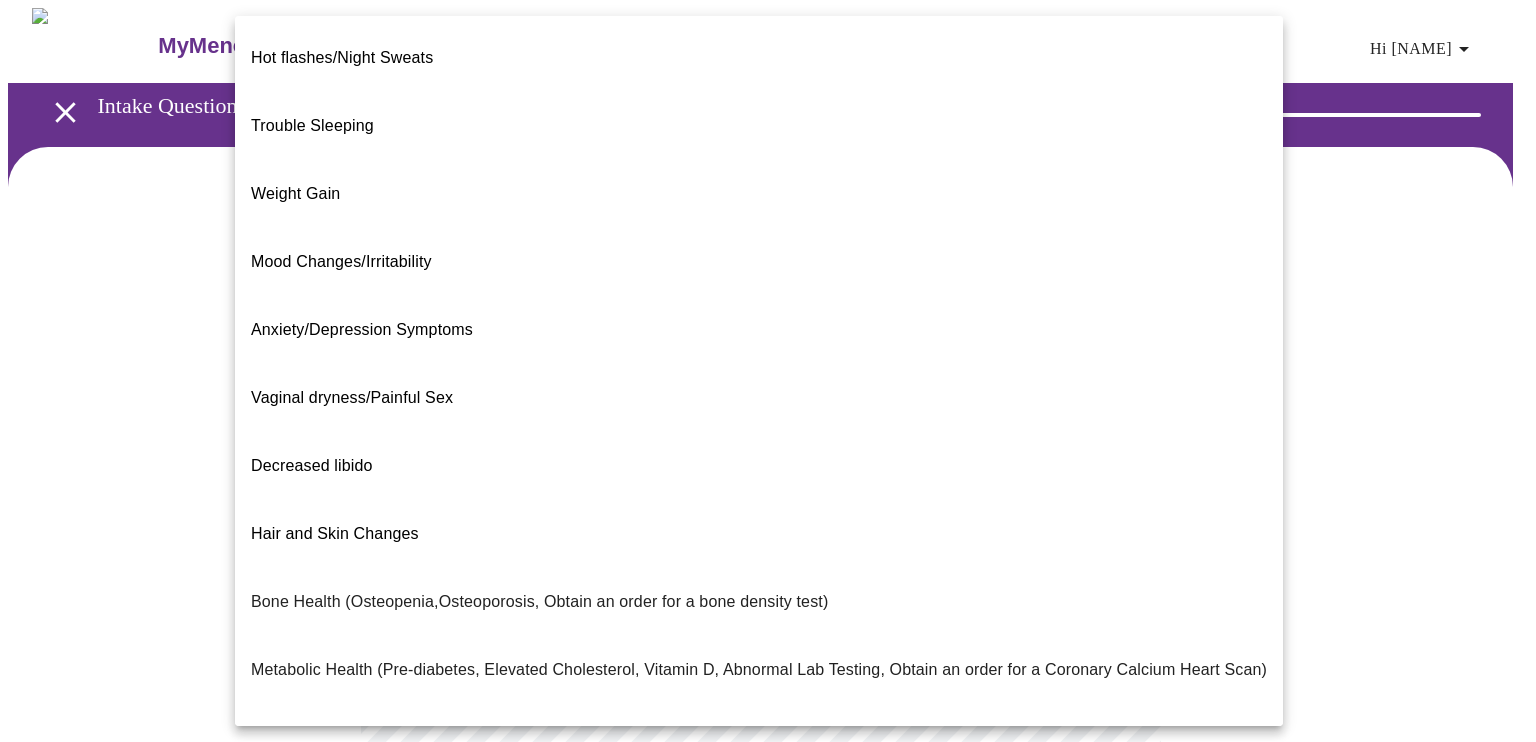 click on "MyMenopauseRx Appointments Messaging Labs Uploads Medications Community Refer a Friend Hi [FIRST]   Intake Questions for Mon, Aug 4th 2025 @ 1:20pm-1:40pm 2  /  13 Settings Billing Invoices Log out Hot flashes/Night Sweats
Trouble Sleeping
Weight Gain
Mood Changes/Irritability
Anxiety/Depression Symptoms
Vaginal dryness/Painful Sex
Decreased libido
Hair and Skin Changes
Bone Health (Osteopenia,Osteoporosis, Obtain an order for a bone density test)
Metabolic Health (Pre-diabetes, Elevated Cholesterol, Vitamin D, Abnormal Lab Testing, Obtain an order for a Coronary Calcium Heart Scan)
Period Problems
Postmenopausal Bleeding
Orgasms are weak
UTI Symptoms
Vaginal Infection
Herpes (oral, genital)
STD Testing
I feel great - just need a refill.
Other" at bounding box center [768, 608] 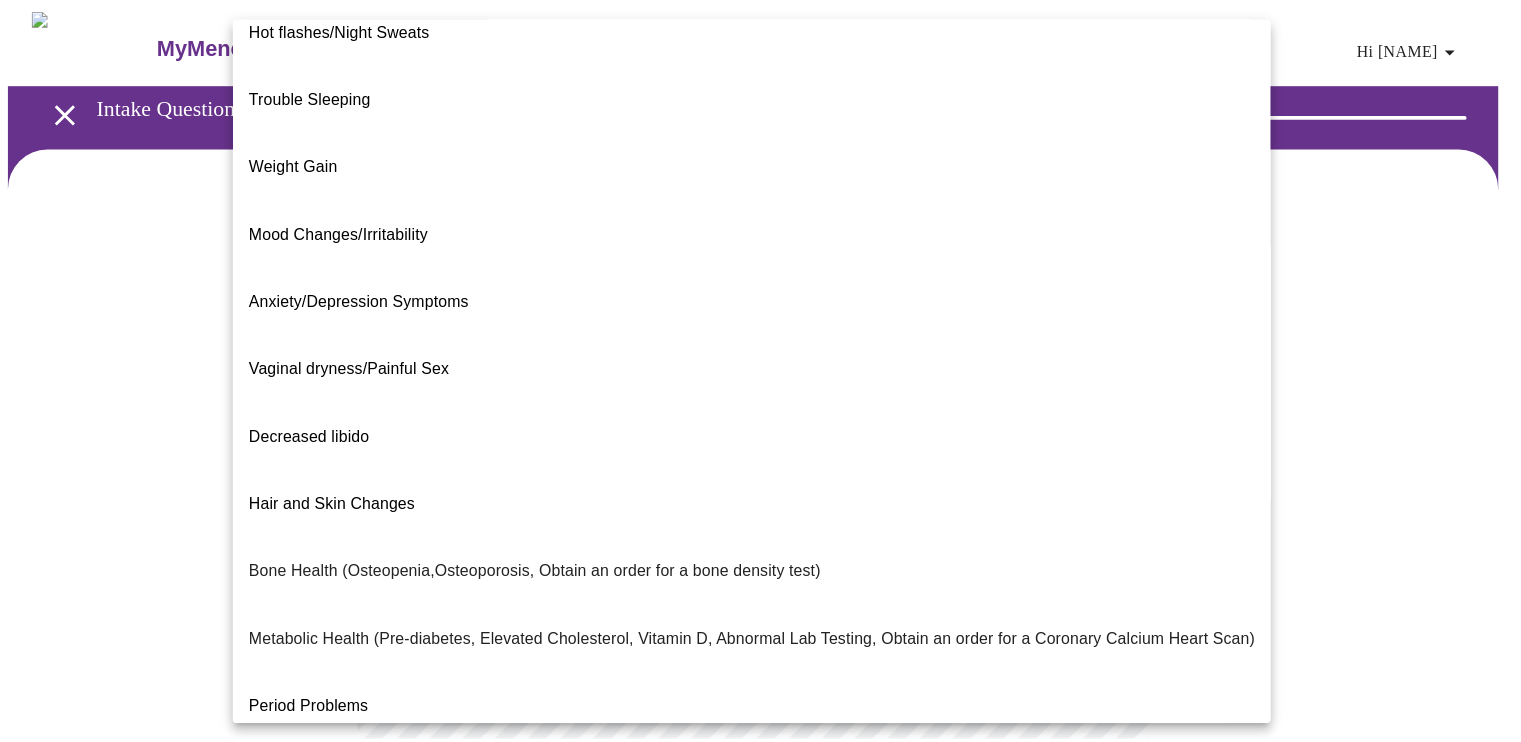 scroll, scrollTop: 0, scrollLeft: 0, axis: both 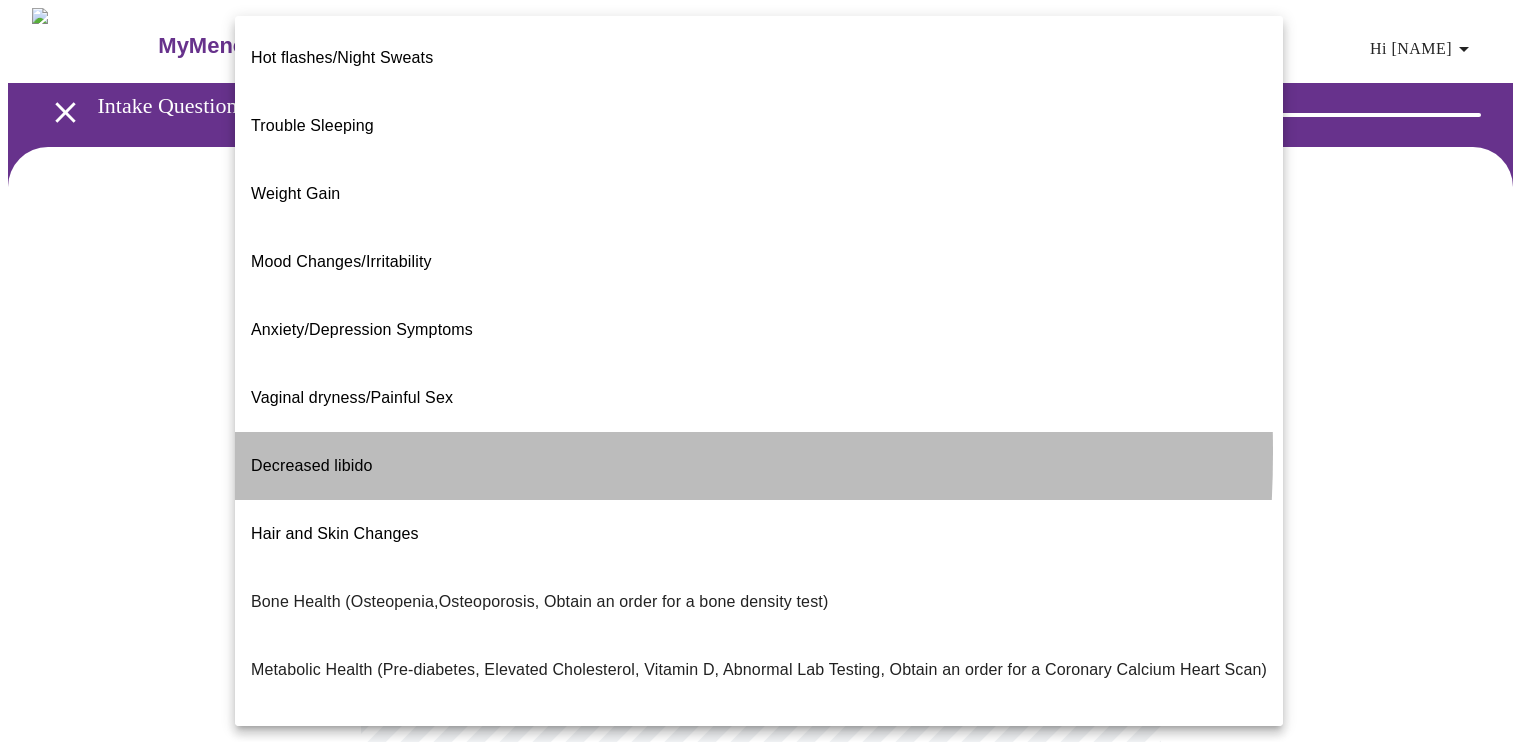 click on "Decreased libido" at bounding box center [312, 465] 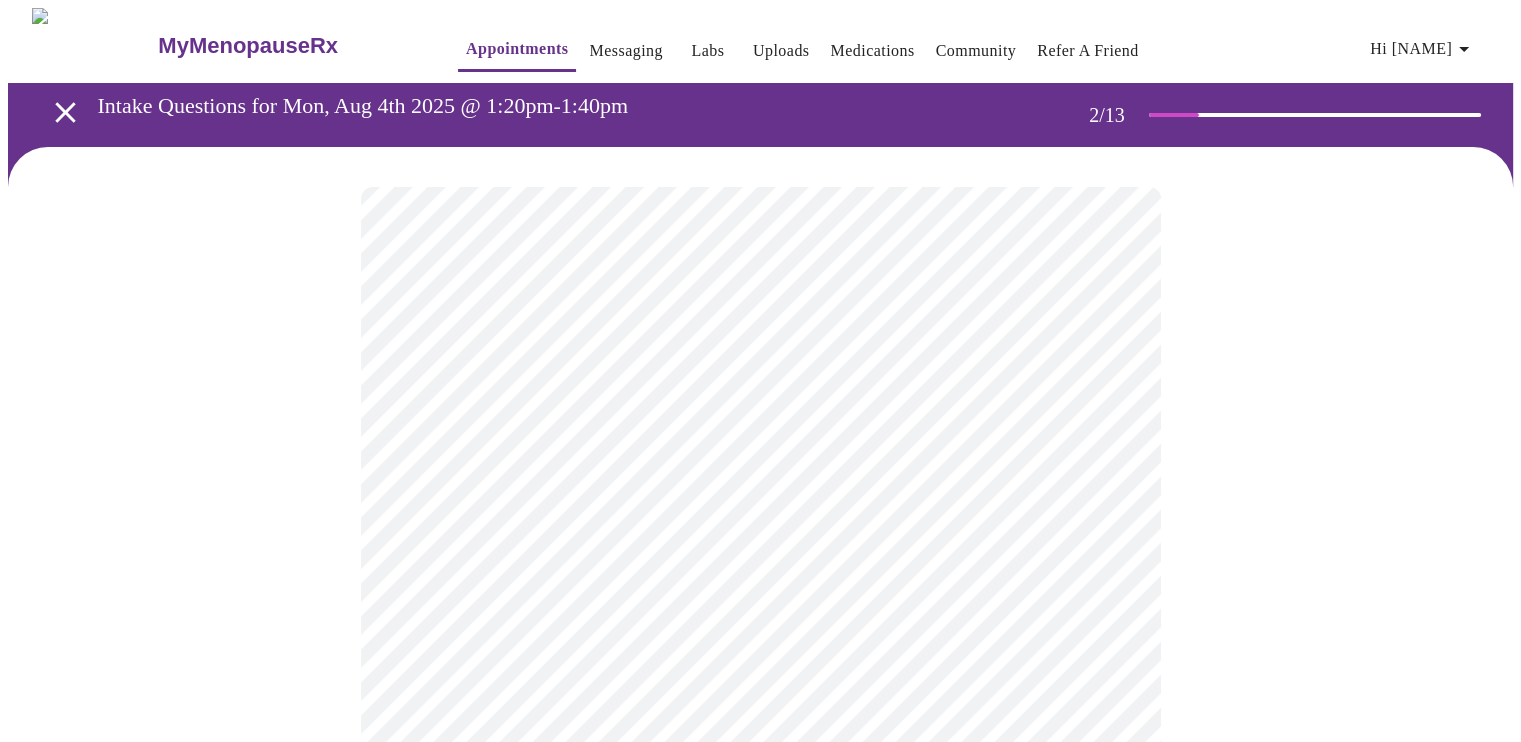 scroll, scrollTop: 200, scrollLeft: 0, axis: vertical 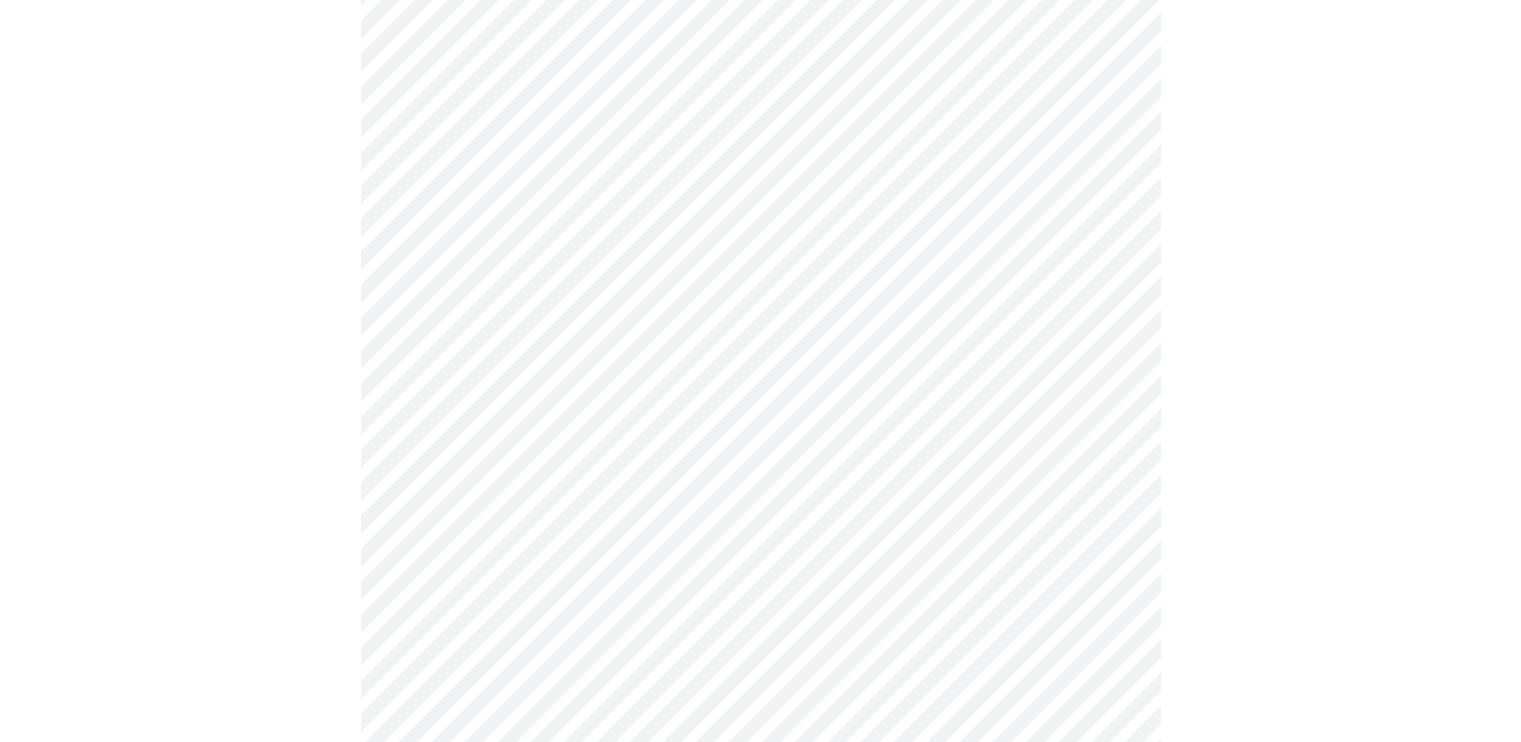 click on "MyMenopauseRx Appointments Messaging Labs Uploads Medications Community Refer a Friend Hi [FIRST]   Intake Questions for Mon, Aug 4th 2025 @ 1:20pm-1:40pm 2  /  13 Settings Billing Invoices Log out" at bounding box center (760, 402) 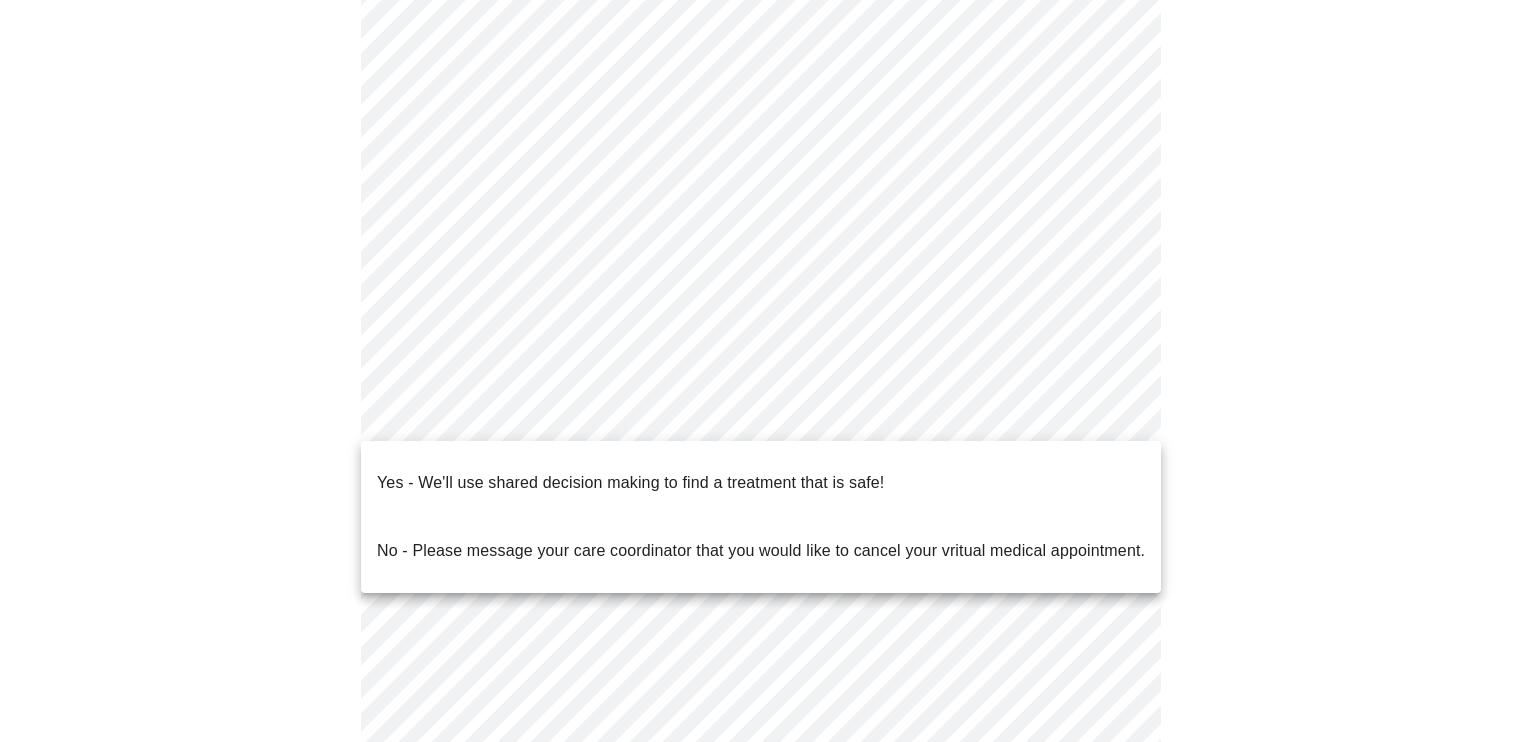 click at bounding box center (768, 371) 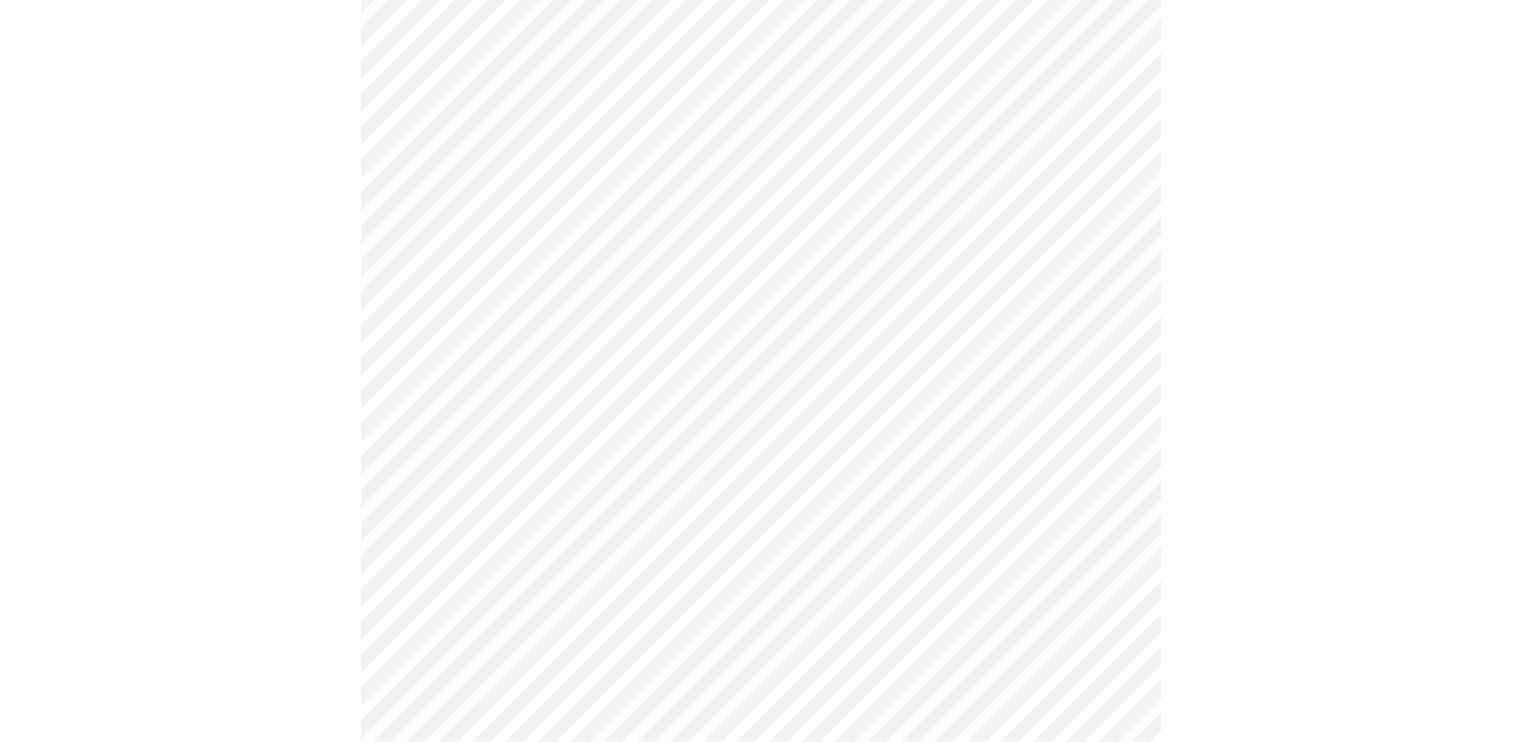 scroll, scrollTop: 0, scrollLeft: 0, axis: both 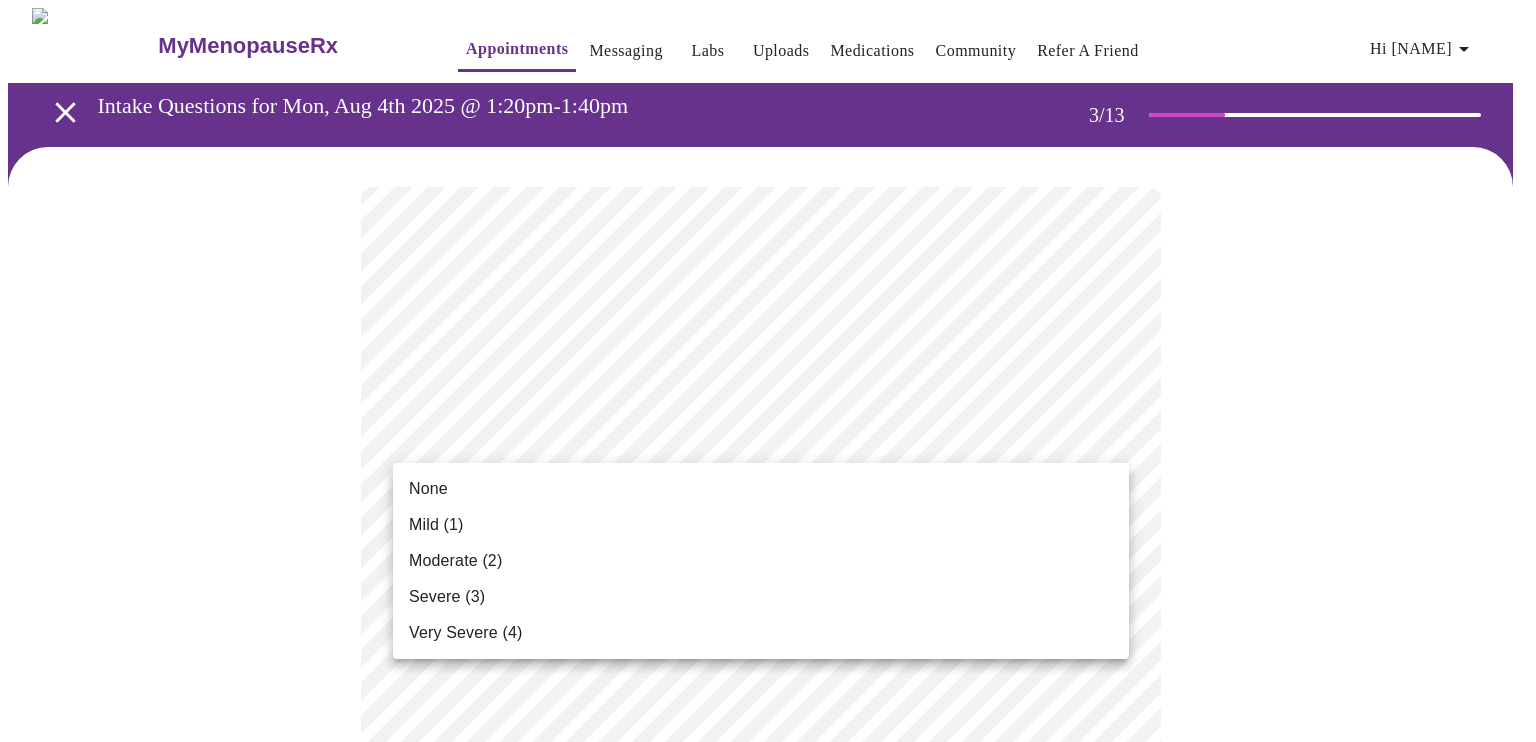 click on "Hi [NAME] Intake Questions for Mon, Aug 4th 2025 @ 1:20pm-1:40pm" at bounding box center (768, 1359) 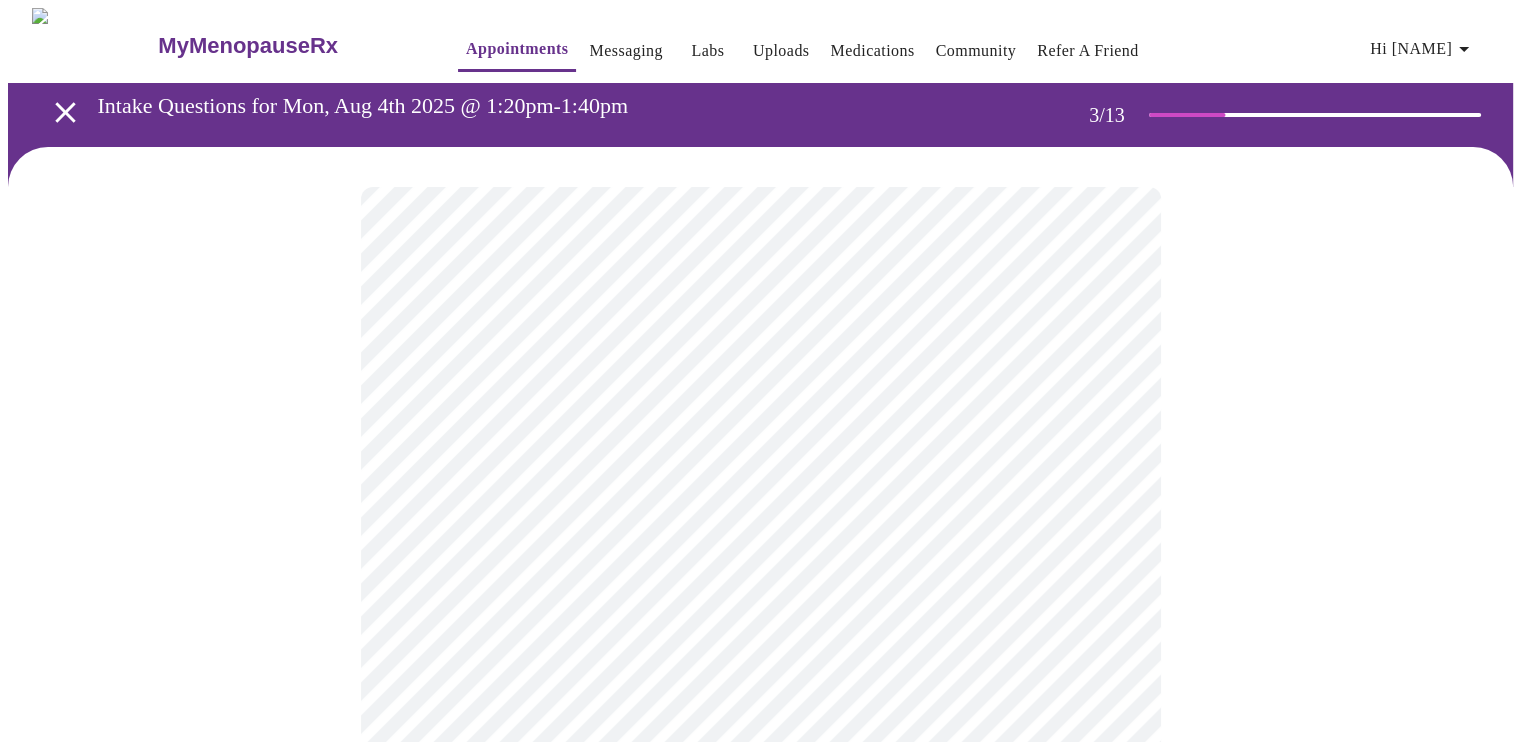 click on "Hi [NAME] Intake Questions for Mon, Aug 4th 2025 @ 1:20pm-1:40pm" at bounding box center [760, 1323] 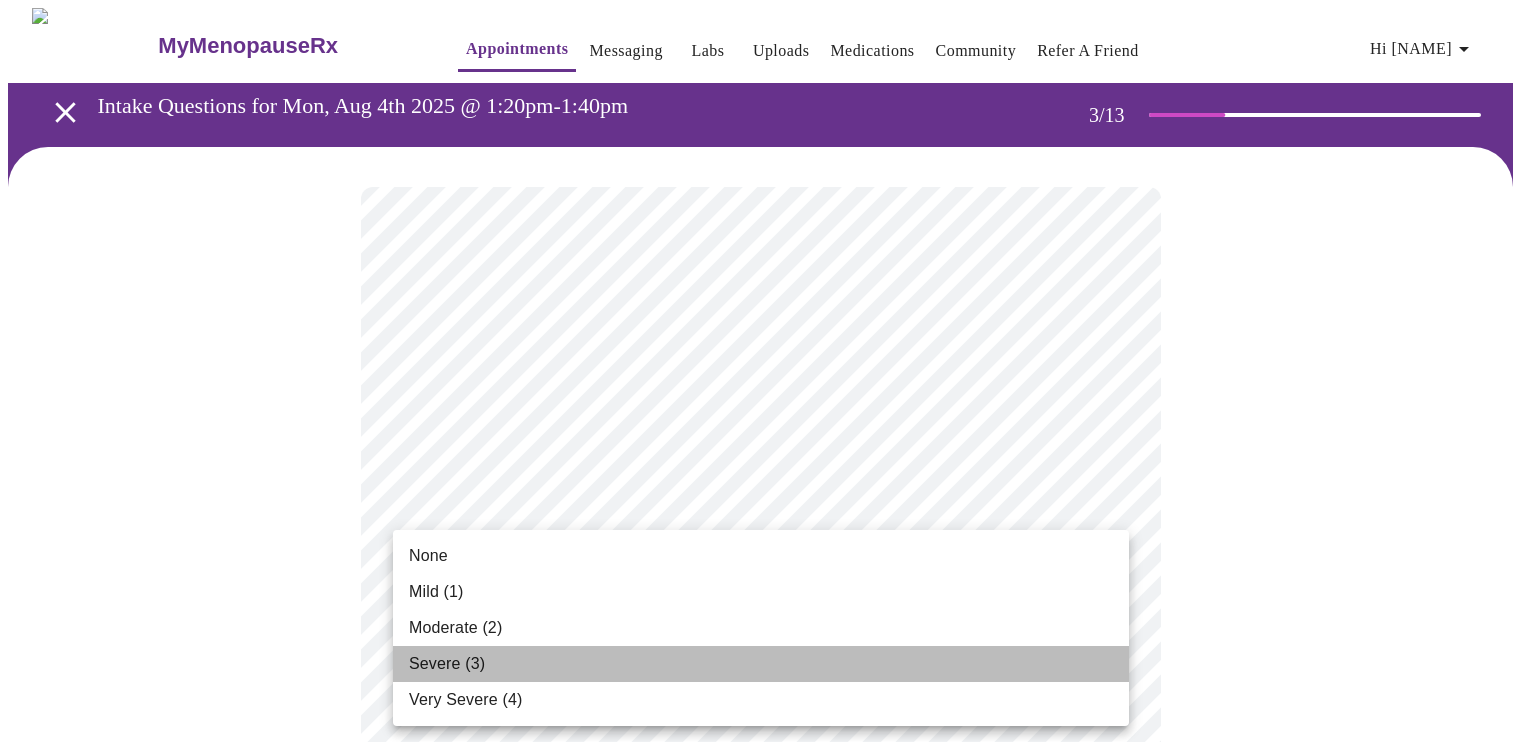 click on "Severe (3)" at bounding box center (761, 664) 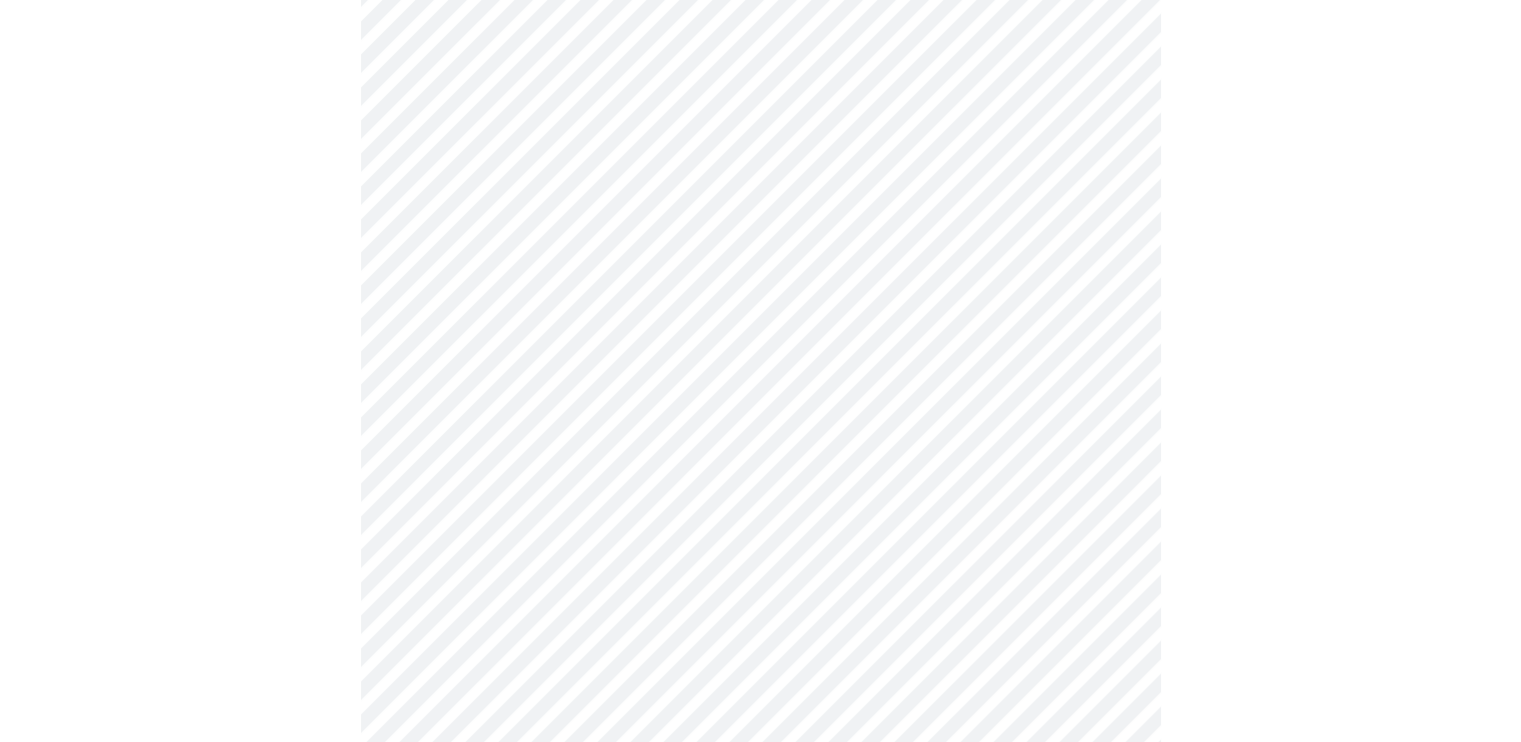 scroll, scrollTop: 300, scrollLeft: 0, axis: vertical 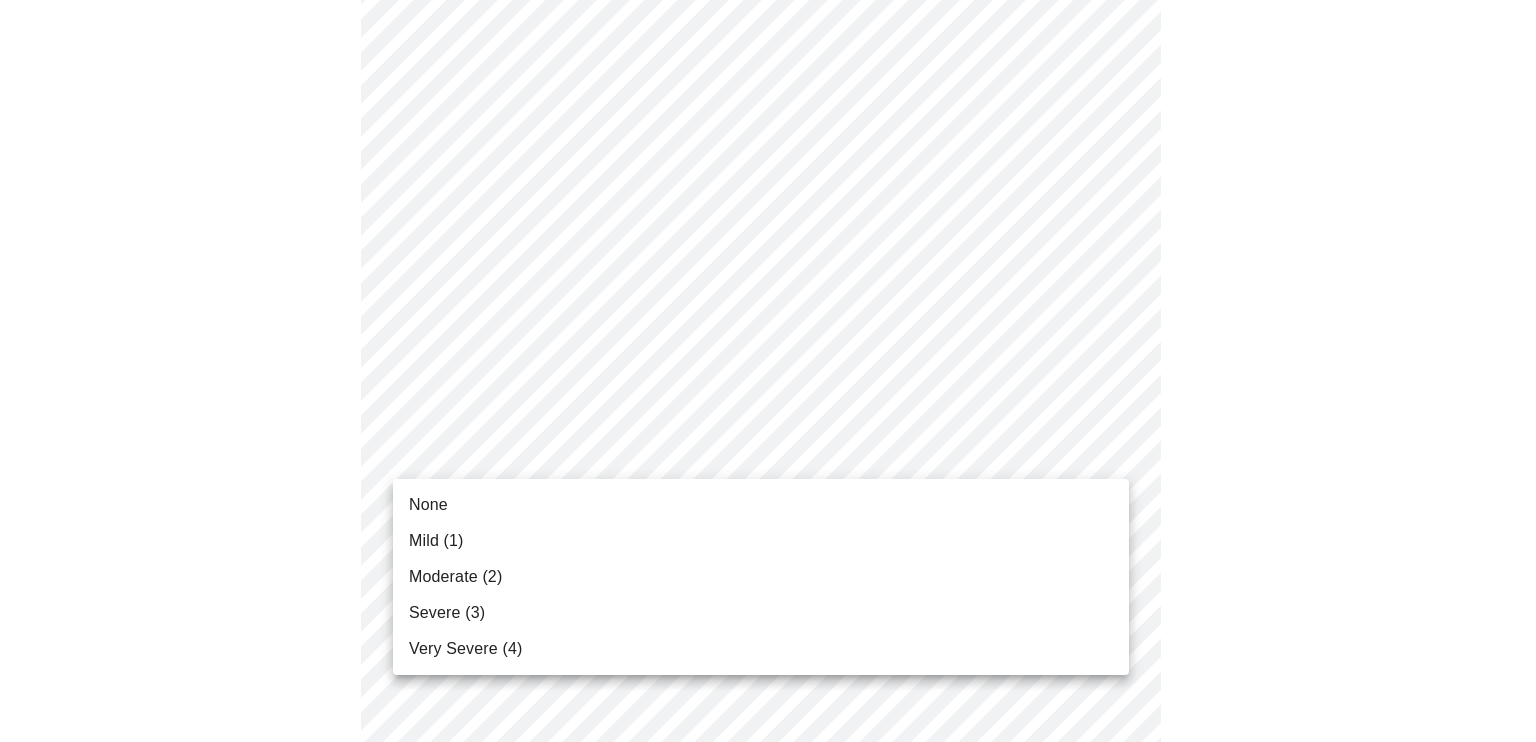 click on "Hi [NAME] Intake Questions for Mon, Aug 4th 2025 @ 1:20pm-1:40pm" at bounding box center (768, 1009) 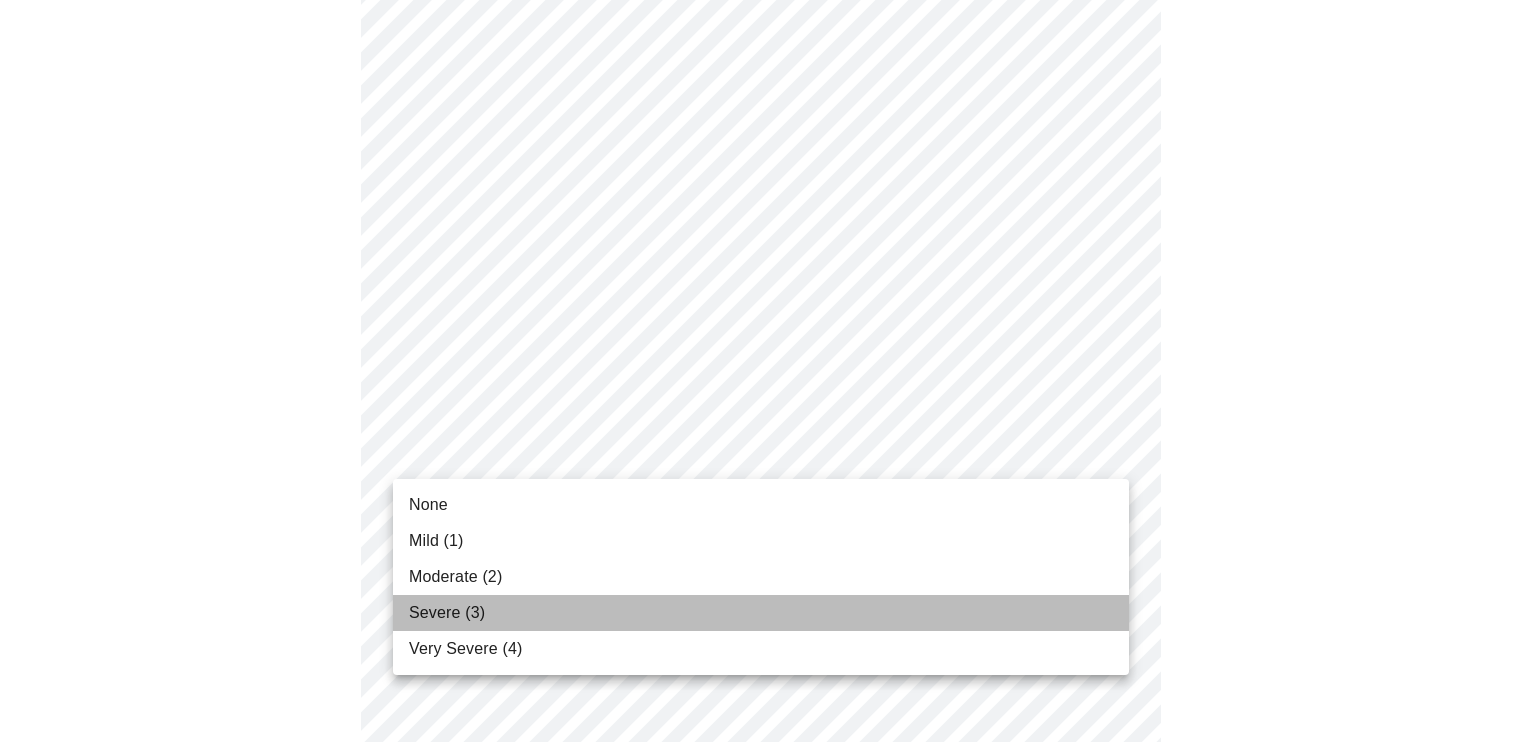 click on "Severe (3)" at bounding box center (447, 613) 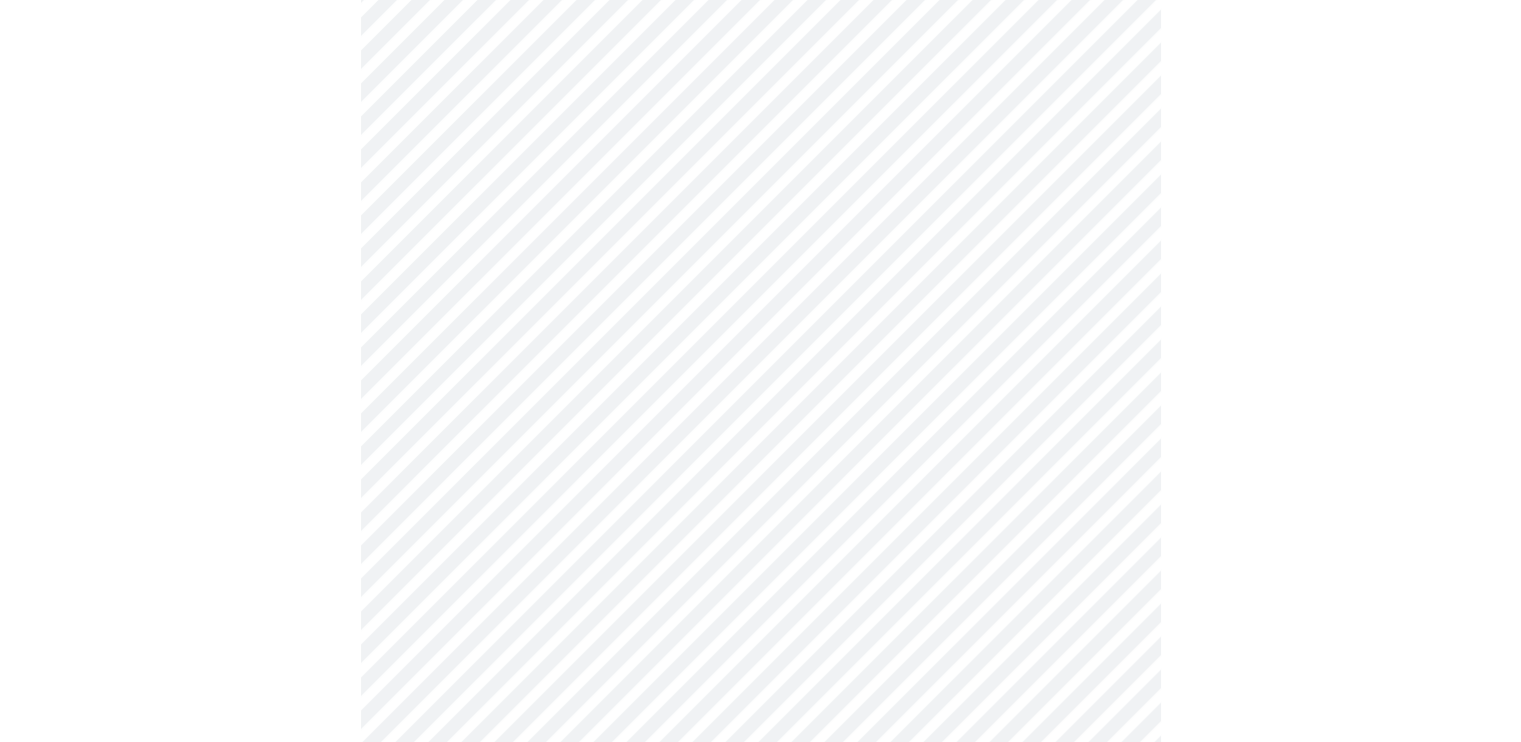 scroll, scrollTop: 400, scrollLeft: 0, axis: vertical 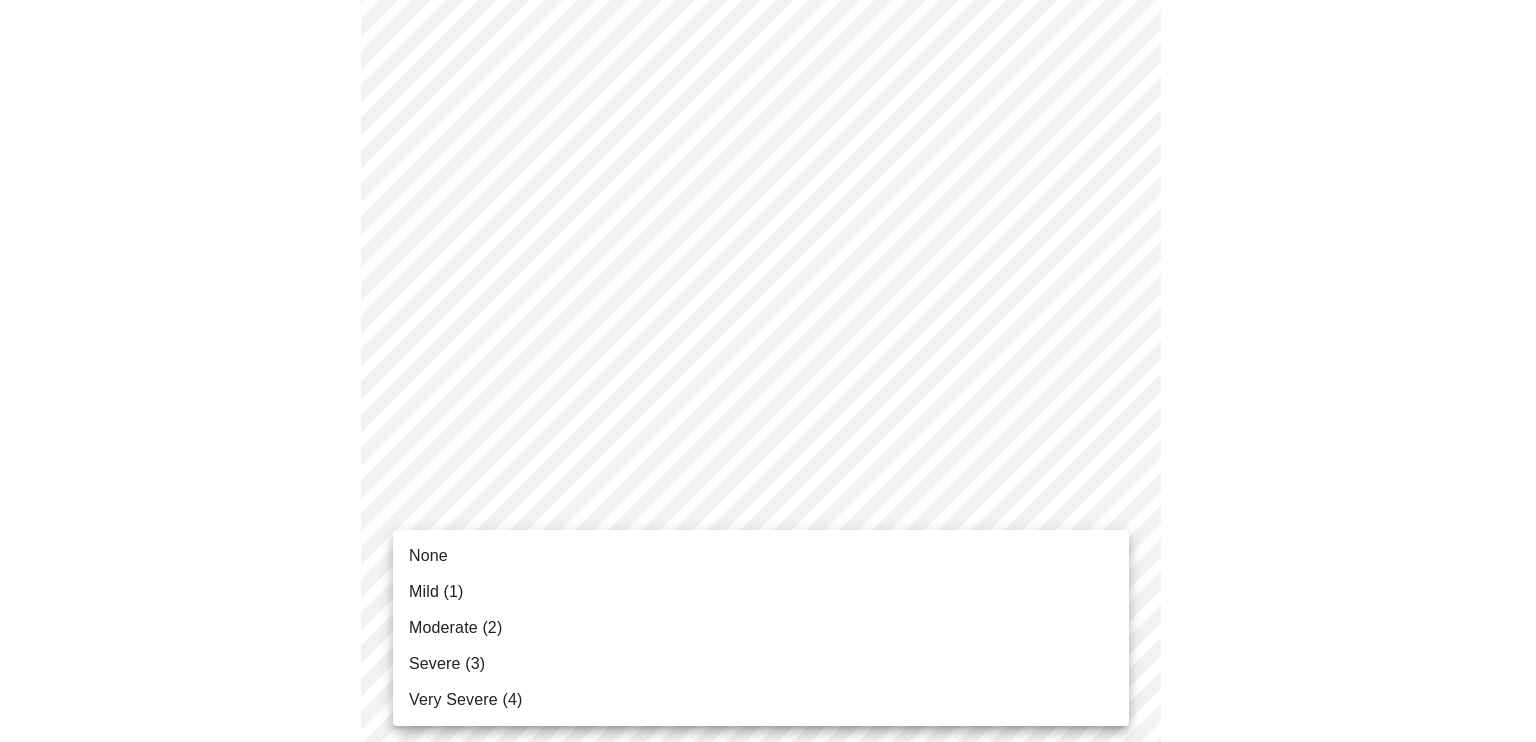click on "Hi [NAME] Intake Questions for Mon, Aug 4th 2025 @ 1:20pm-1:40pm" at bounding box center [768, 895] 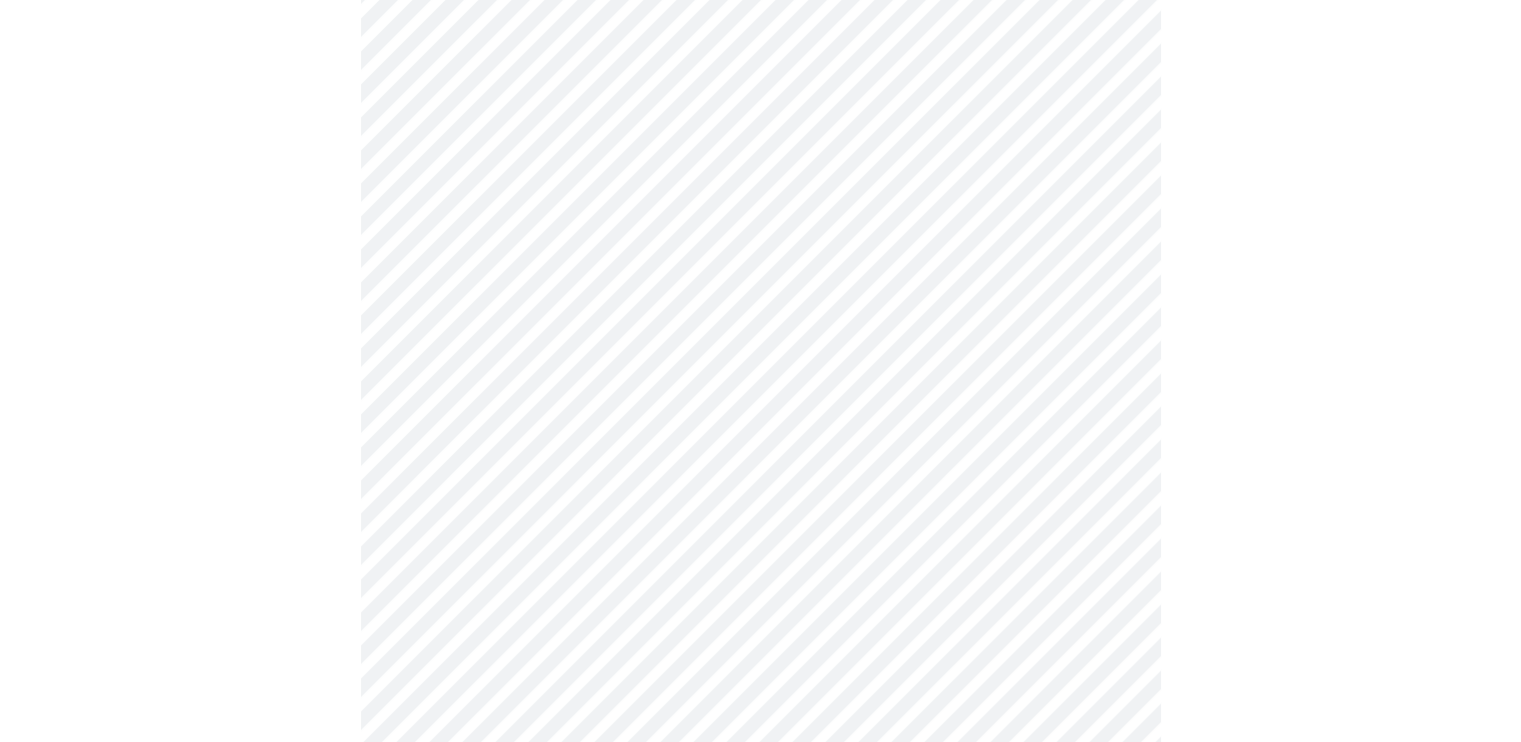 click at bounding box center [760, 951] 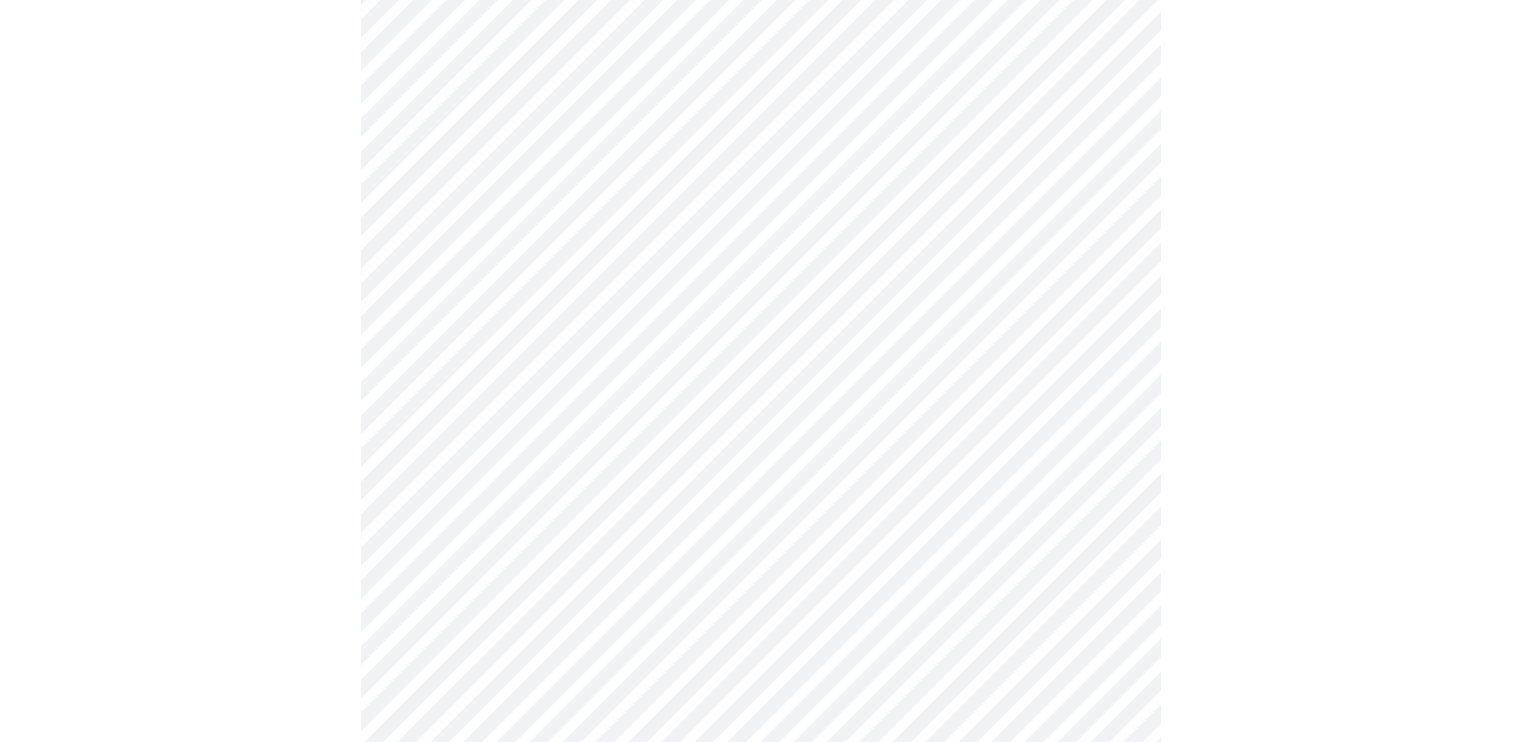 scroll, scrollTop: 700, scrollLeft: 0, axis: vertical 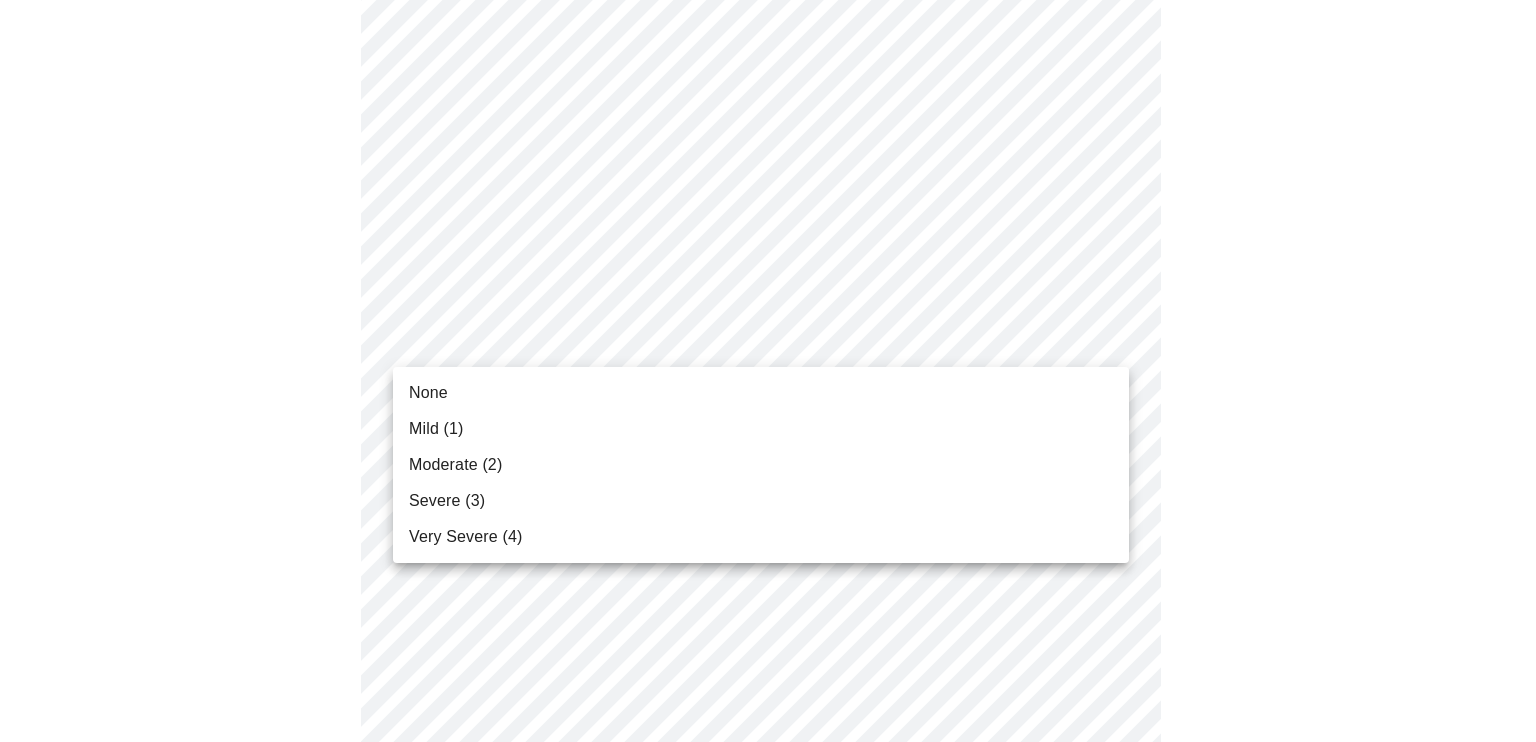 click on "Hi [NAME] Intake Questions for Mon, Aug 4th 2025 @ 1:20pm-1:40pm" at bounding box center [768, 581] 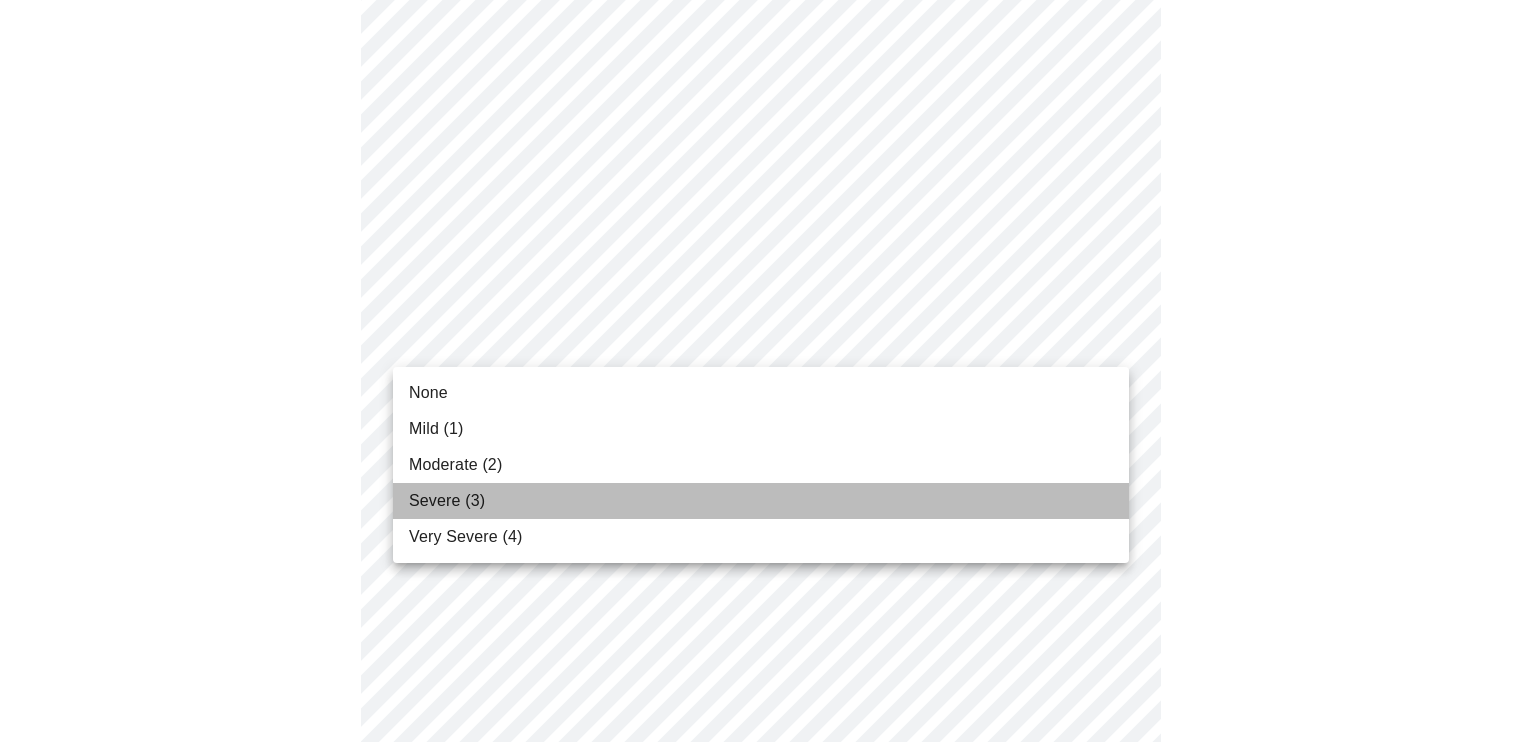 click on "Severe (3)" at bounding box center [447, 501] 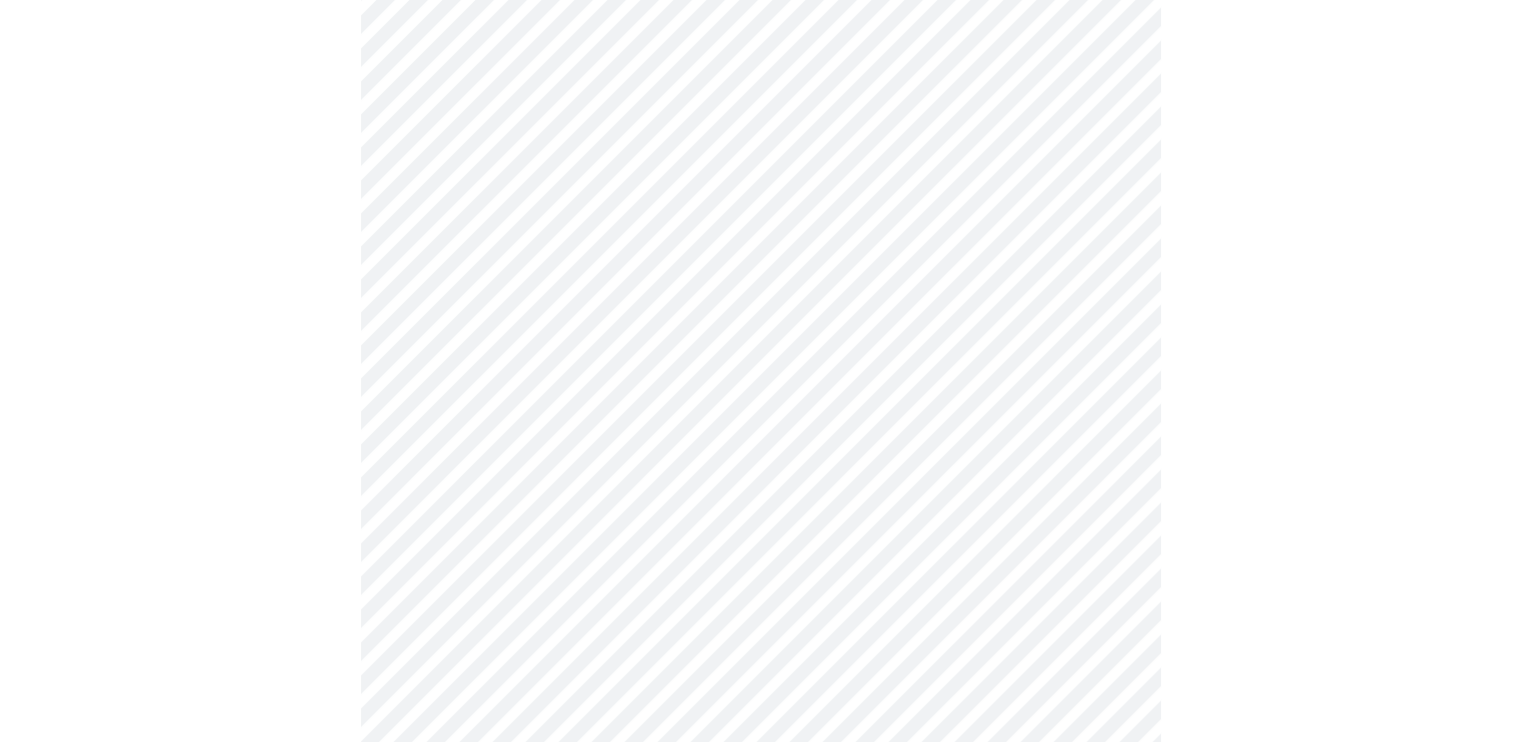 click on "Hi [NAME] Intake Questions for Mon, Aug 4th 2025 @ 1:20pm-1:40pm" at bounding box center (760, 567) 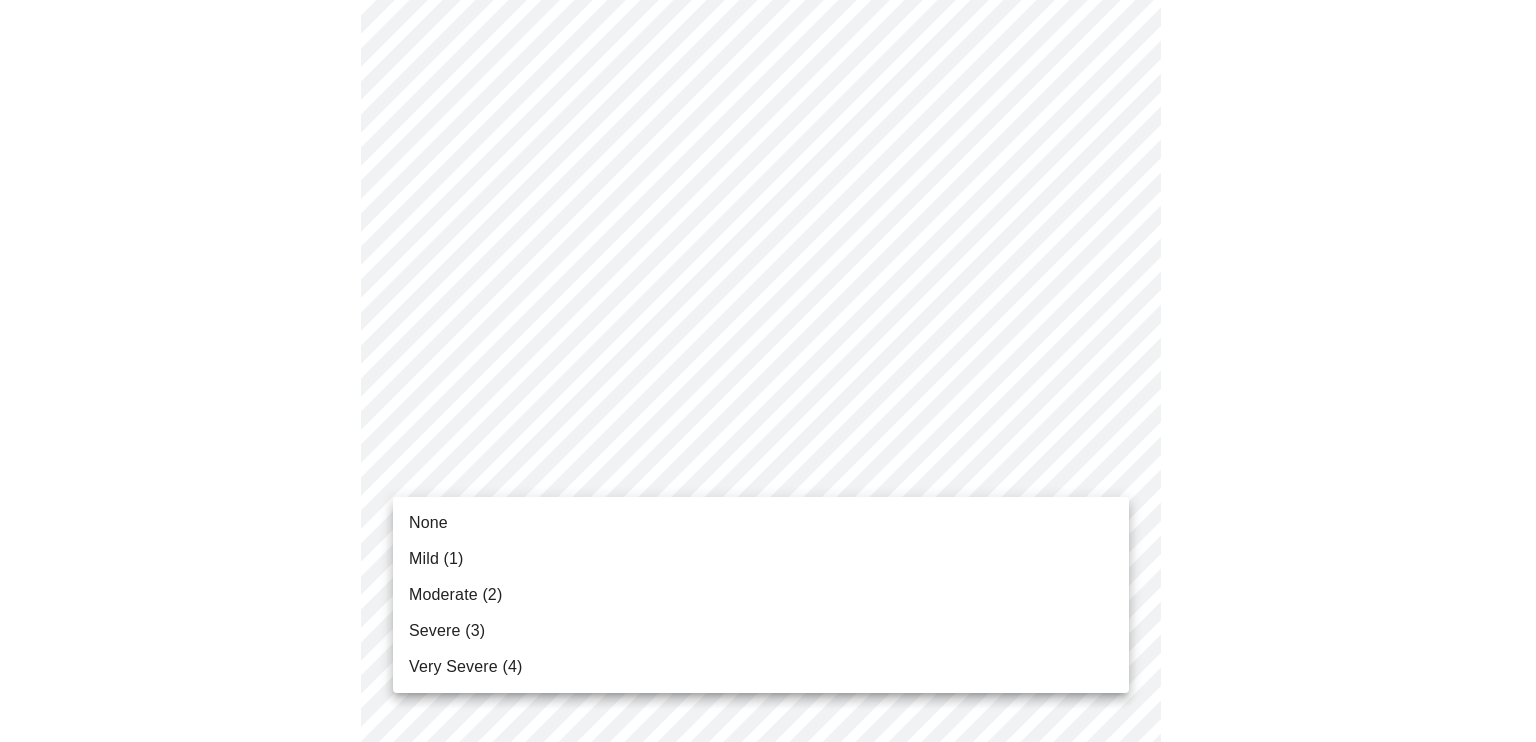click on "Very Severe (4)" at bounding box center (465, 667) 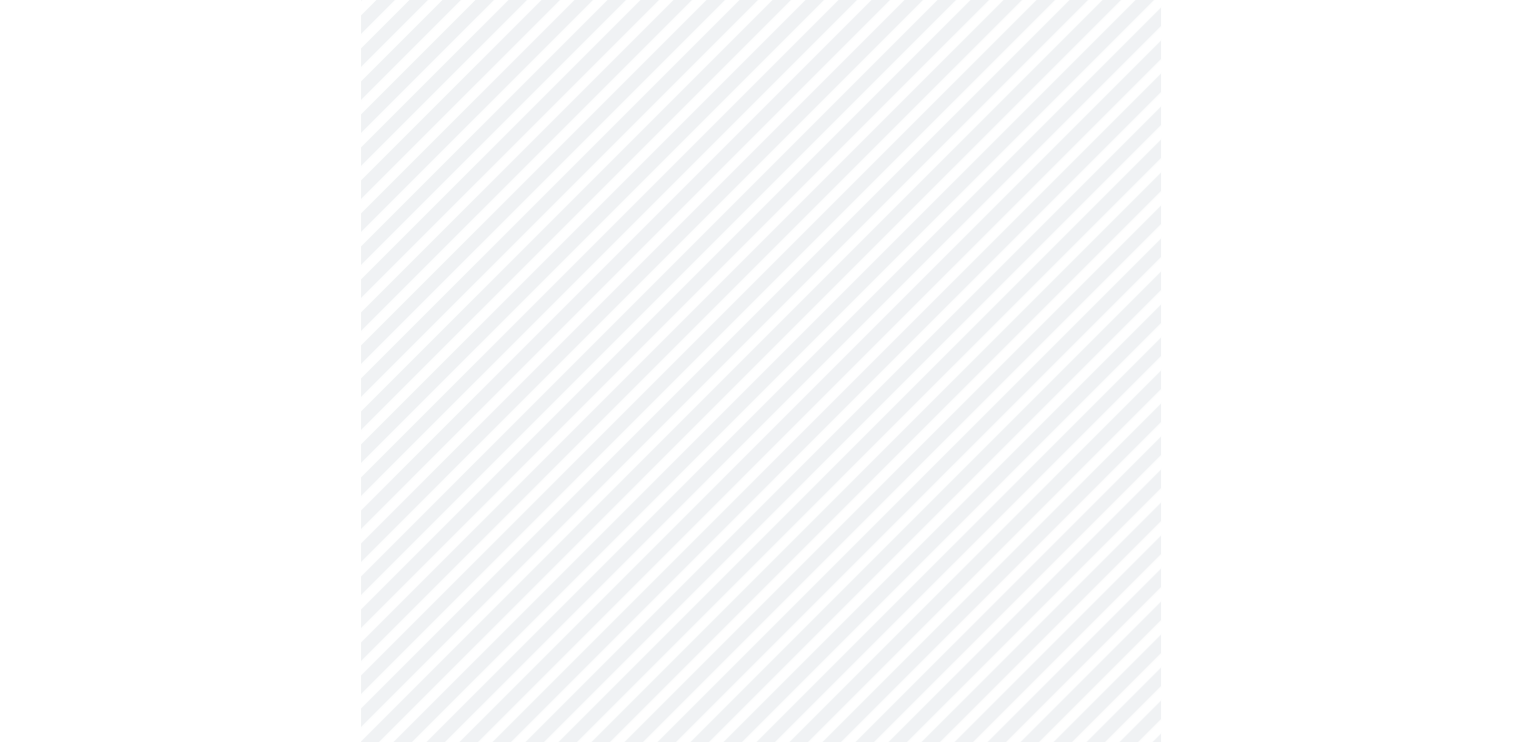 scroll, scrollTop: 900, scrollLeft: 0, axis: vertical 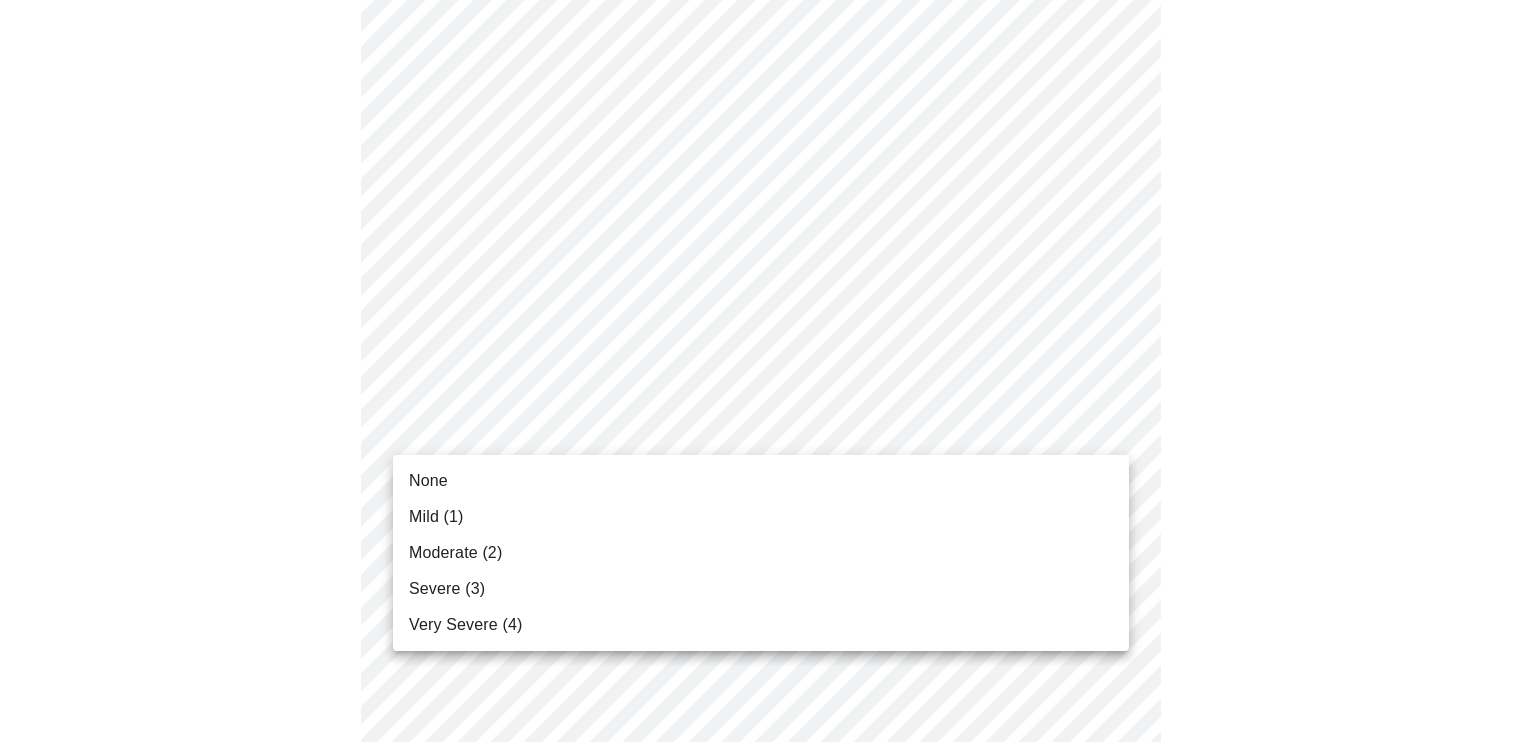 click on "Hi [NAME] Intake Questions for Mon, Aug 4th 2025 @ 1:20pm-1:40pm" at bounding box center (768, 353) 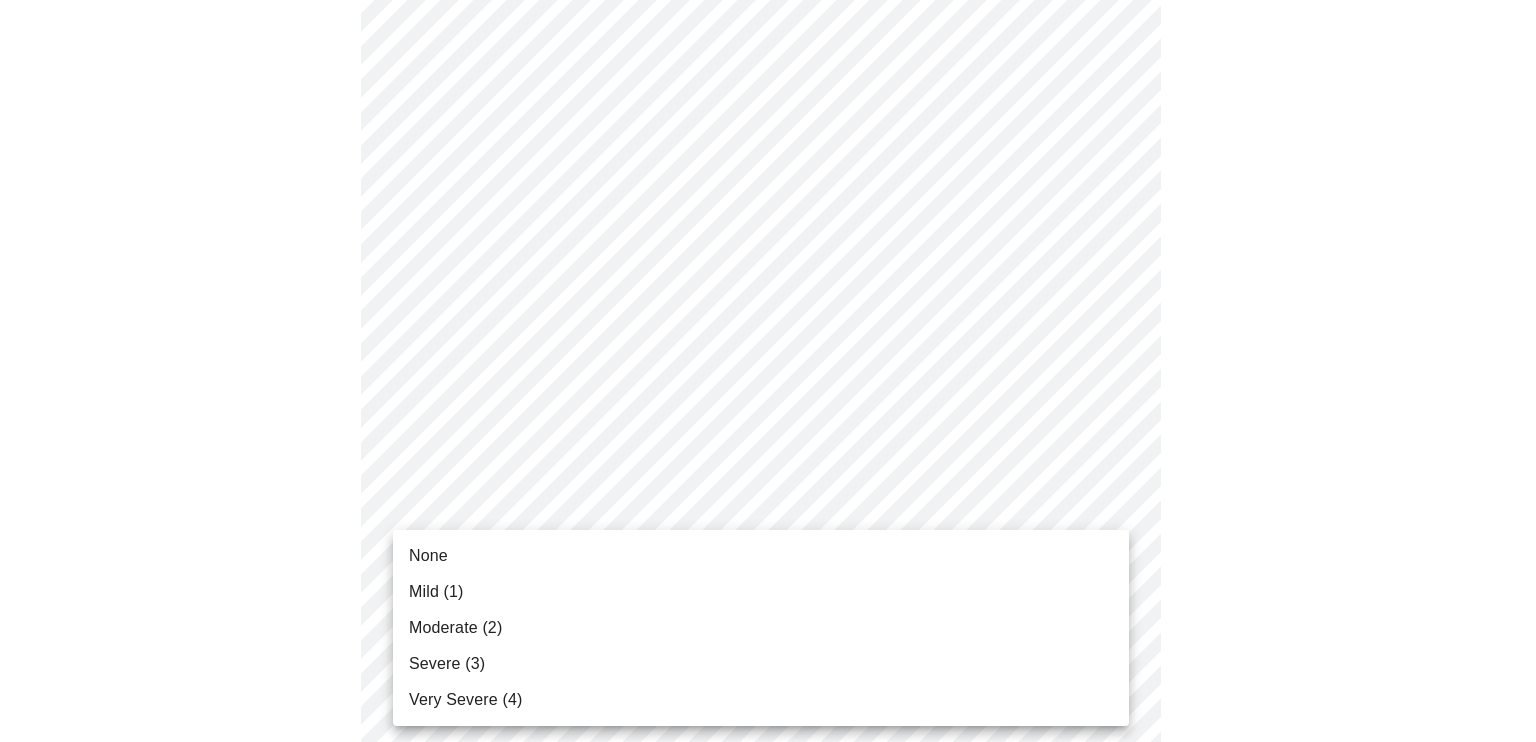 click on "Hi [NAME] Intake Questions for Mon, Aug 4th 2025 @ 1:20pm-1:40pm" at bounding box center [768, 339] 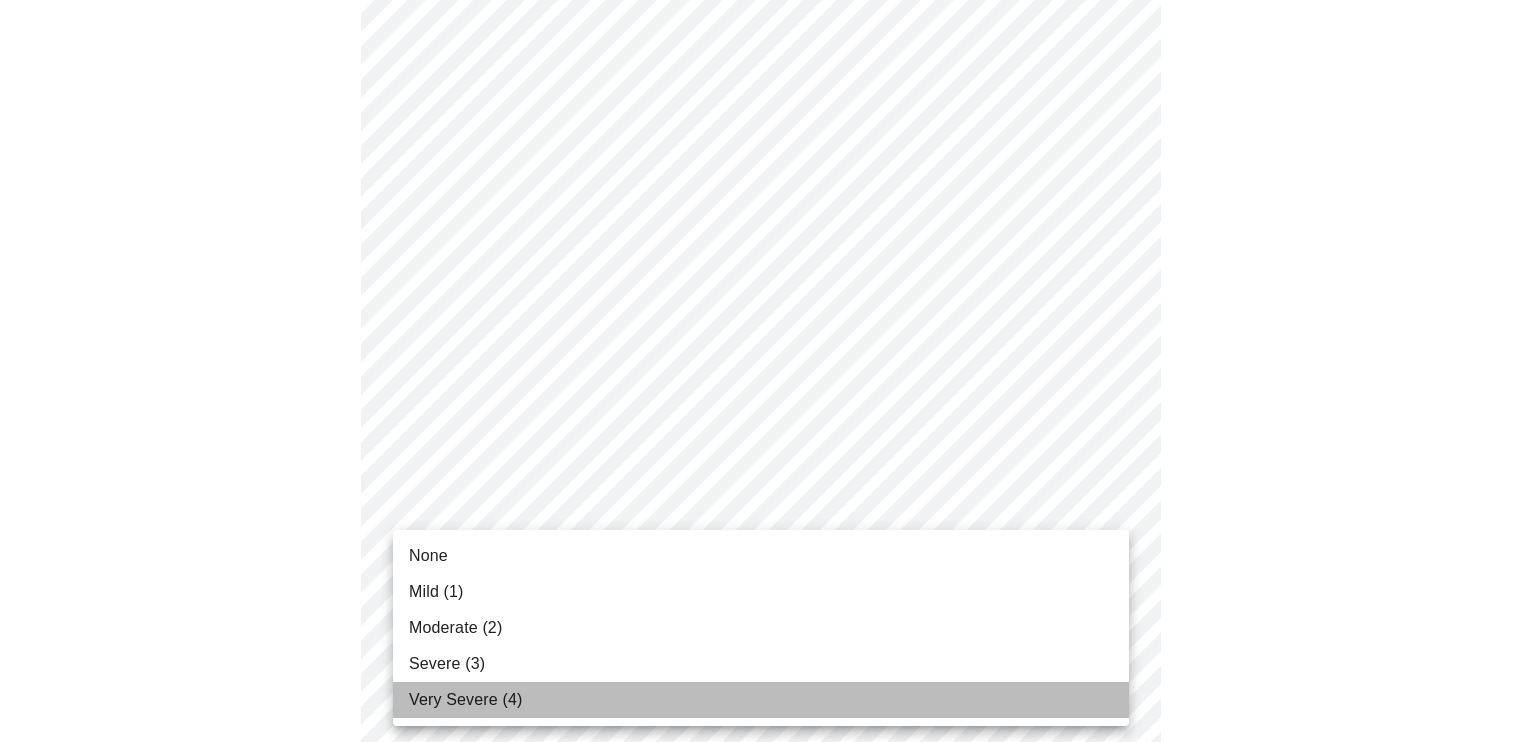 click on "Very Severe (4)" at bounding box center (761, 700) 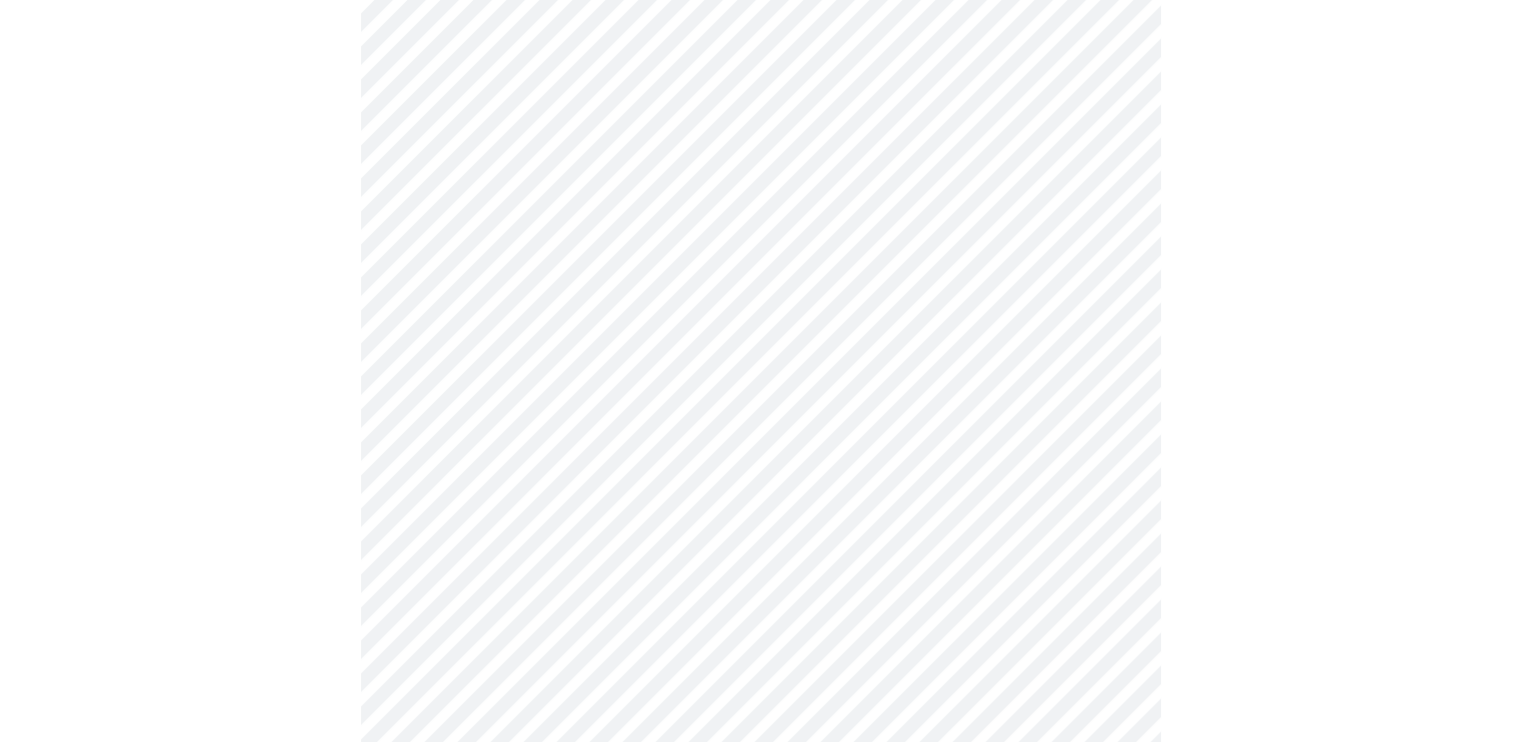 click at bounding box center (760, 395) 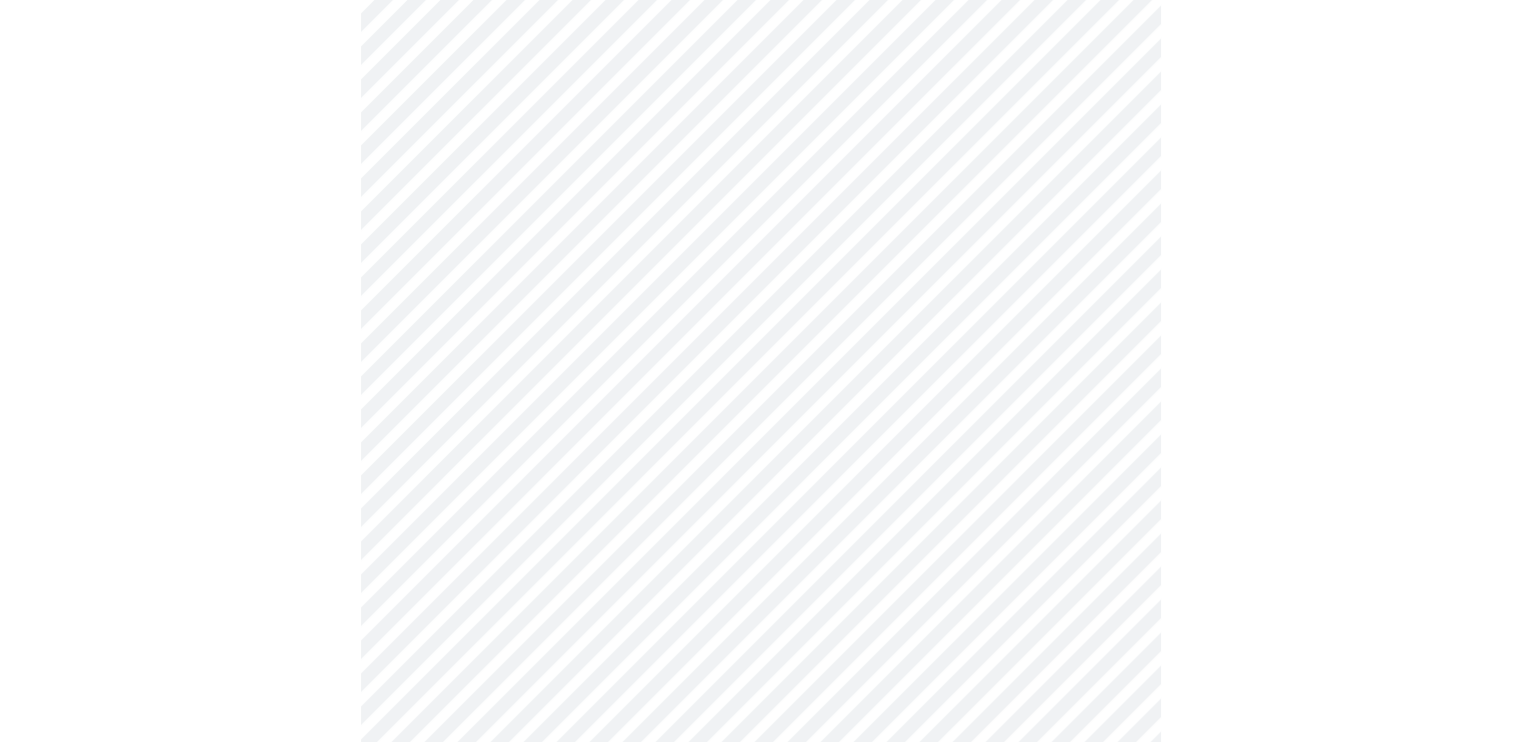 scroll, scrollTop: 1200, scrollLeft: 0, axis: vertical 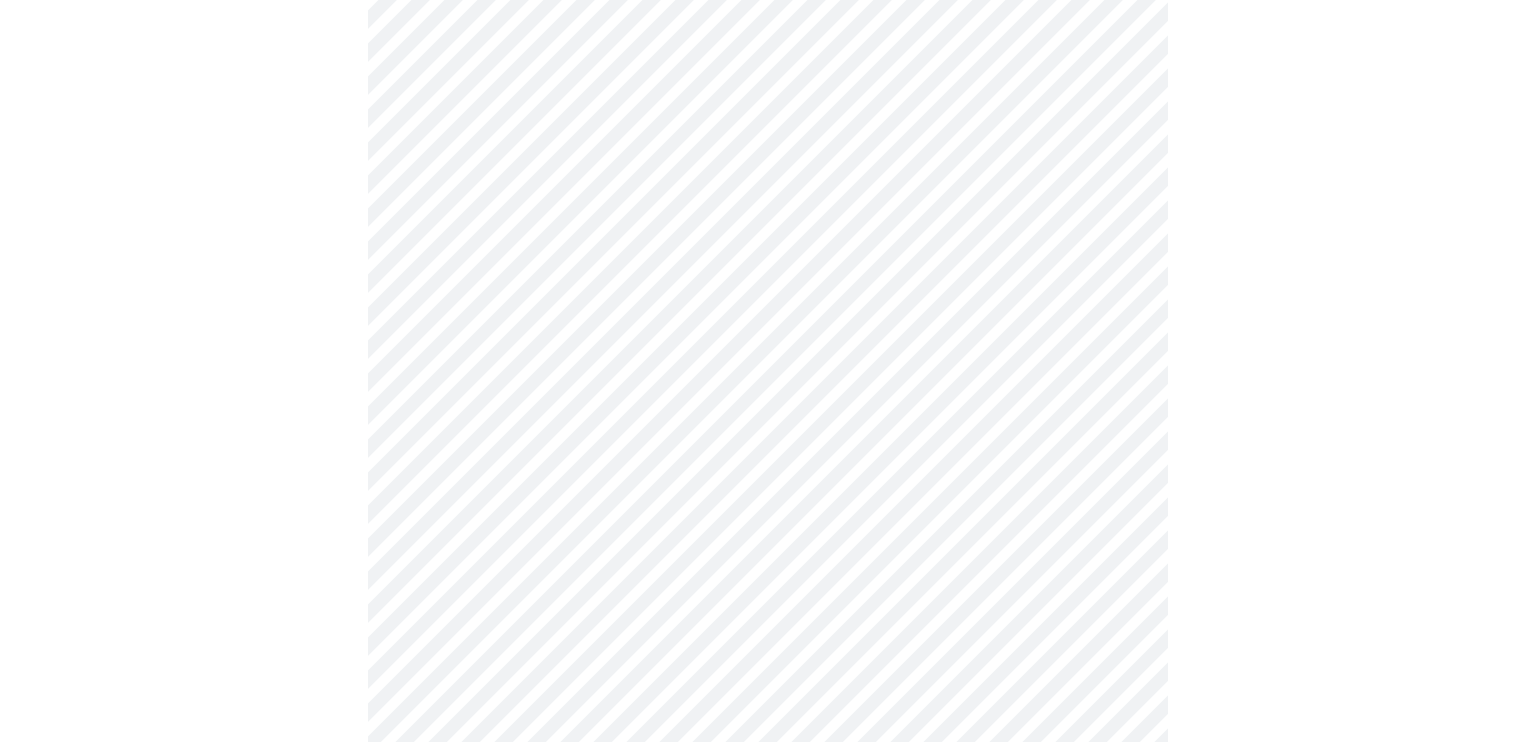 click on "Hi [NAME] Intake Questions for Mon, Aug 4th 2025 @ 1:20pm-1:40pm" at bounding box center [768, 25] 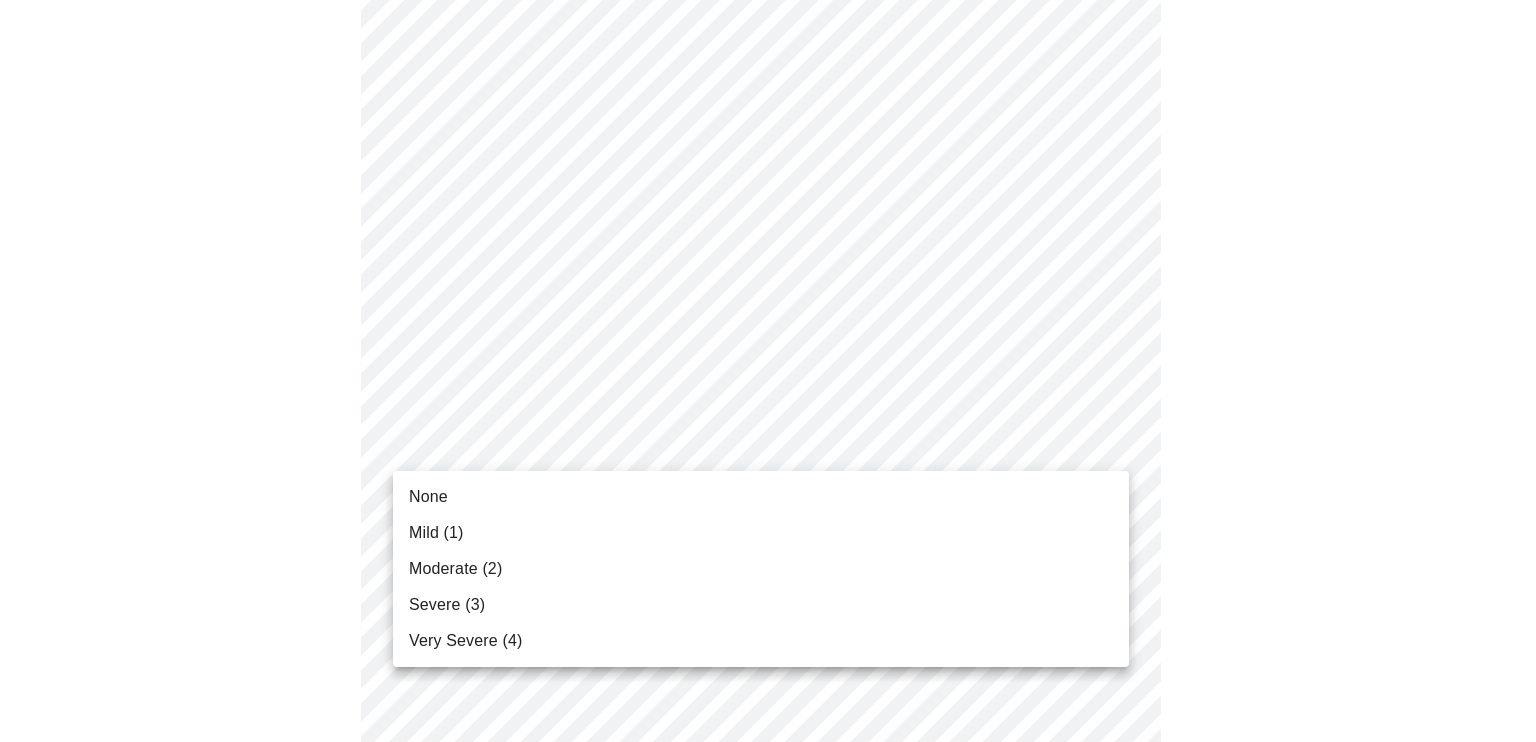 click on "None" at bounding box center (428, 497) 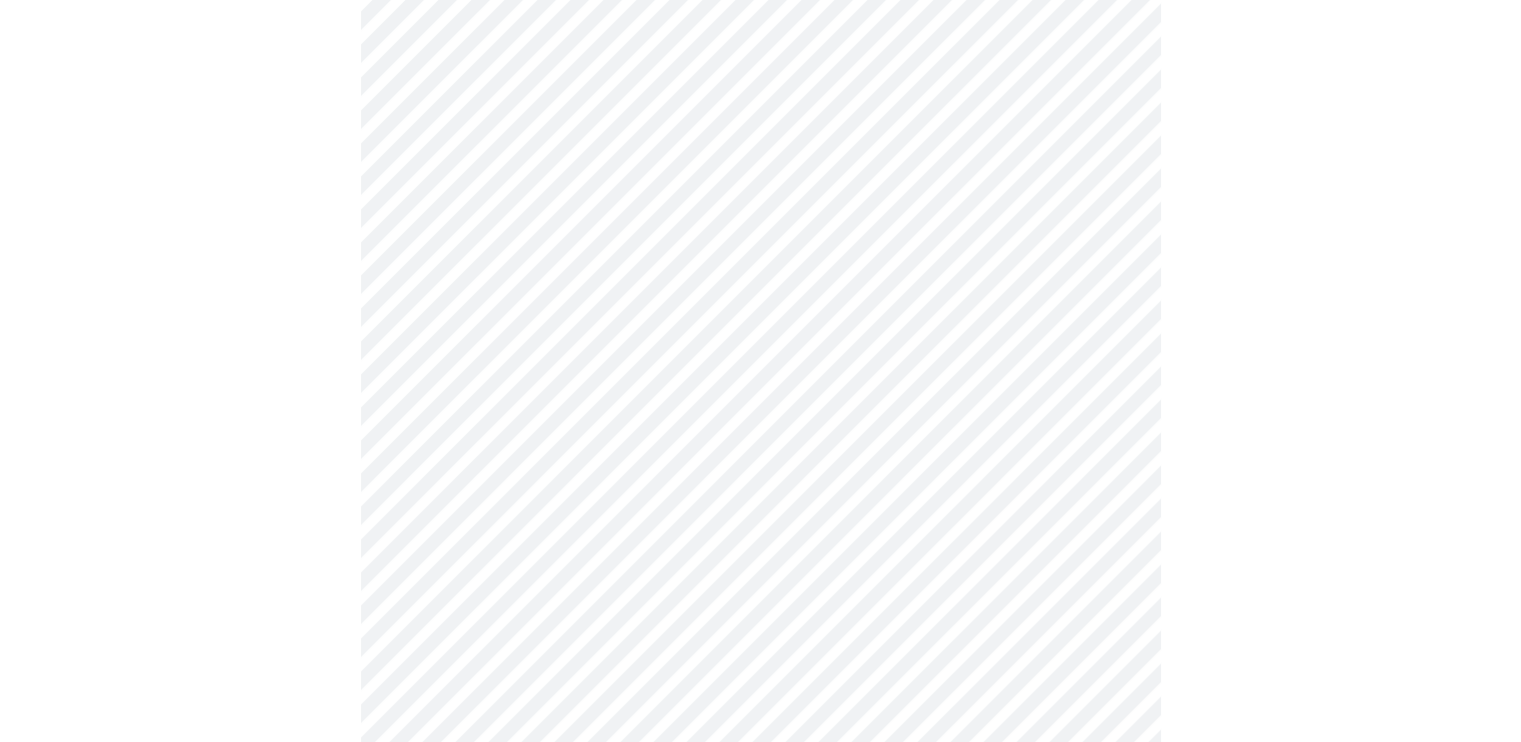 scroll, scrollTop: 1400, scrollLeft: 0, axis: vertical 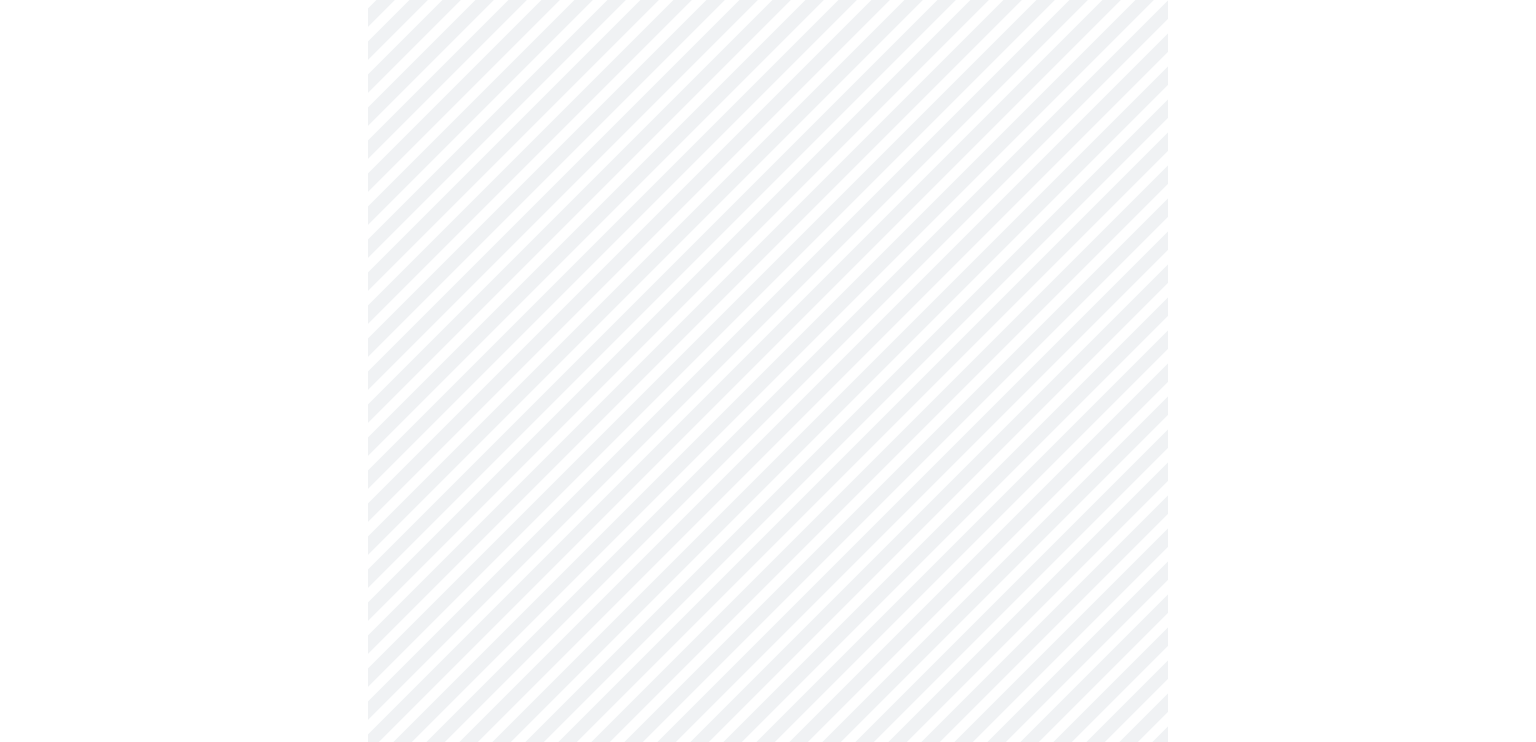 click on "Hi [NAME] Intake Questions for Mon, Aug 4th 2025 @ 1:20pm-1:40pm" at bounding box center [768, -189] 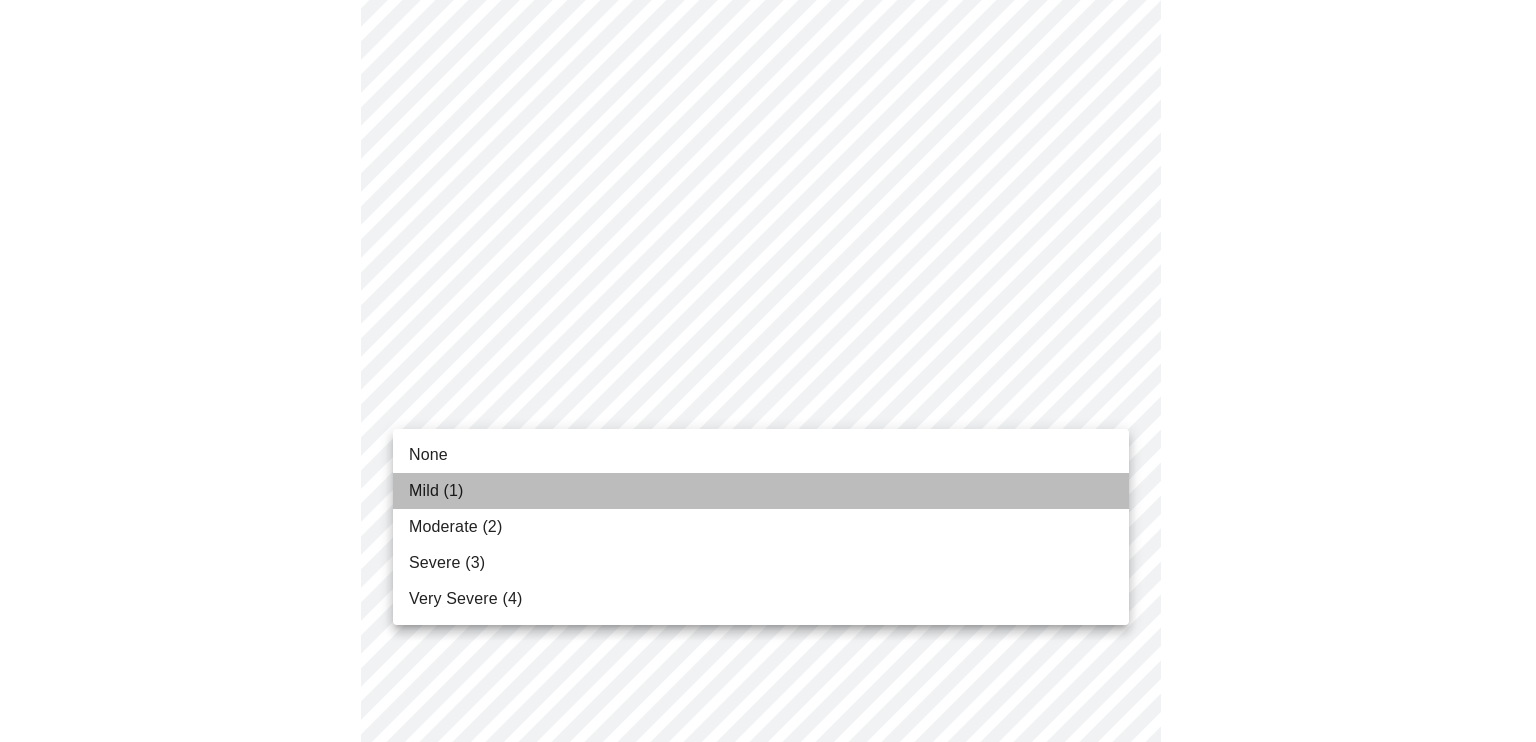 click on "Mild (1)" at bounding box center [436, 491] 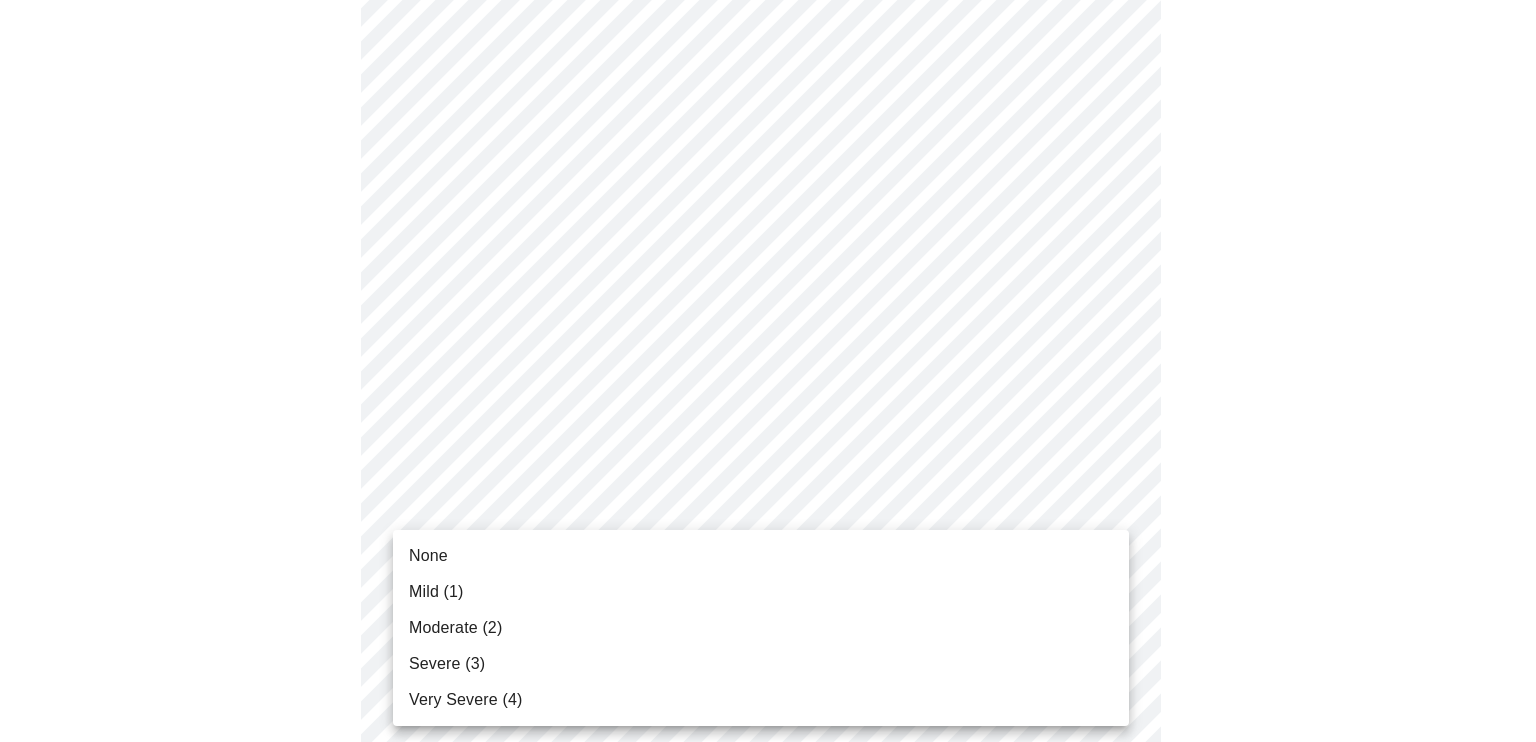 click on "Hi [NAME] Intake Questions for Mon, Aug 4th 2025 @ 1:20pm-1:40pm" at bounding box center [768, -203] 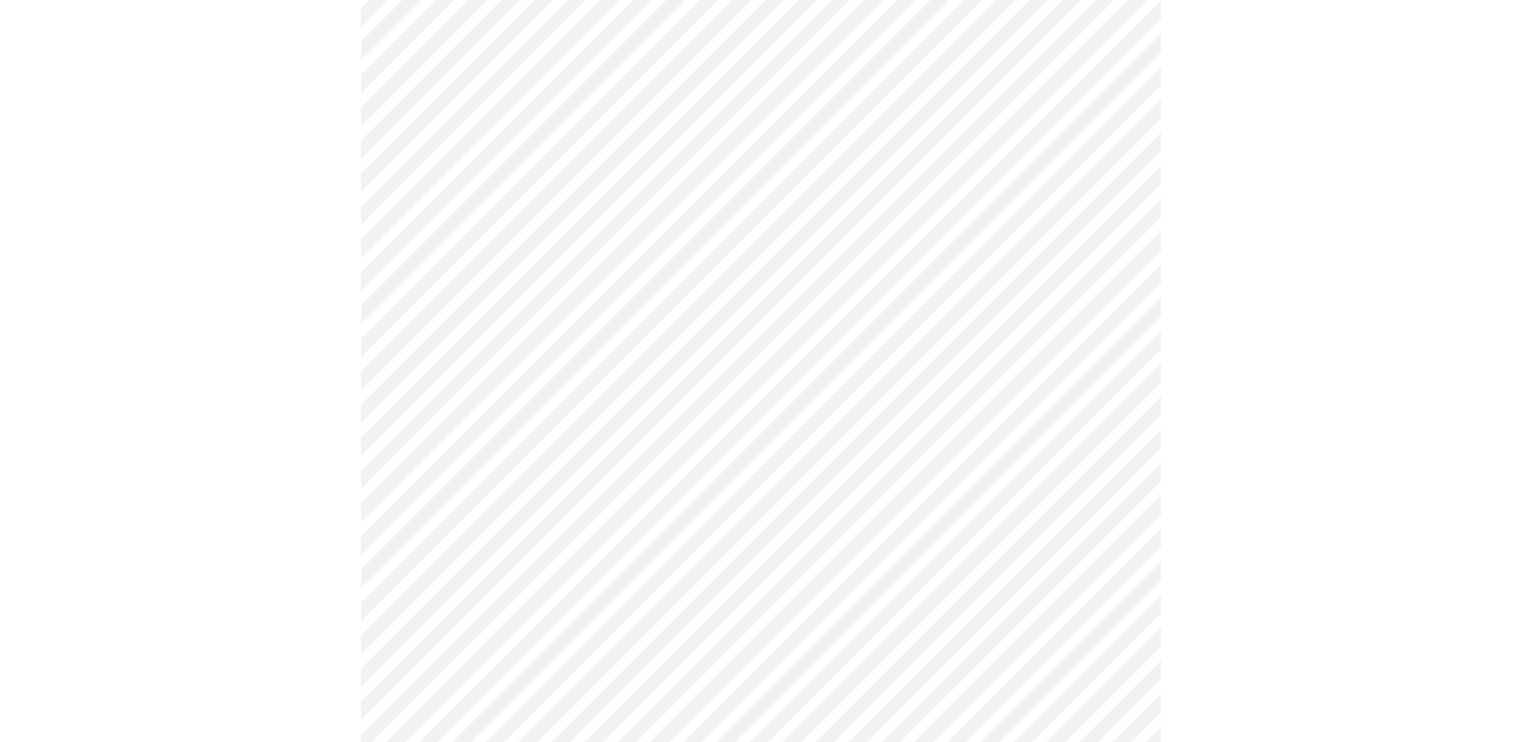 click at bounding box center [760, -147] 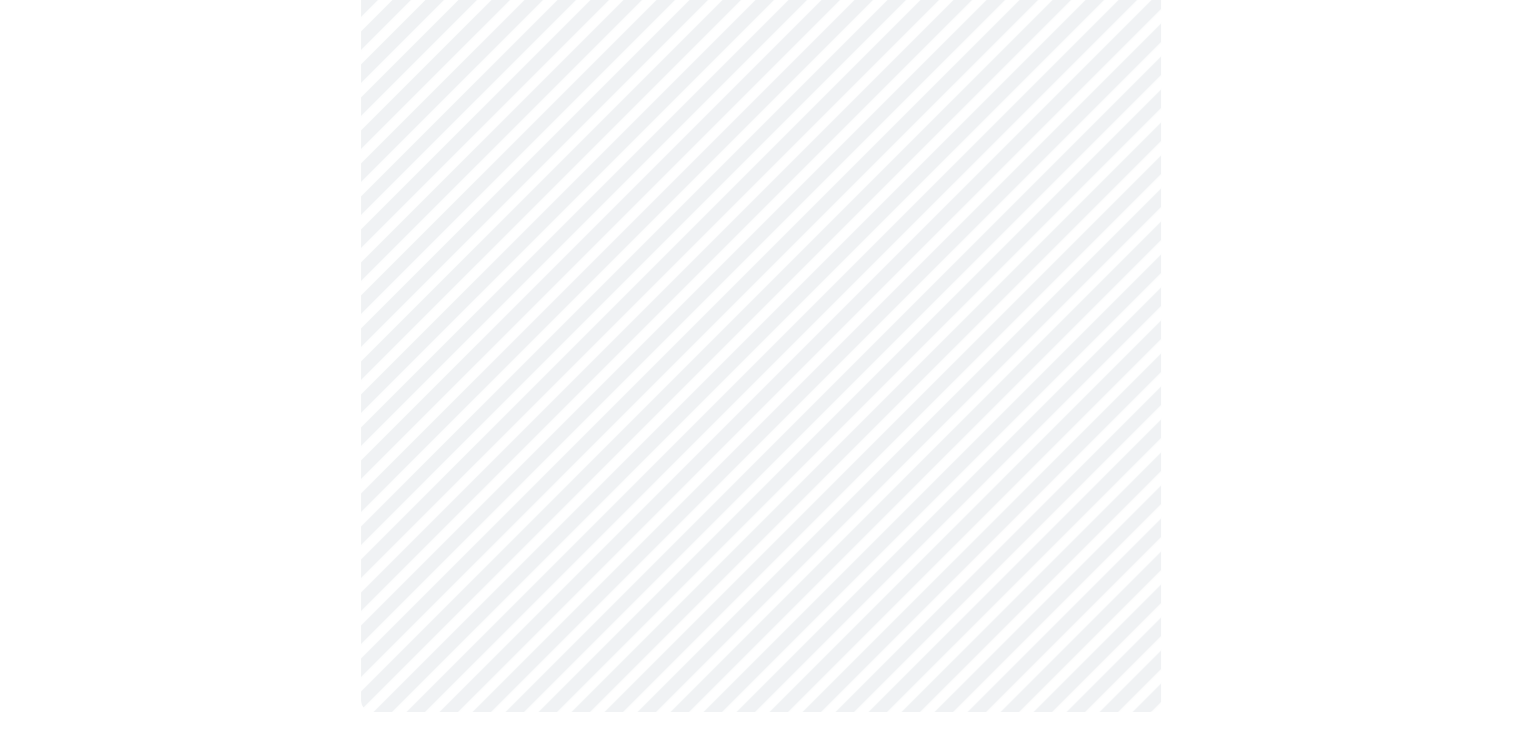 scroll, scrollTop: 0, scrollLeft: 0, axis: both 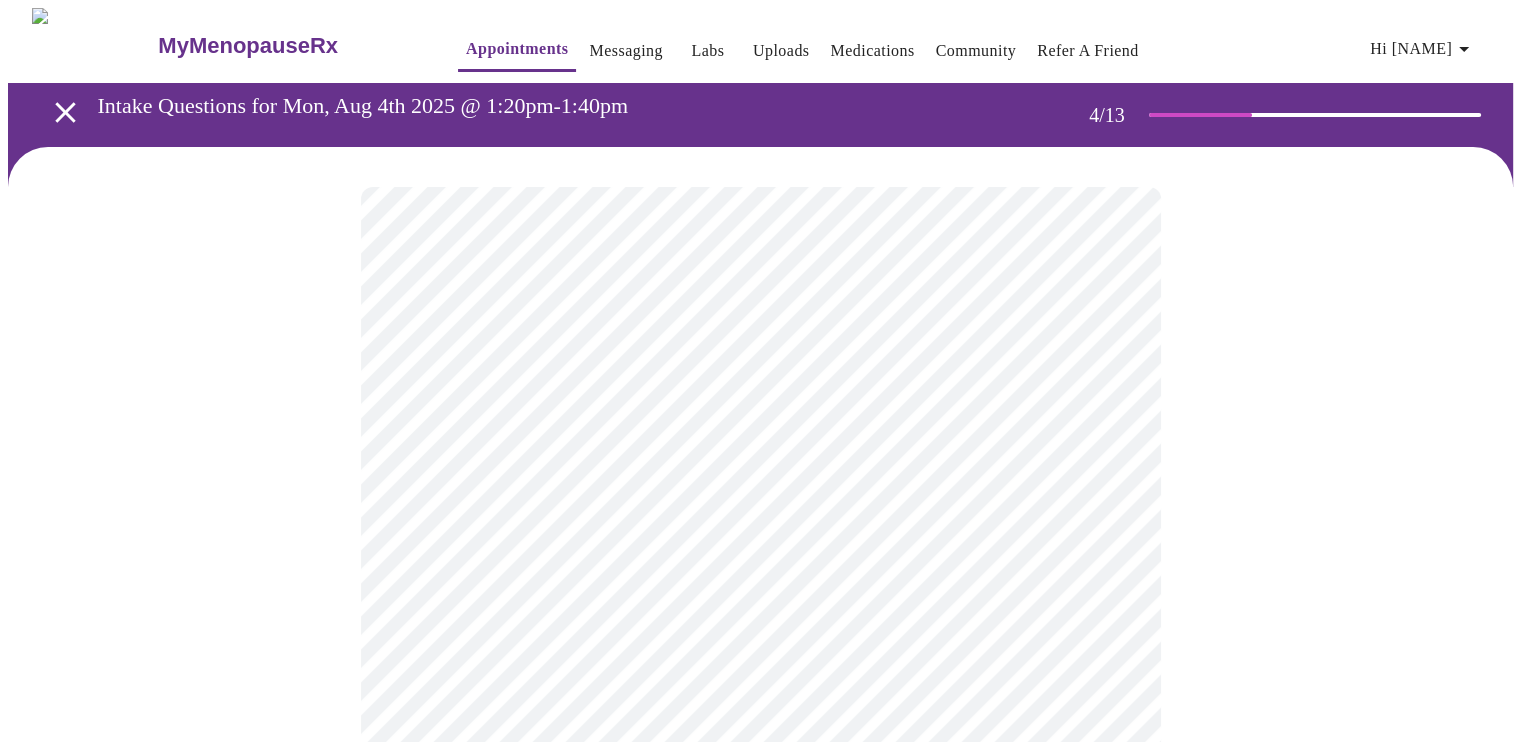 click at bounding box center (760, 1023) 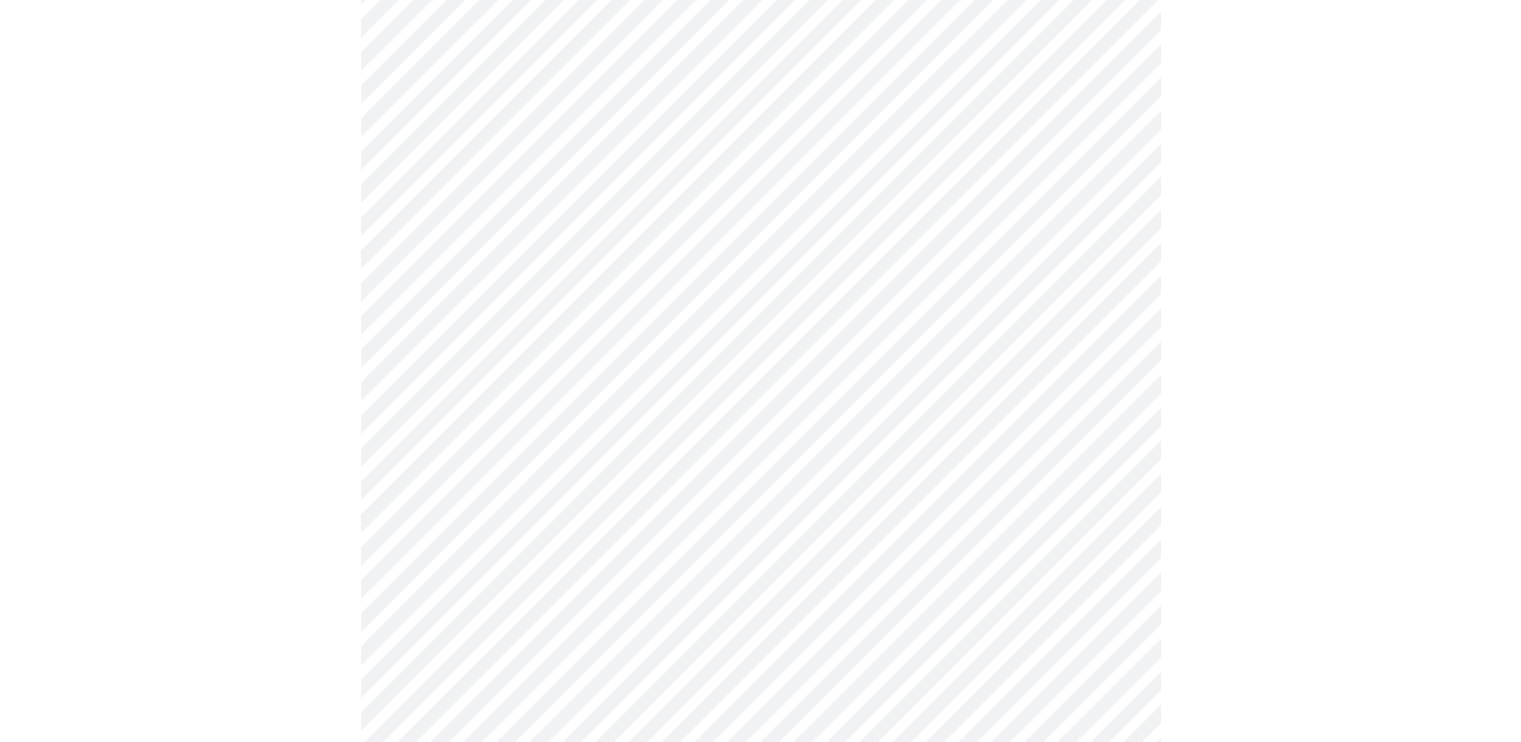scroll, scrollTop: 600, scrollLeft: 0, axis: vertical 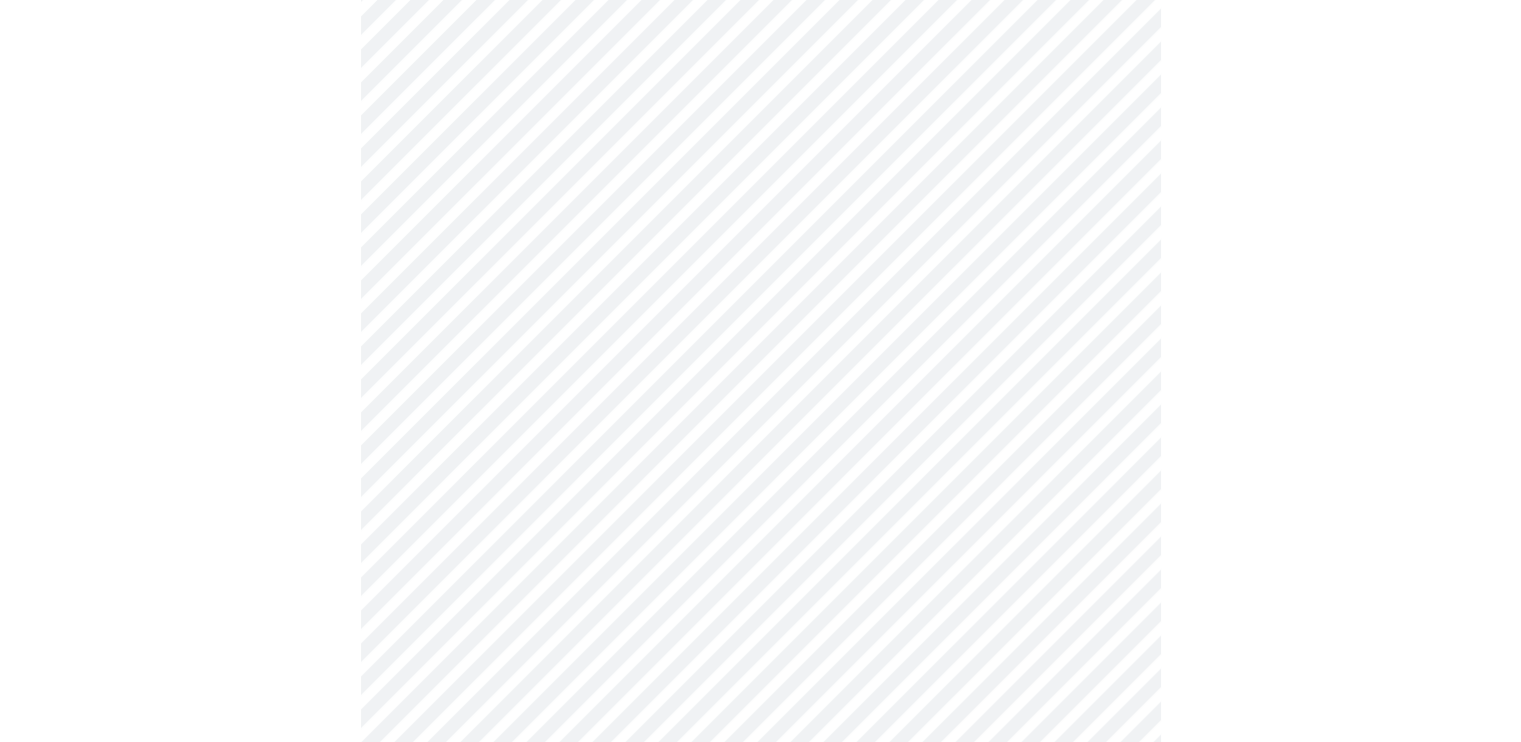 click on "MyMenopauseRx Appointments Messaging Labs Uploads Medications Community Refer a Friend Hi [FIRST]   Intake Questions for Mon, Aug 4th 2025 @ 1:20pm-1:40pm 4  /  13 Settings Billing Invoices Log out" at bounding box center (760, 353) 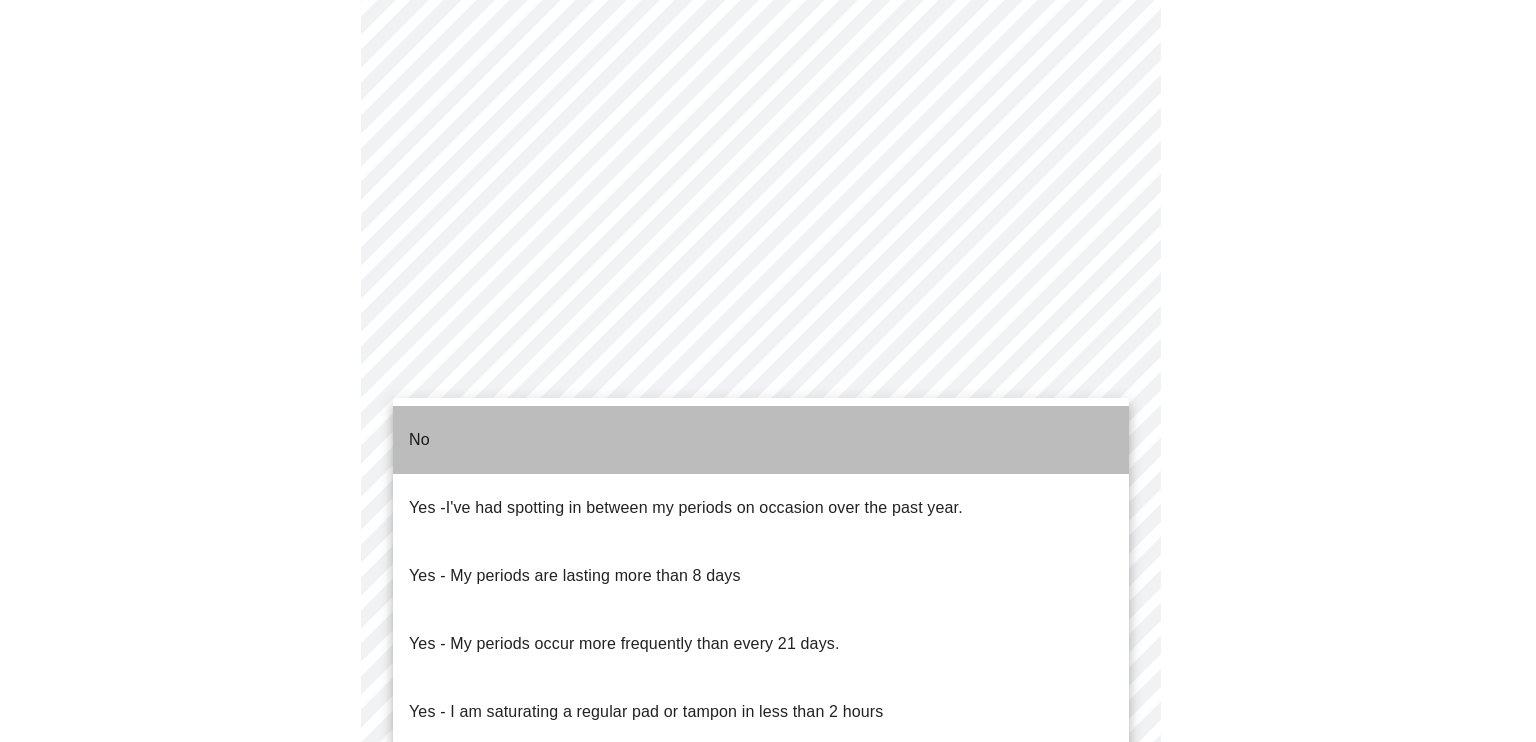click on "No" at bounding box center [419, 440] 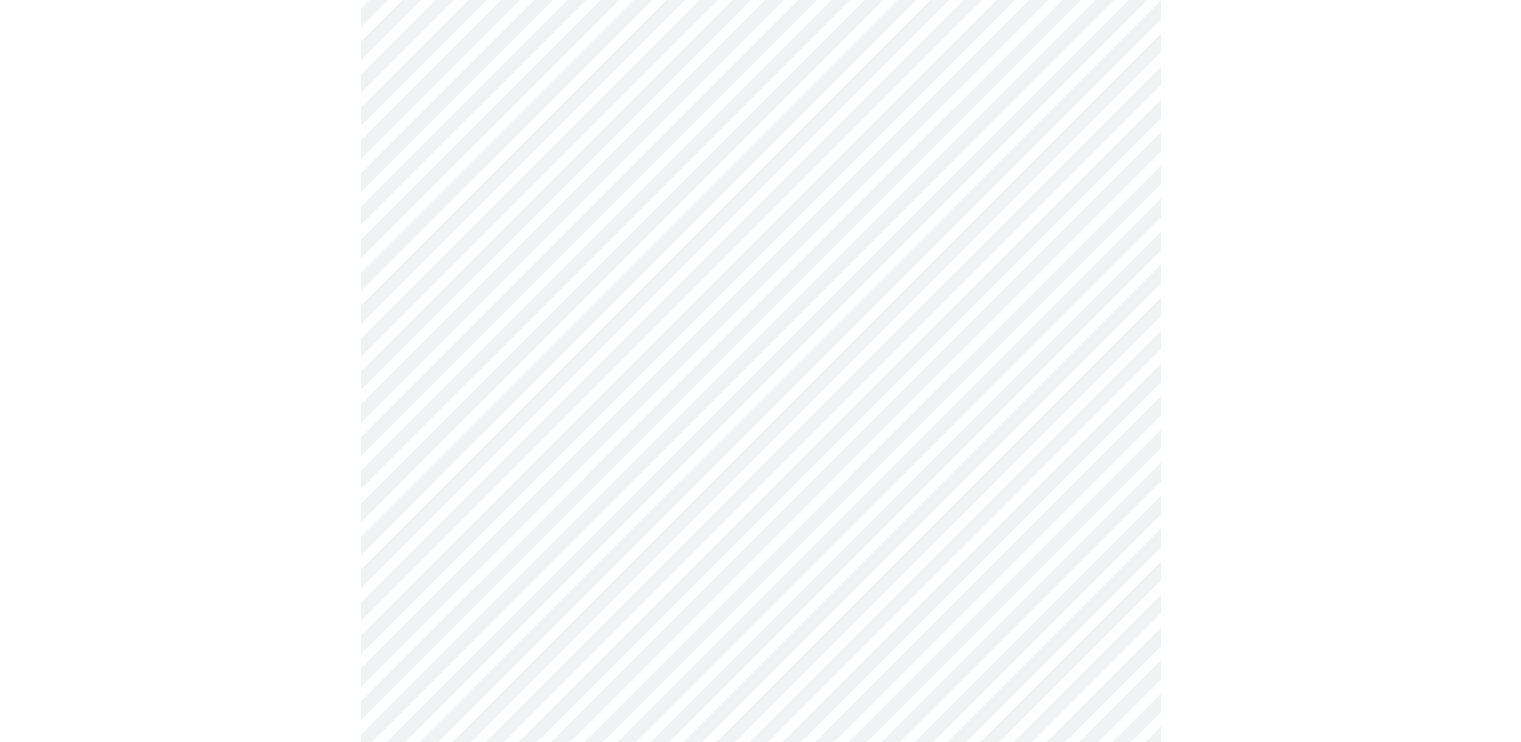 scroll, scrollTop: 1000, scrollLeft: 0, axis: vertical 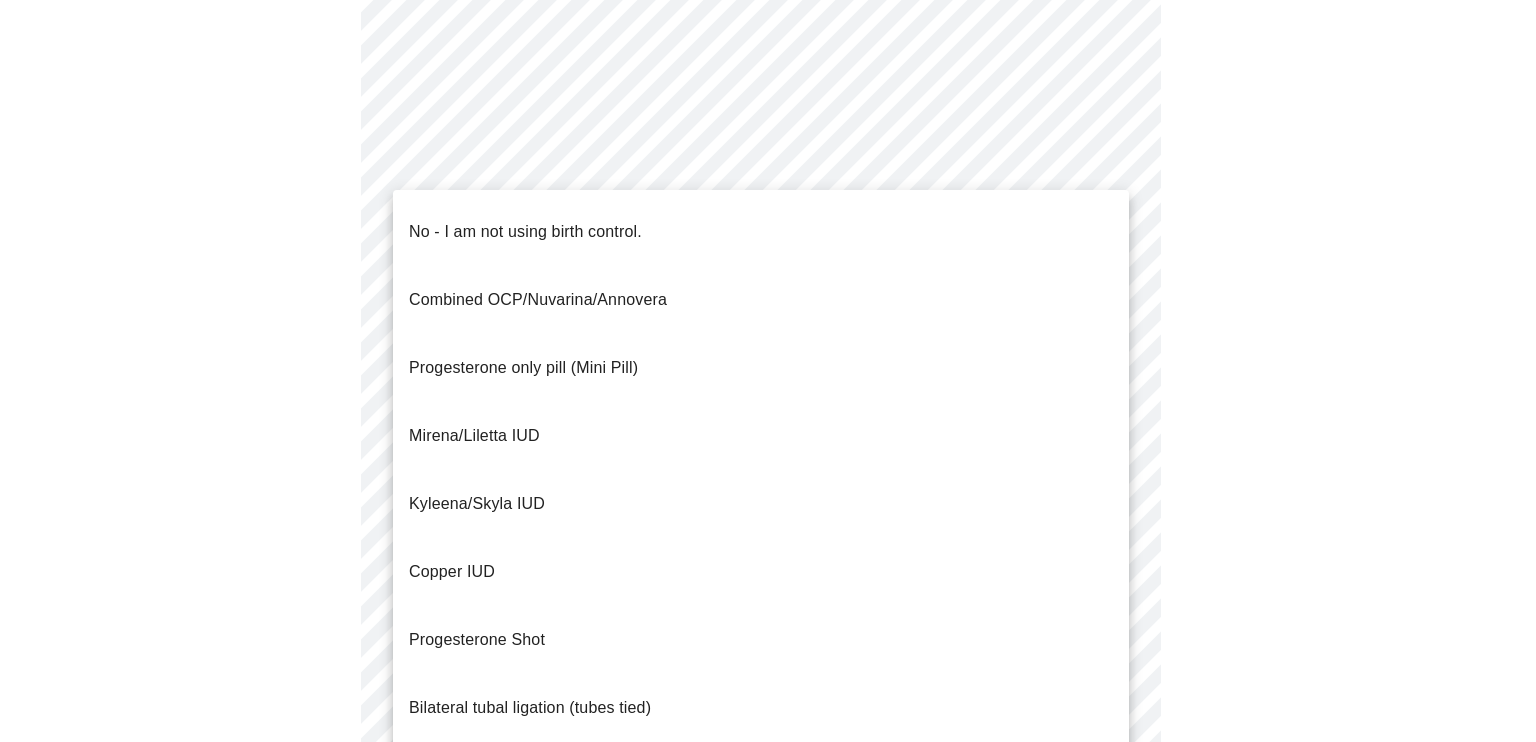 click on "Hi [NAME] Intake Questions for Mon, Aug 4th 2025 @ 1:20pm-1:40pm" at bounding box center (768, -53) 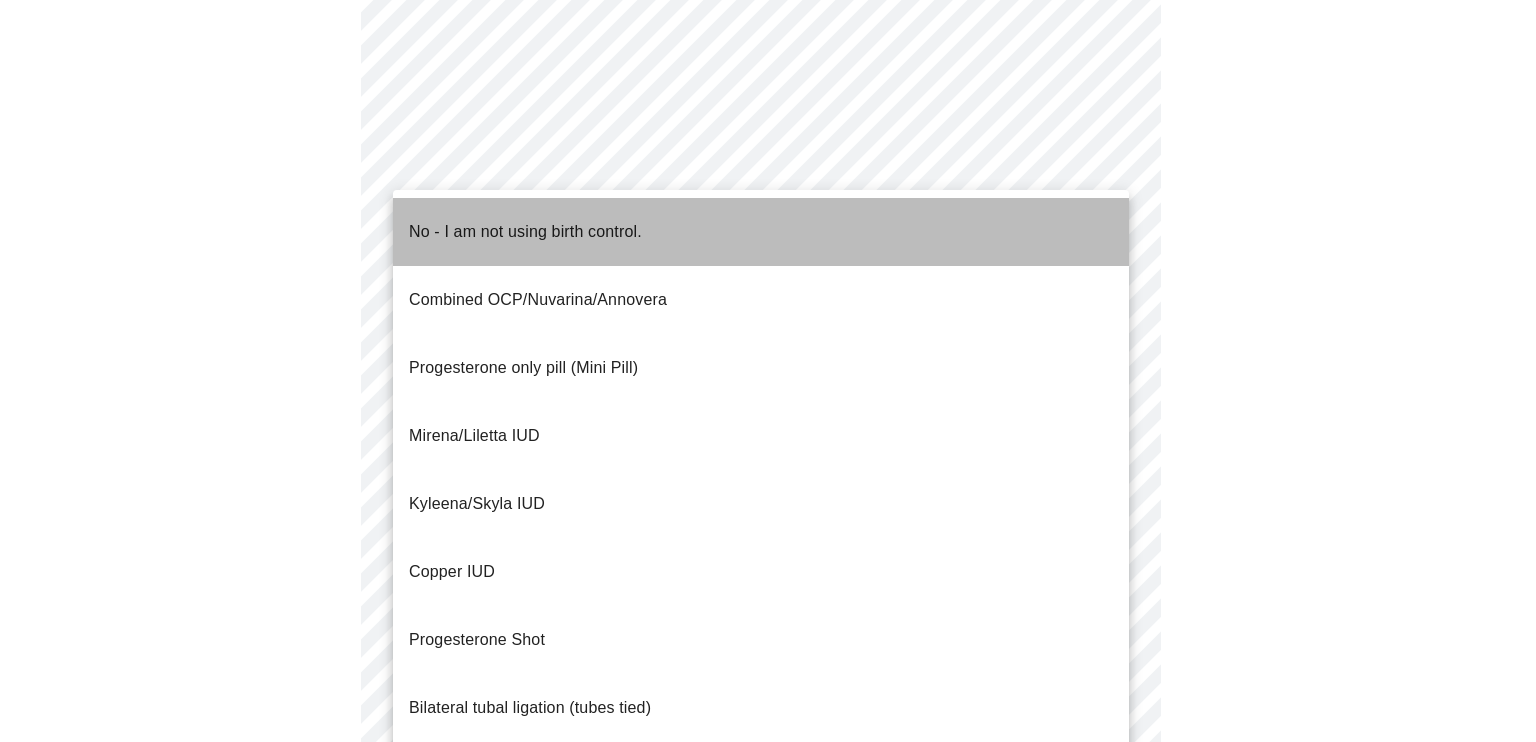 click on "No - I am not using birth control." at bounding box center [525, 232] 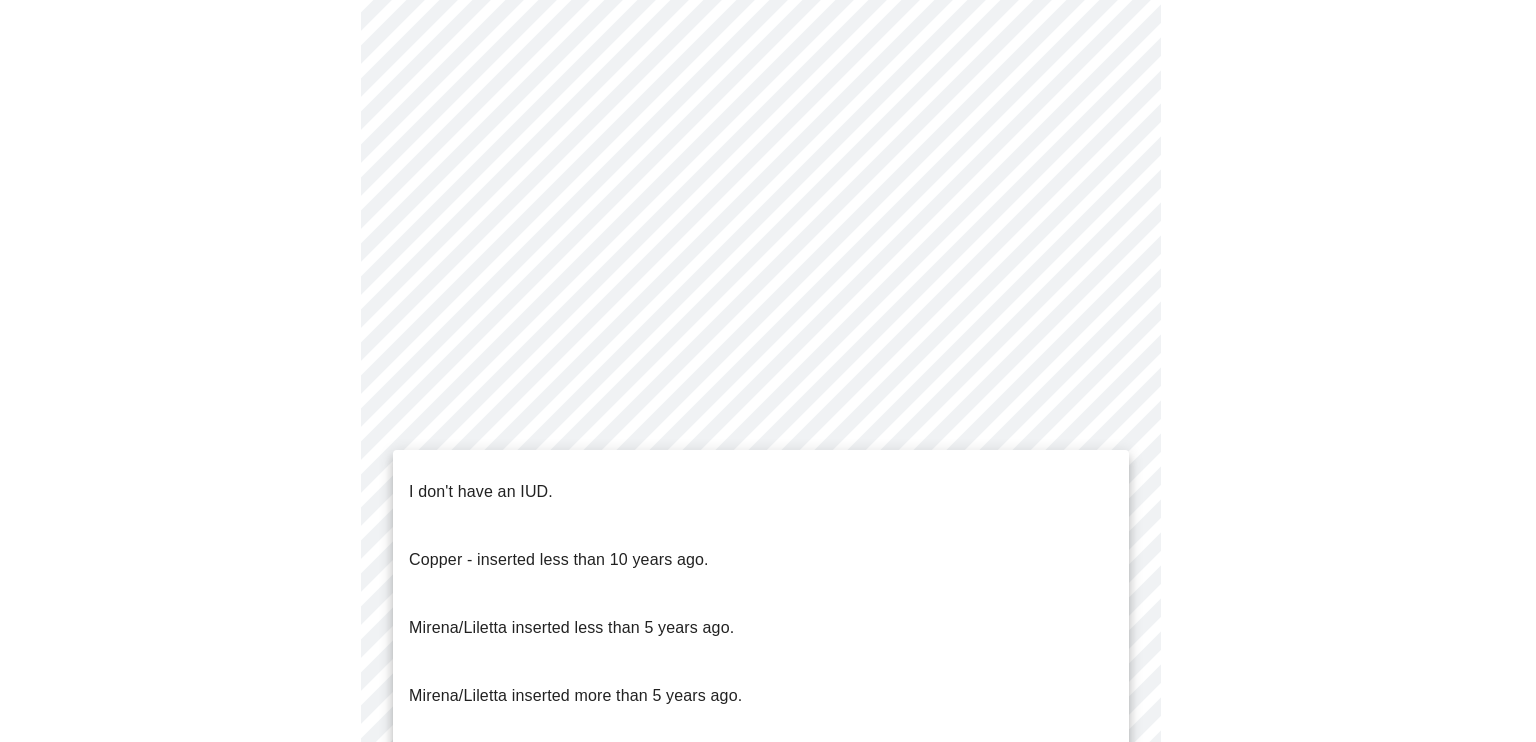 click on "MyMenopauseRx Appointments Messaging Labs Uploads Medications Community Refer a Friend Hi [FIRST]   Intake Questions for Mon, Aug 4th 2025 @ 1:20pm-1:40pm 4  /  13 Settings Billing Invoices Log out I don't have an IUD.
Copper - inserted less than 10 years ago.
Mirena/Liletta inserted less than 5 years ago.
Mirena/Liletta inserted more than 5 years ago.
Kyleena, inserted more than 5 years ago." at bounding box center (768, -59) 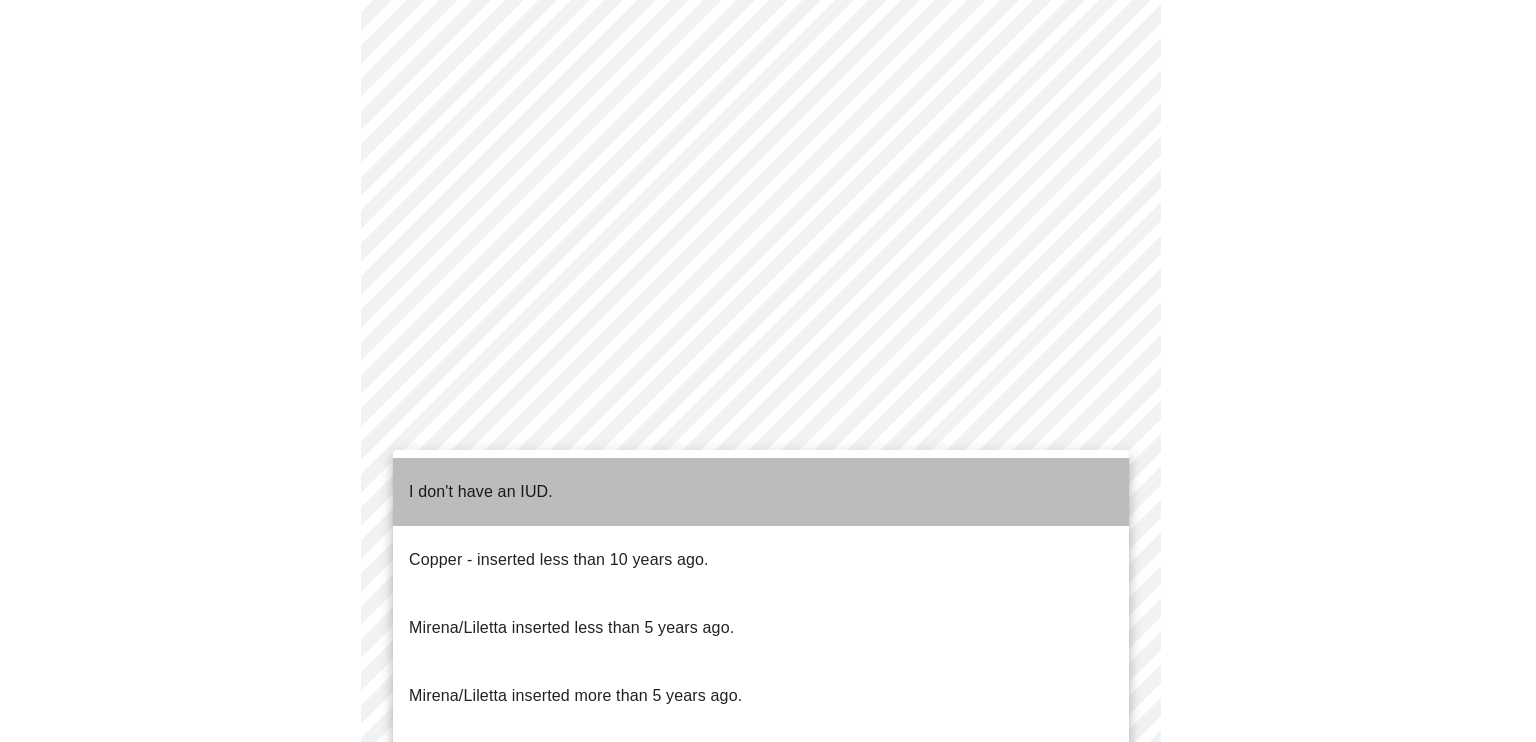 click on "I don't have an IUD." at bounding box center [481, 492] 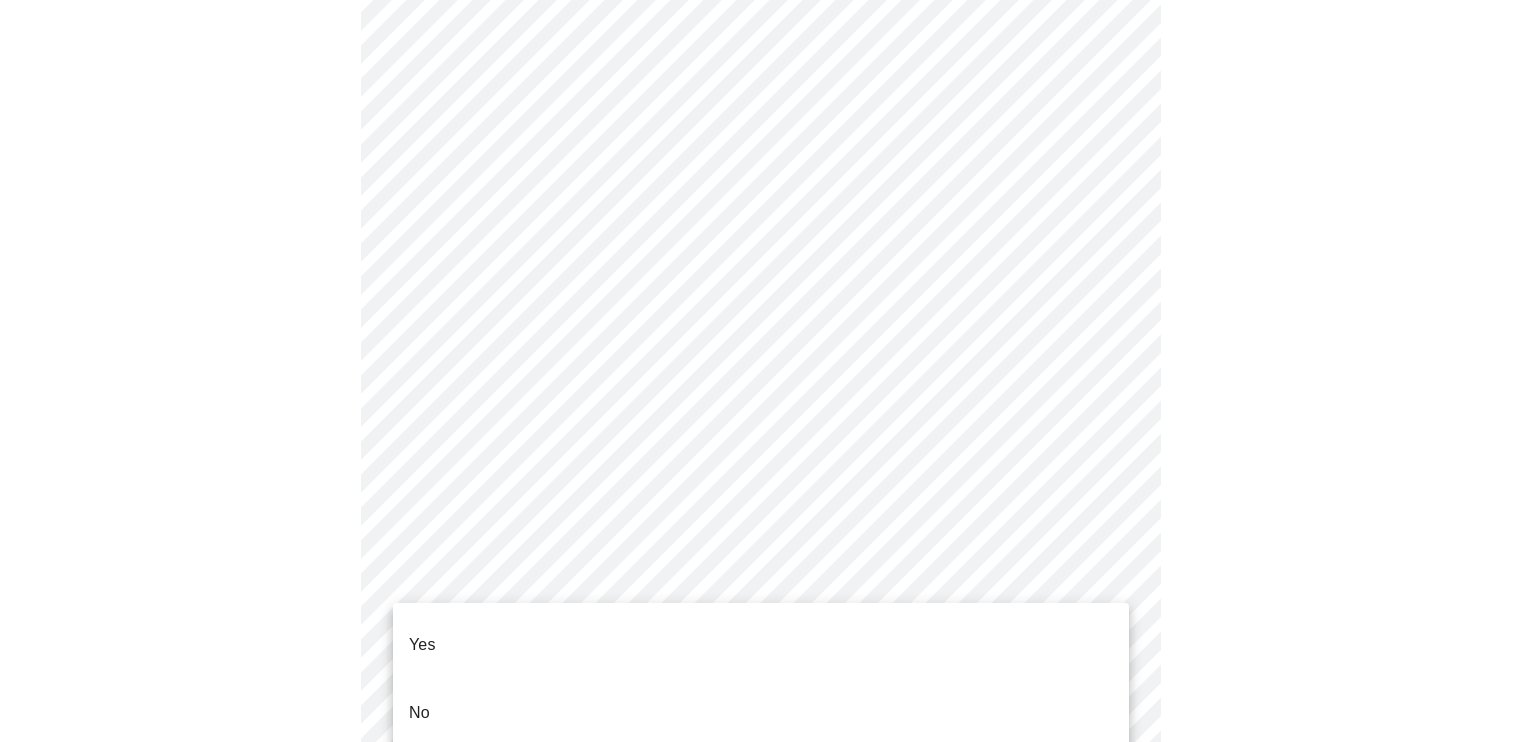 click on "MyMenopauseRx Appointments Messaging Labs Uploads Medications Community Refer a Friend Hi Brandi   Intake Questions for Mon, Aug 4th 2025 @ 1:20pm-1:40pm 4  /  13 Settings Billing Invoices Log out Yes
No" at bounding box center [768, -65] 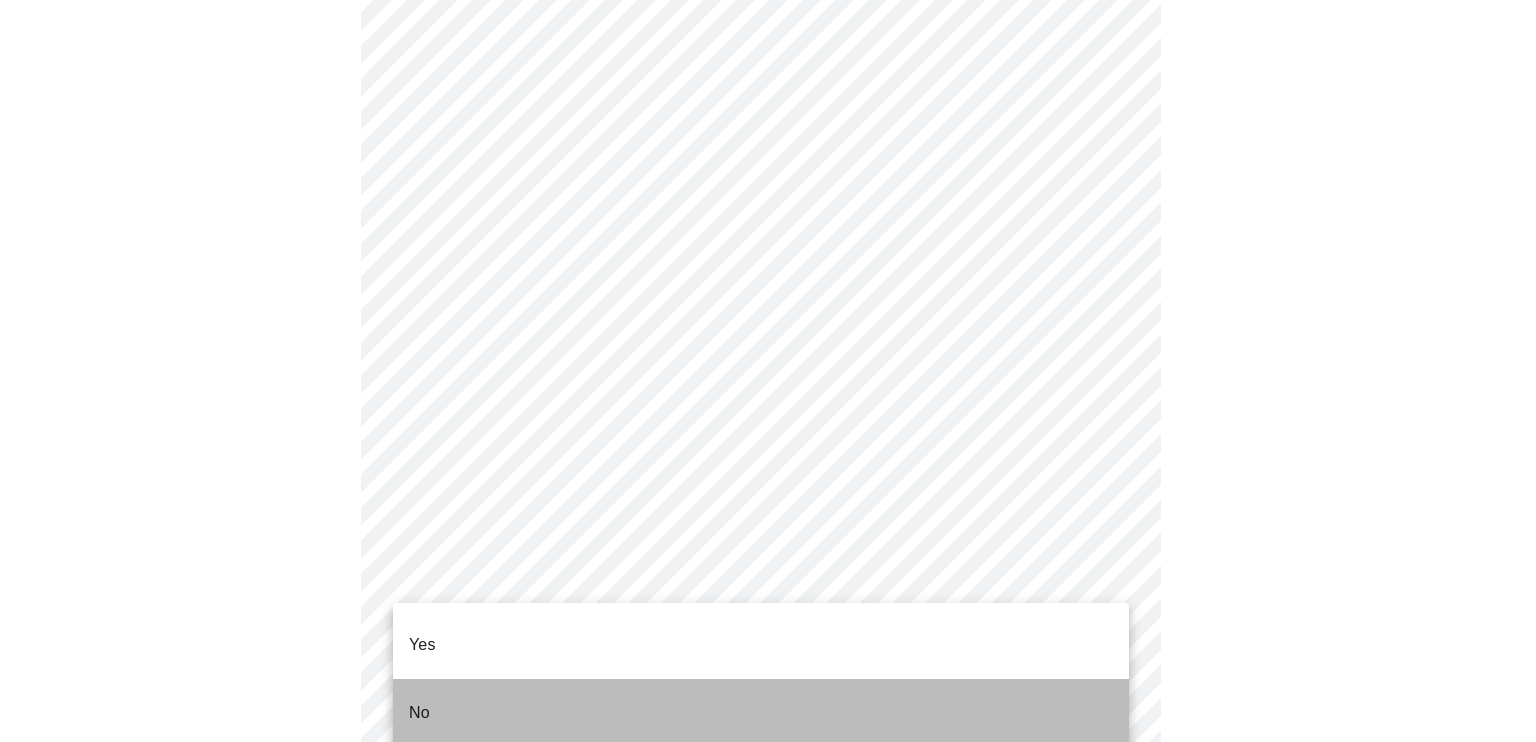click on "No" at bounding box center [419, 713] 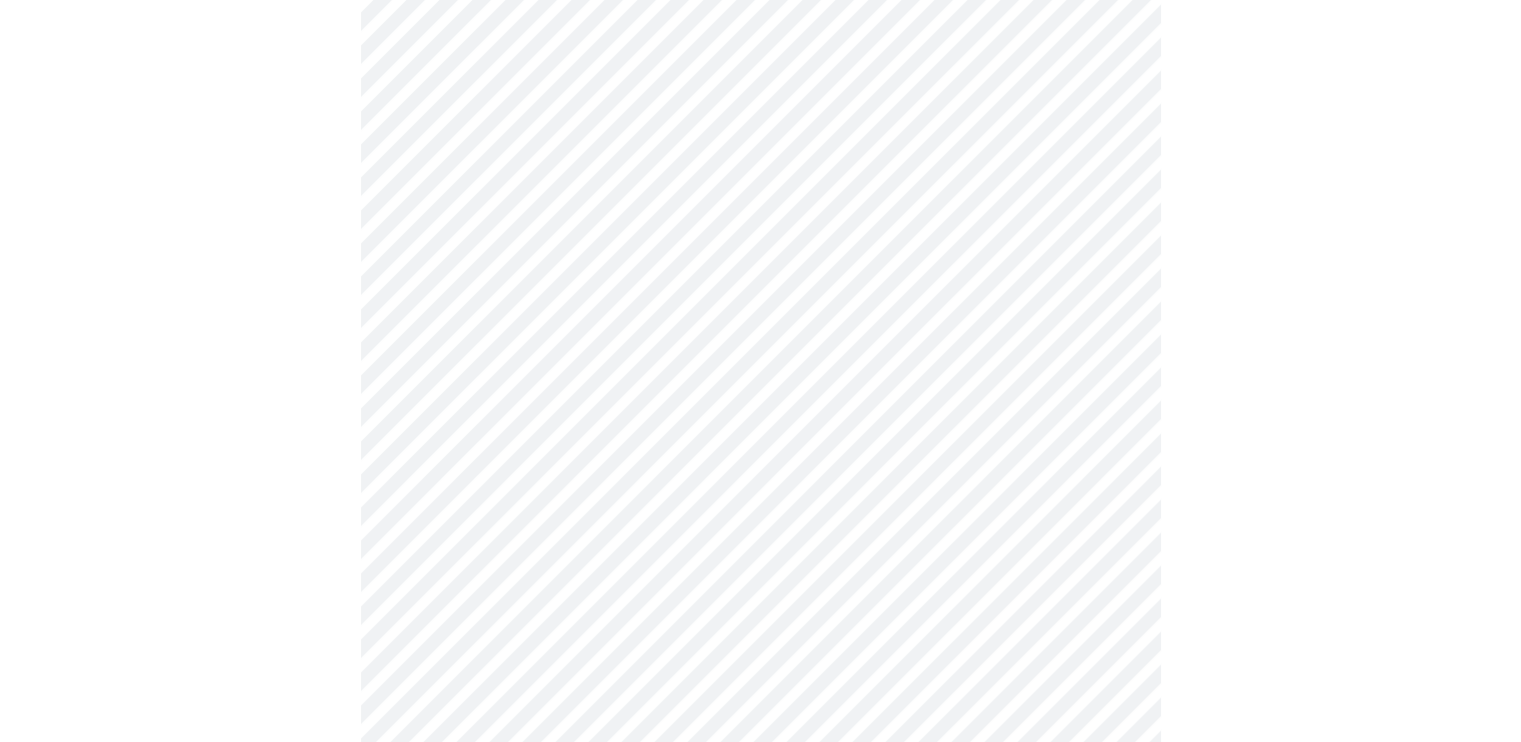 click at bounding box center [760, -1] 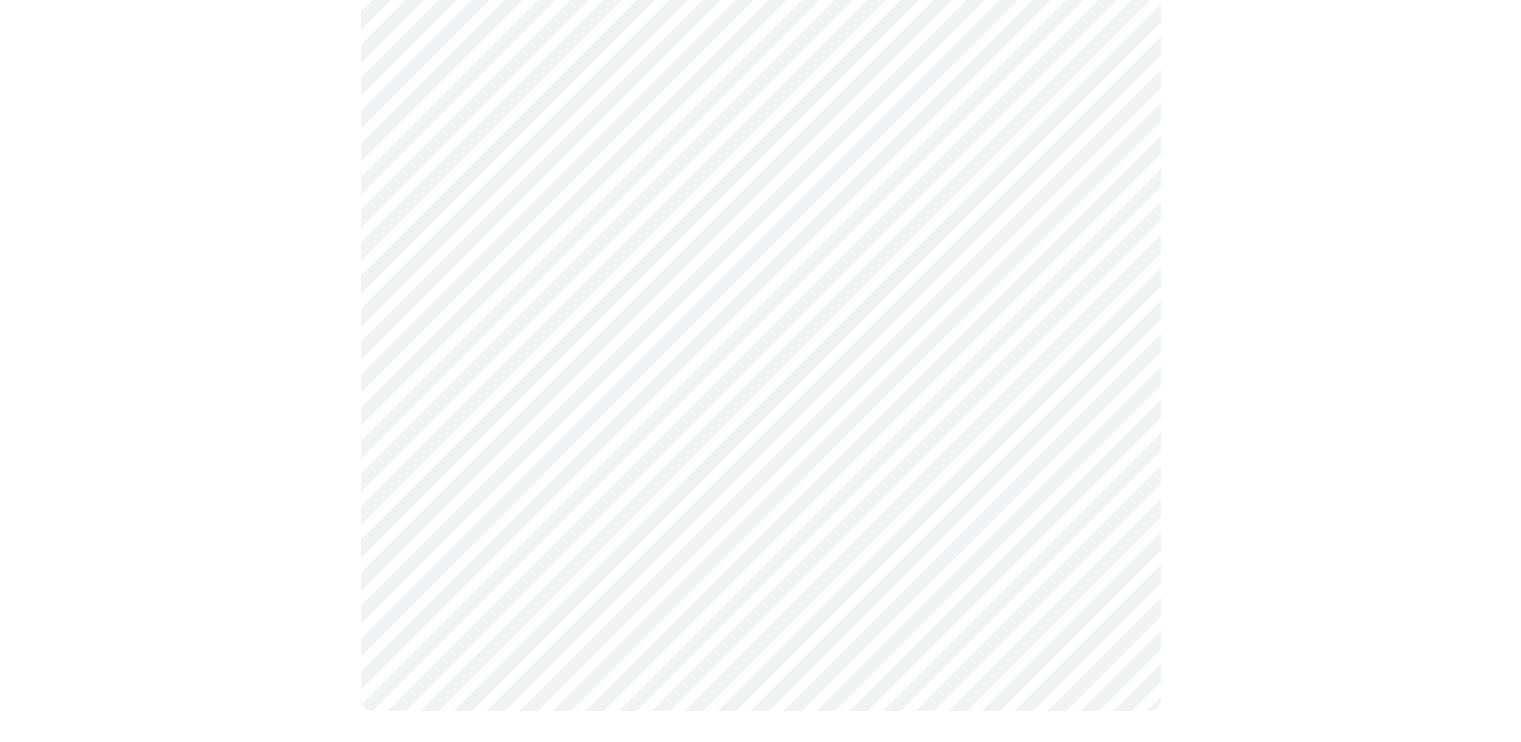 scroll, scrollTop: 0, scrollLeft: 0, axis: both 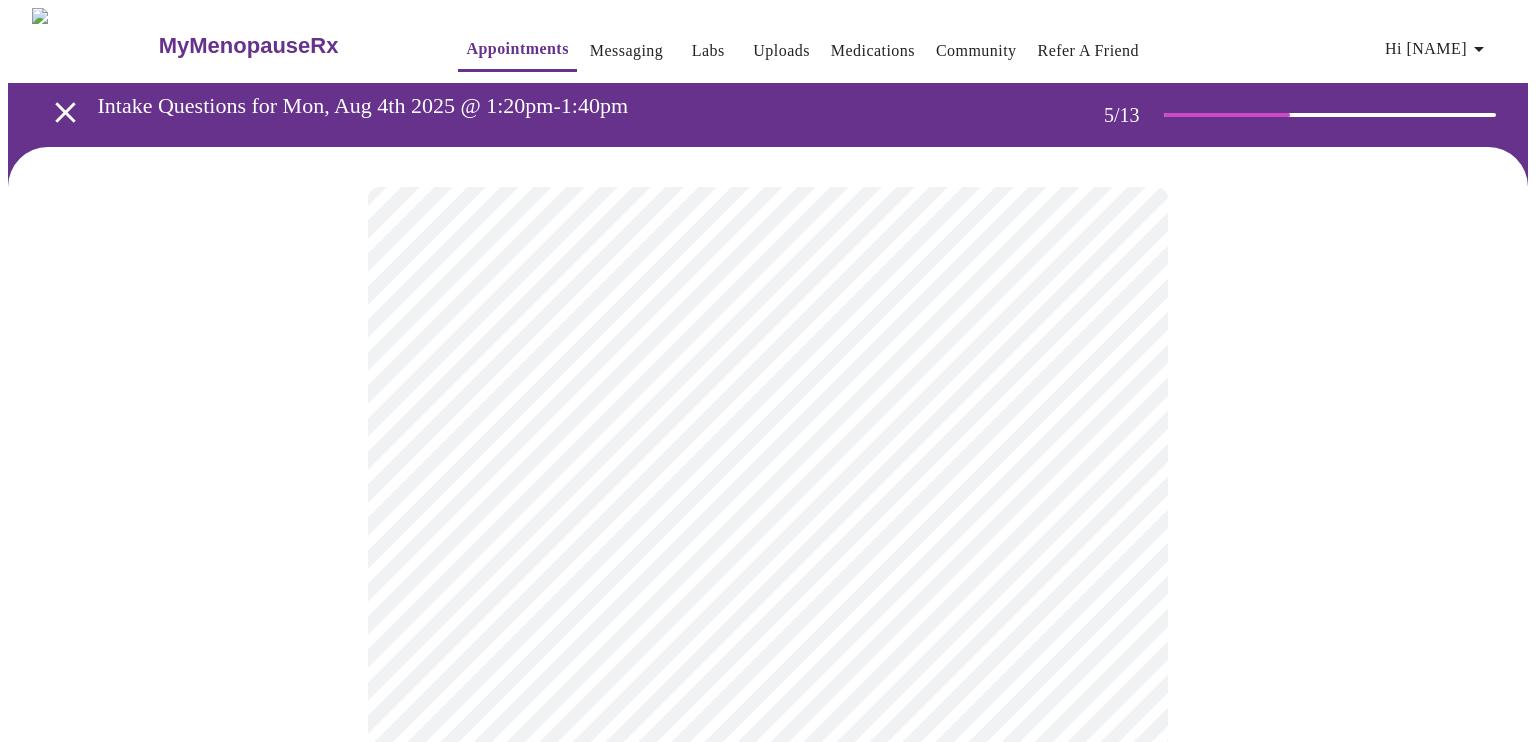 click on "MyMenopauseRx Appointments Messaging Labs Uploads Medications Community Refer a Friend Hi Brandi   Intake Questions for Mon, Aug 4th 2025 @ 1:20pm-1:40pm 5  /  13 Settings Billing Invoices Log out" at bounding box center [768, 724] 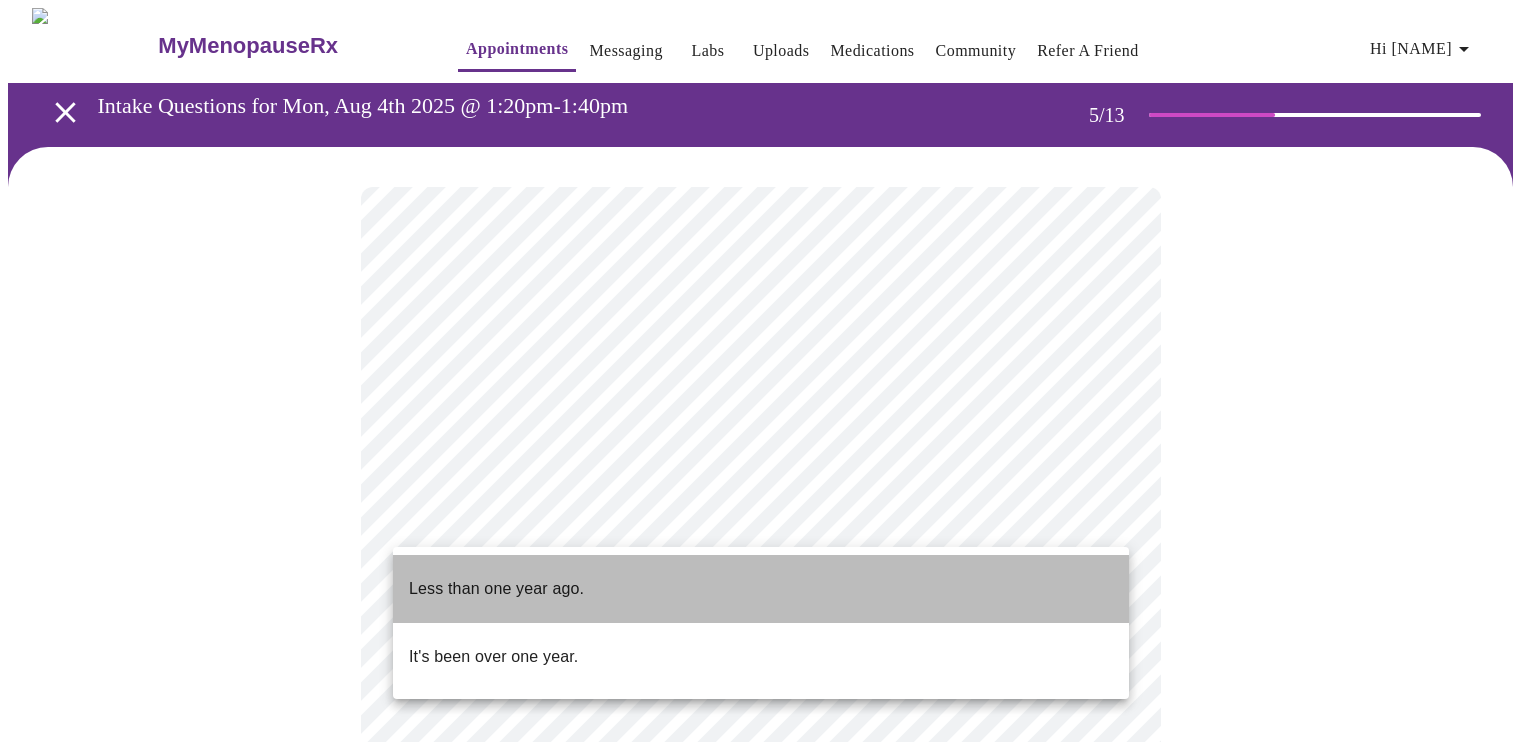 click on "Less than one year ago." at bounding box center (496, 589) 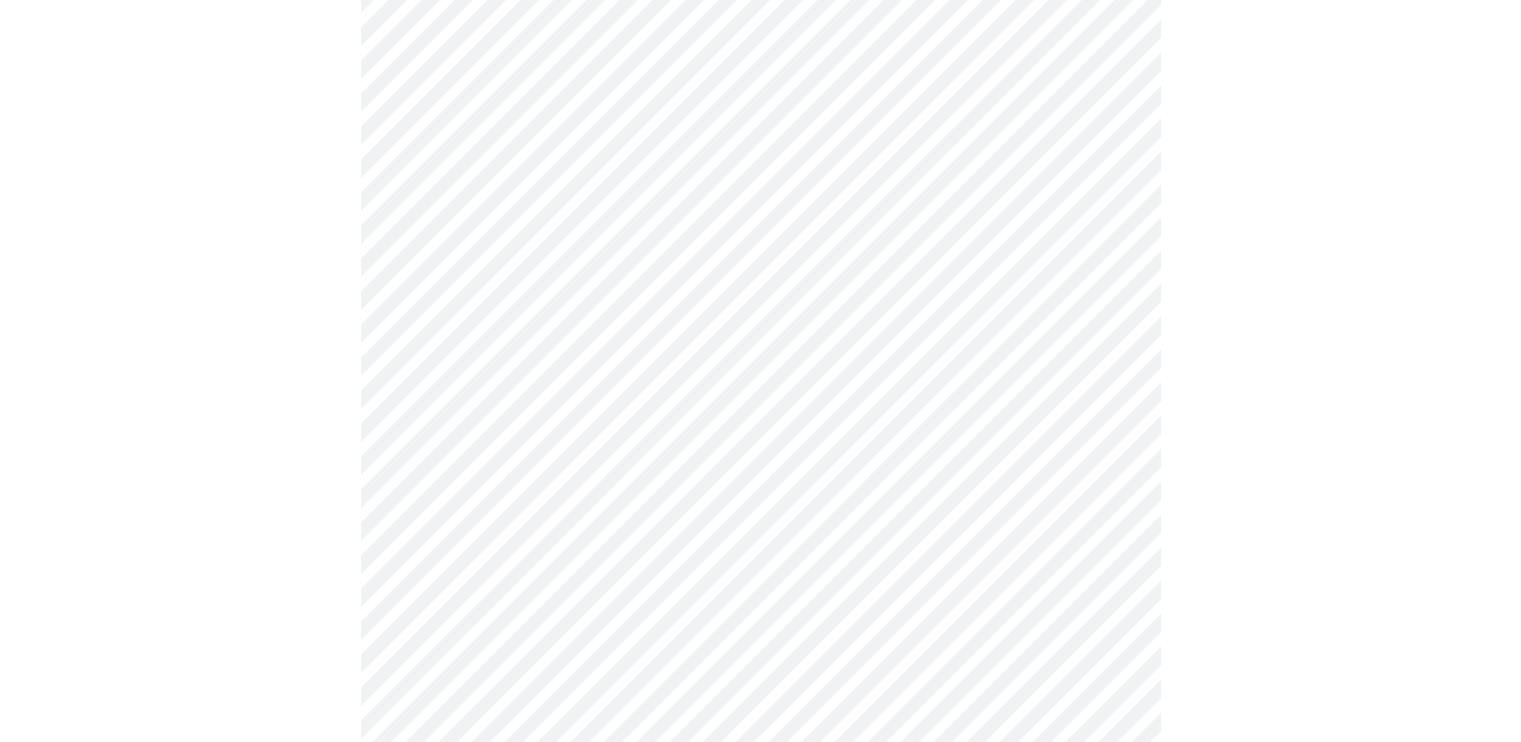 scroll, scrollTop: 300, scrollLeft: 0, axis: vertical 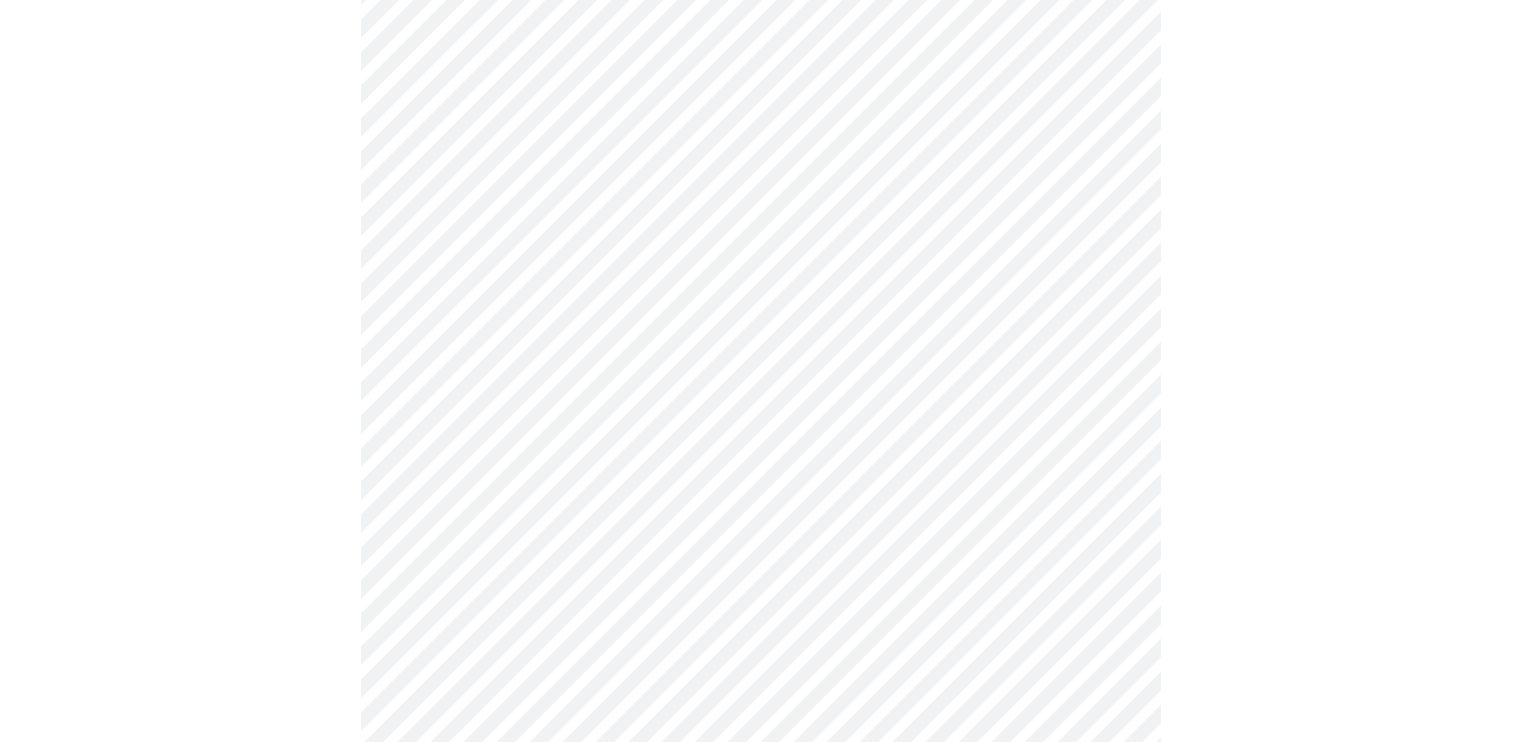 click at bounding box center (760, 466) 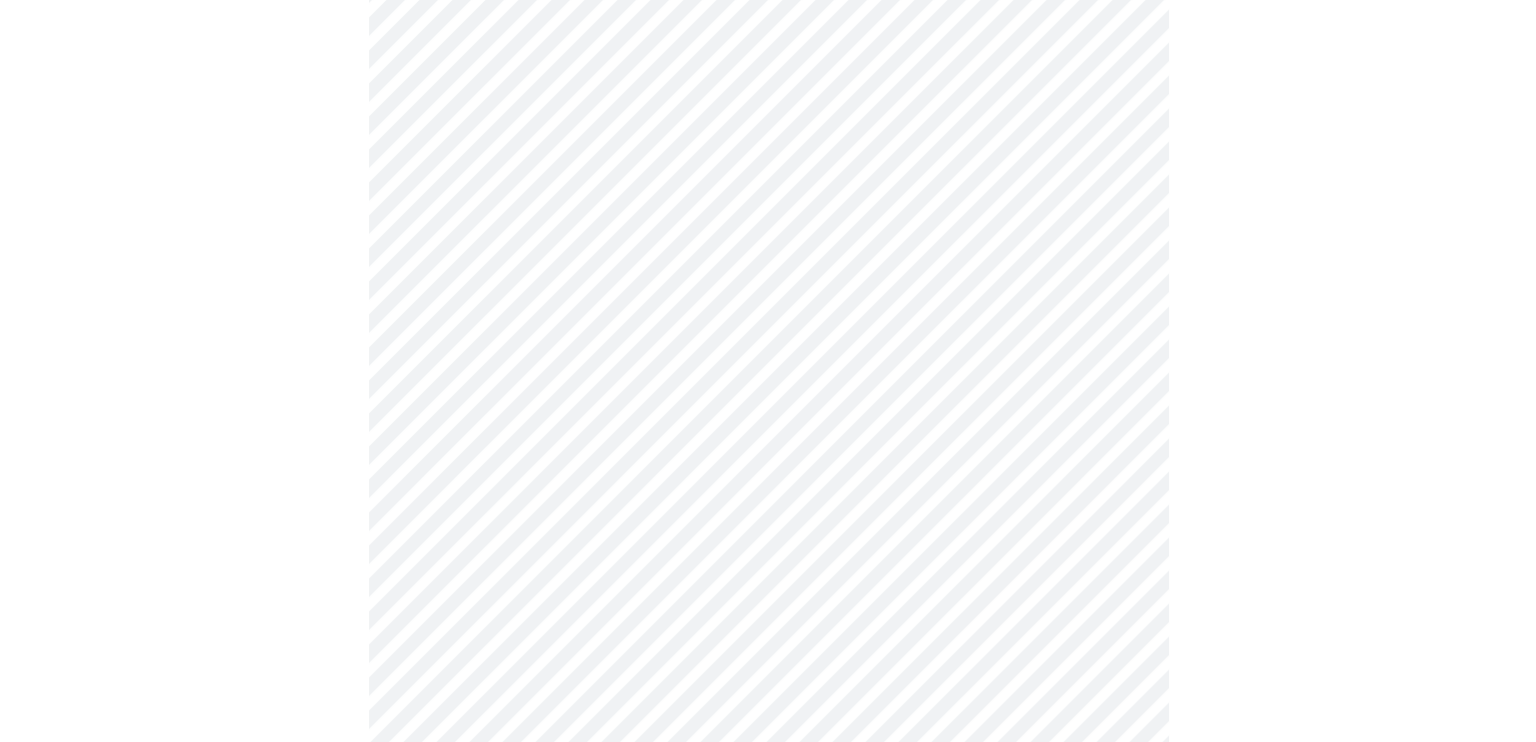 scroll, scrollTop: 0, scrollLeft: 0, axis: both 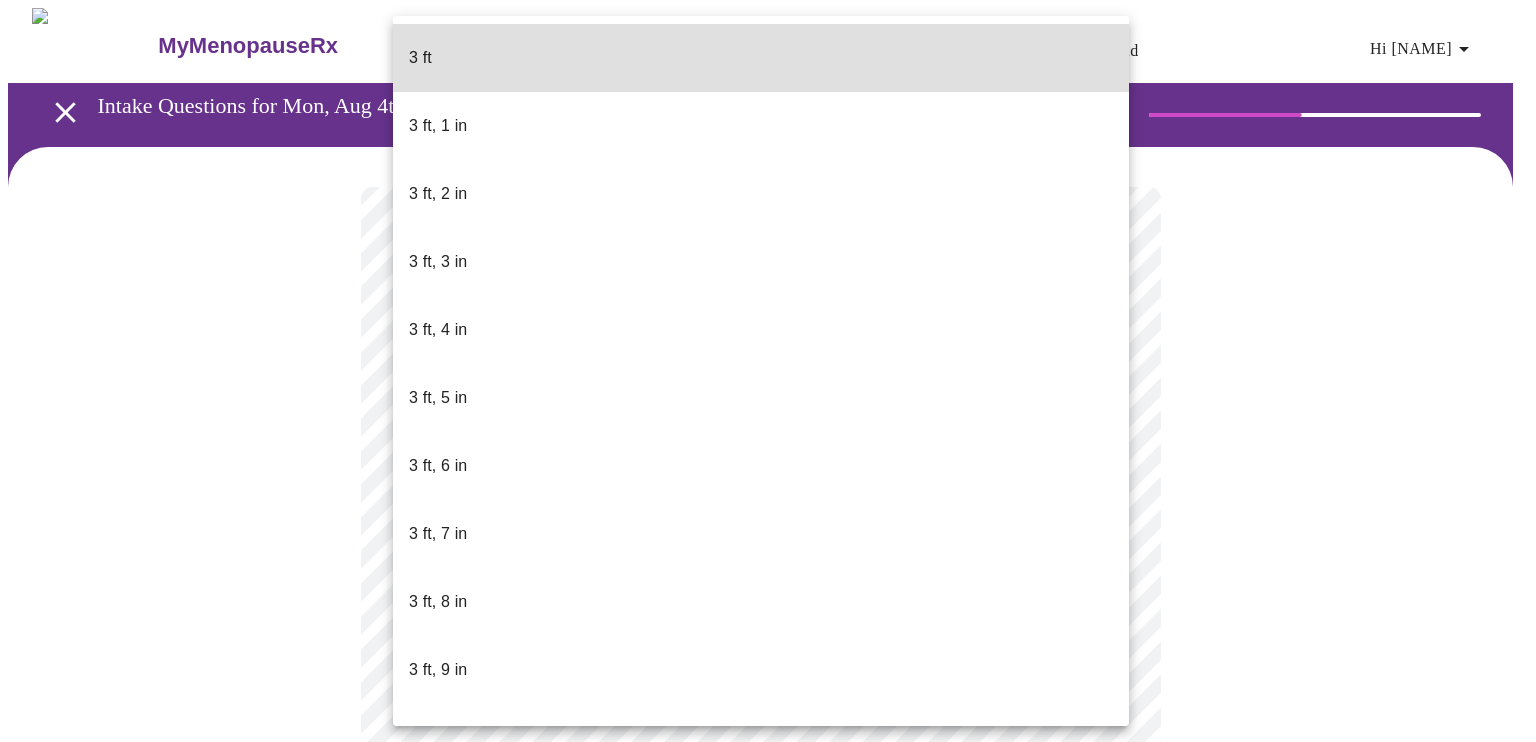 click on "MyMenopauseRx Appointments Messaging Labs Uploads Medications Community Refer a Friend Hi [FIRST]   Intake Questions for Mon, Aug 4th 2025 @ 1:20pm-1:40pm 13  /  13 Settings Billing Invoices Log out" at bounding box center [768, 541] 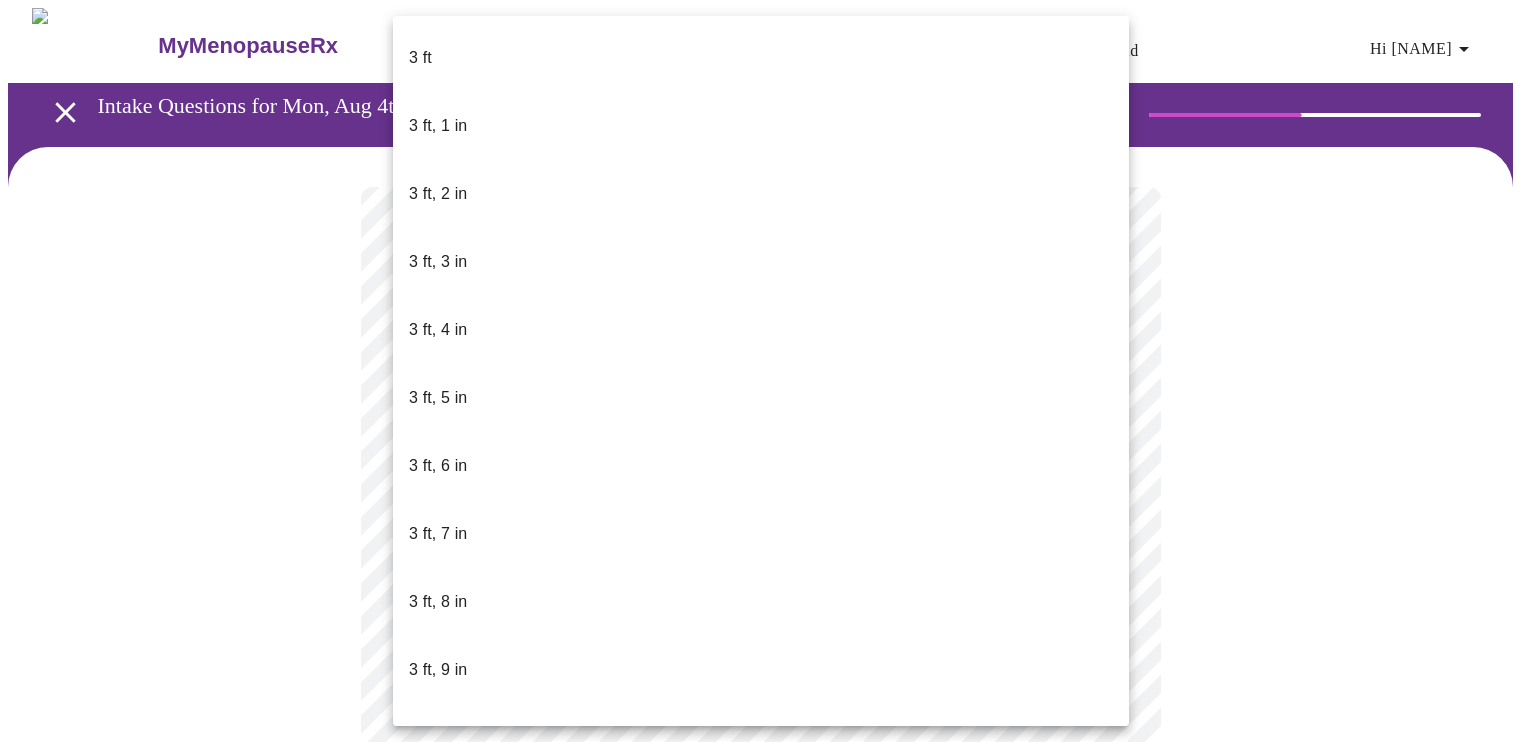 click at bounding box center (768, 371) 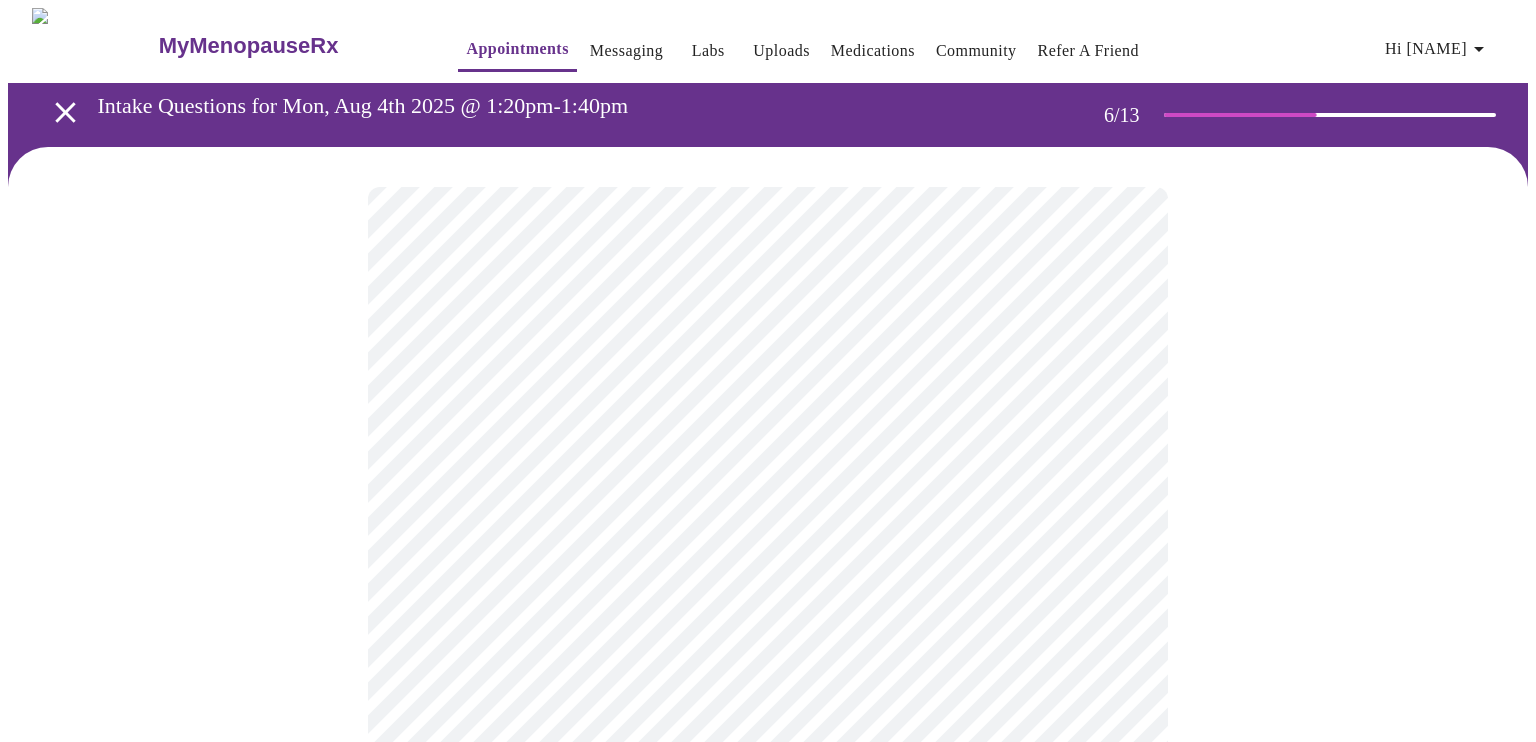 click on "Hi [NAME] Intake Questions for Mon, Aug 4th 2025 @ 1:20pm-1:40pm" at bounding box center (768, 541) 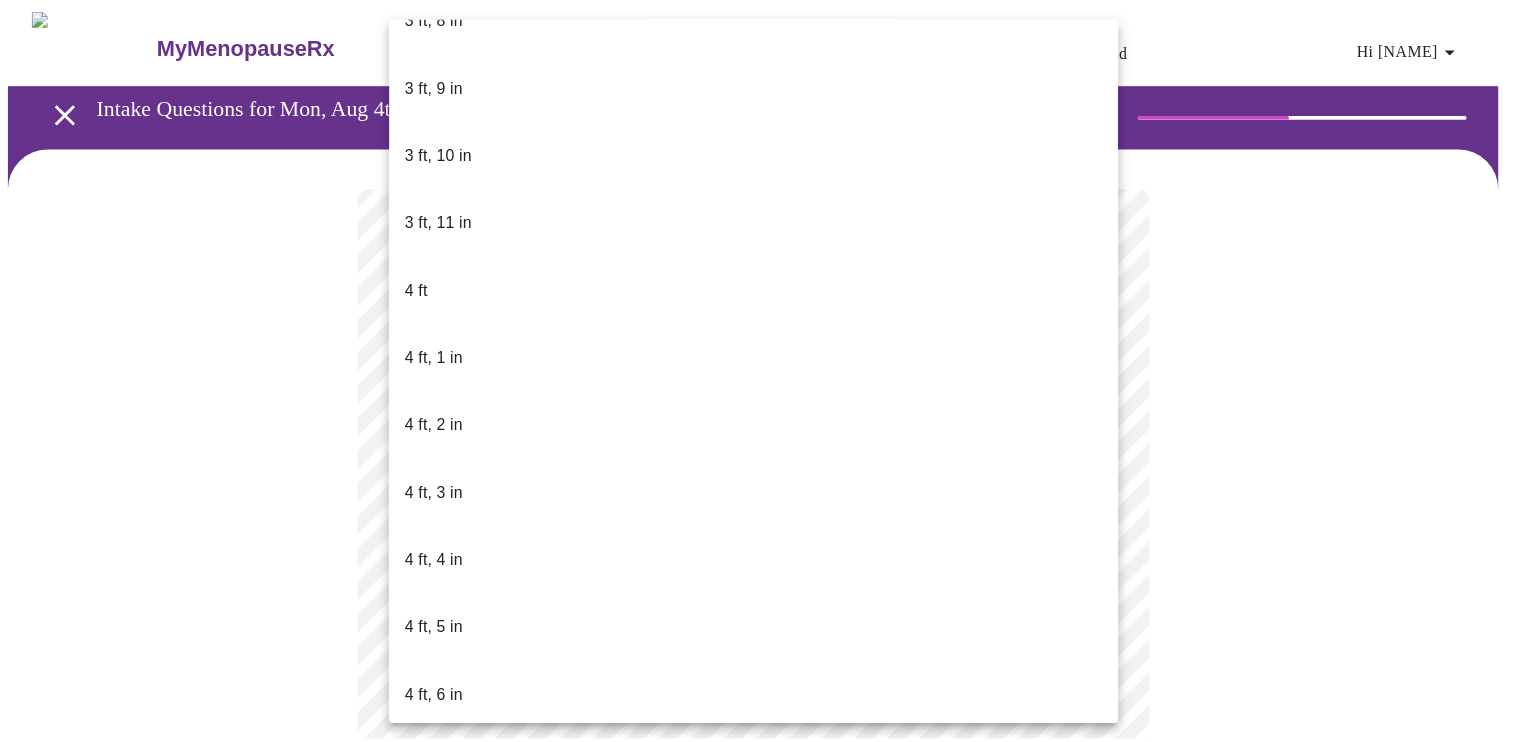 scroll, scrollTop: 900, scrollLeft: 0, axis: vertical 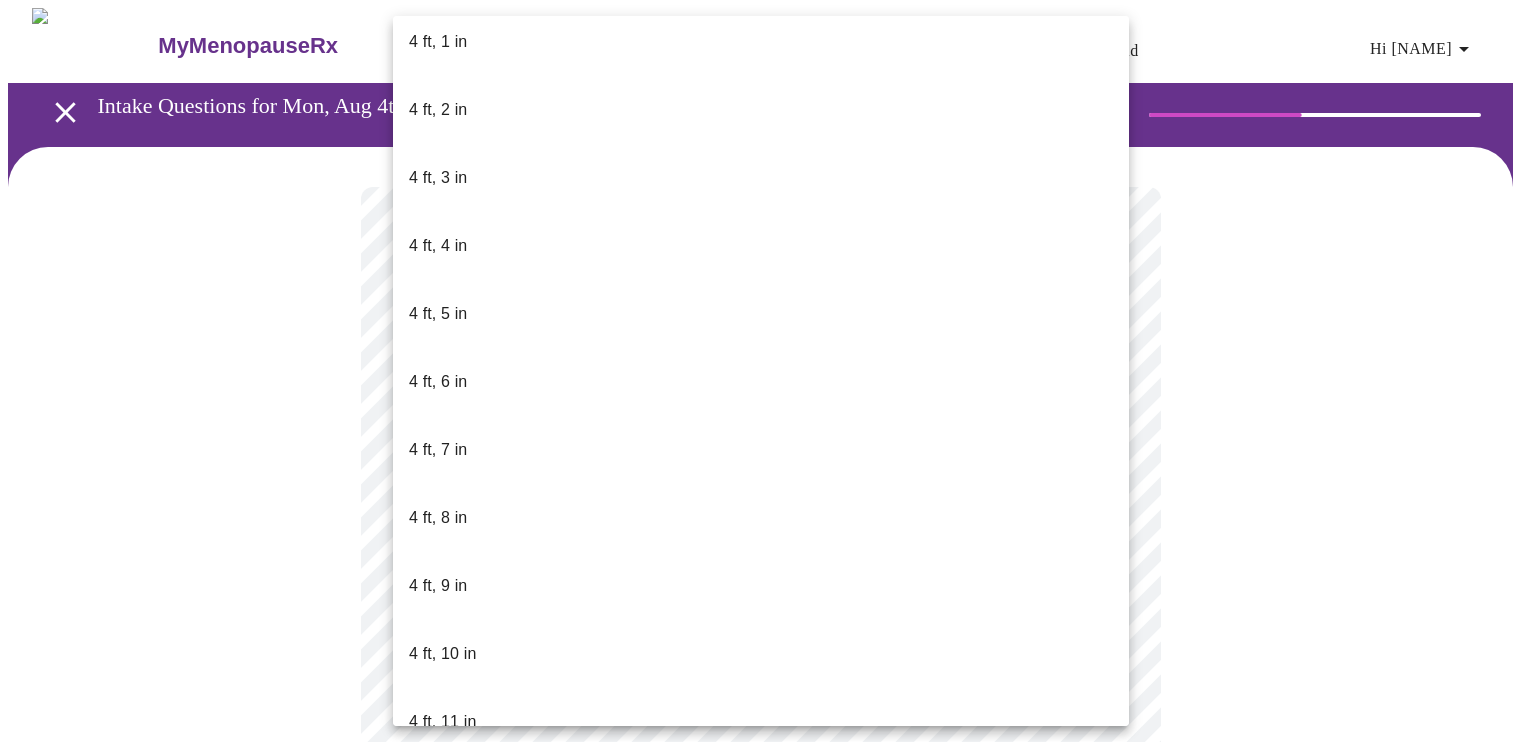 click on "5 ft, 3 in" at bounding box center [761, 994] 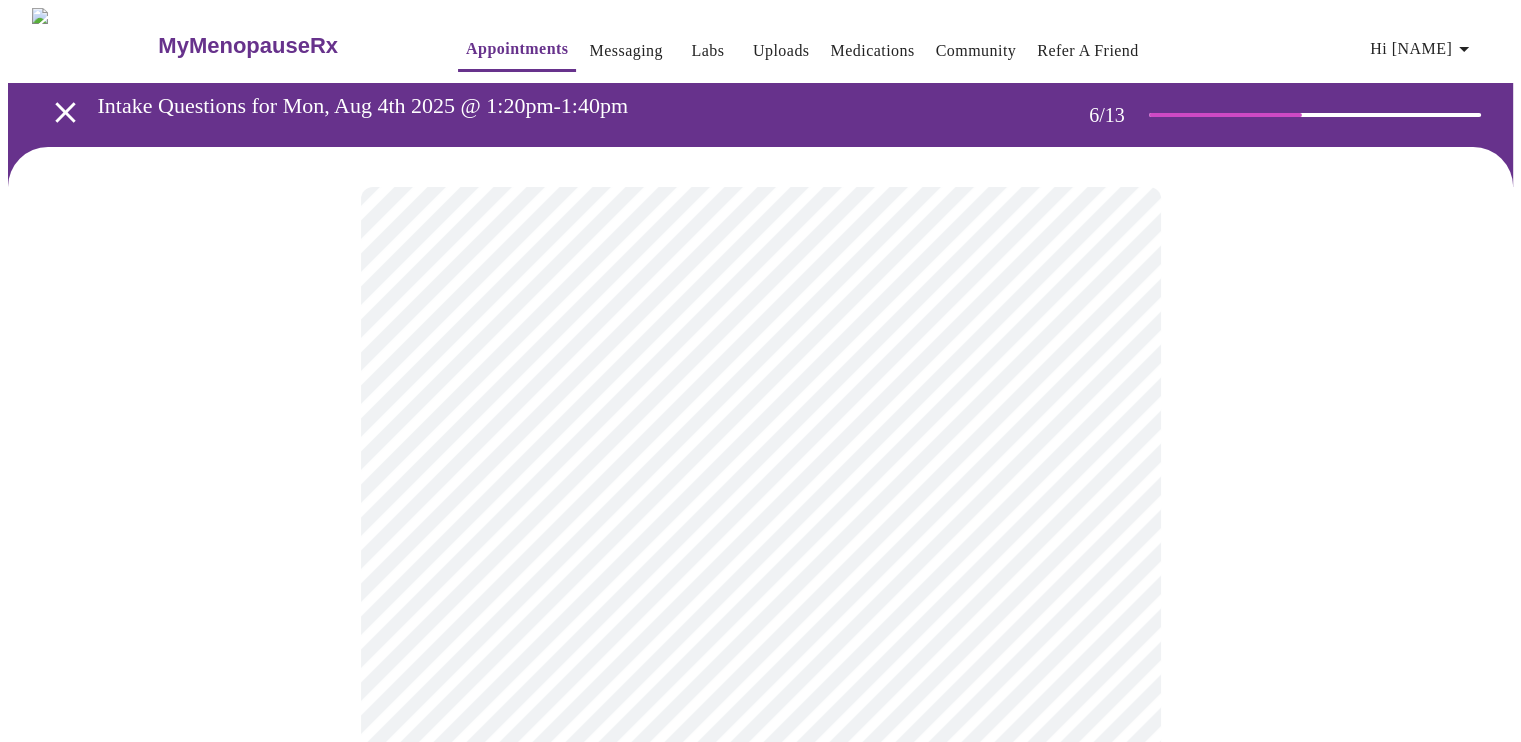 click at bounding box center [760, 605] 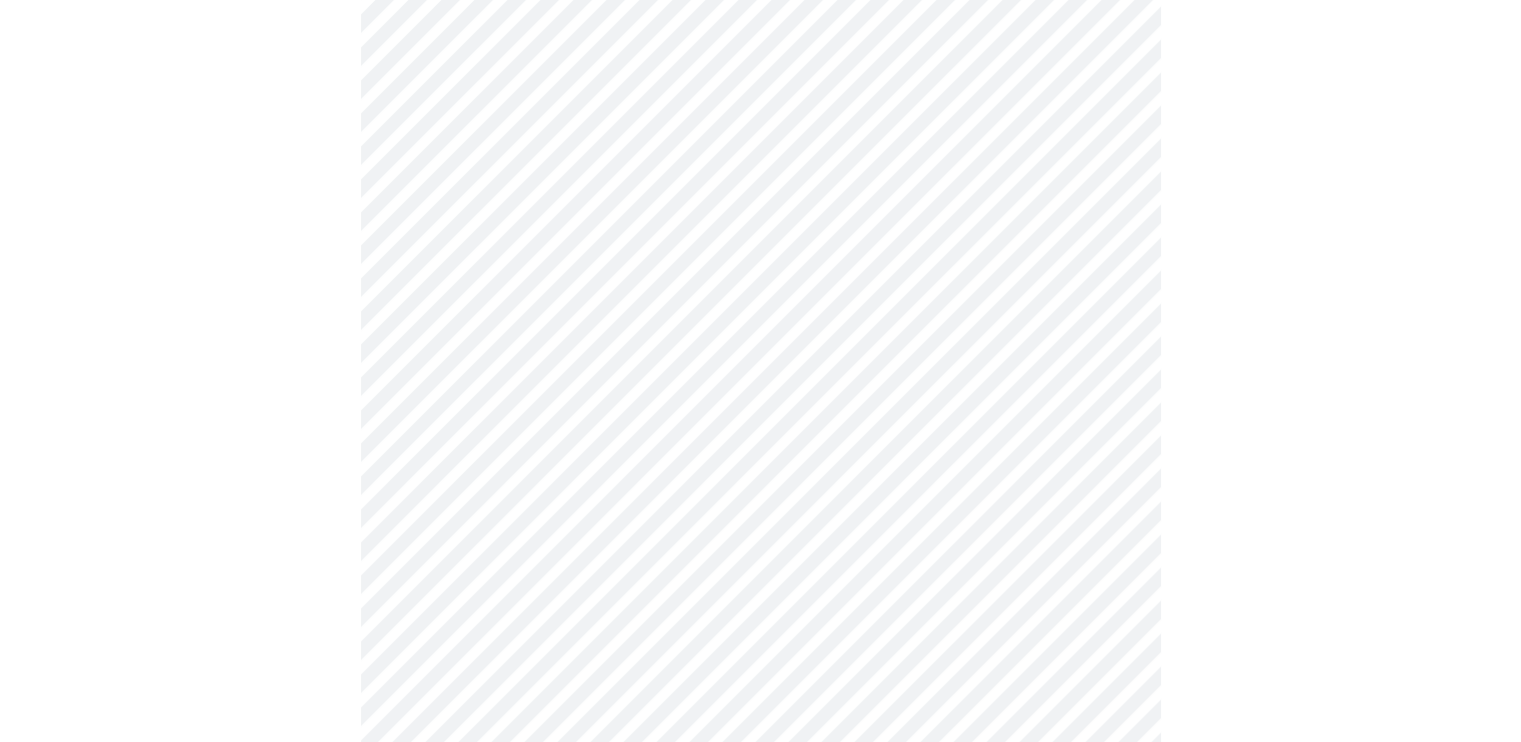 scroll, scrollTop: 5200, scrollLeft: 0, axis: vertical 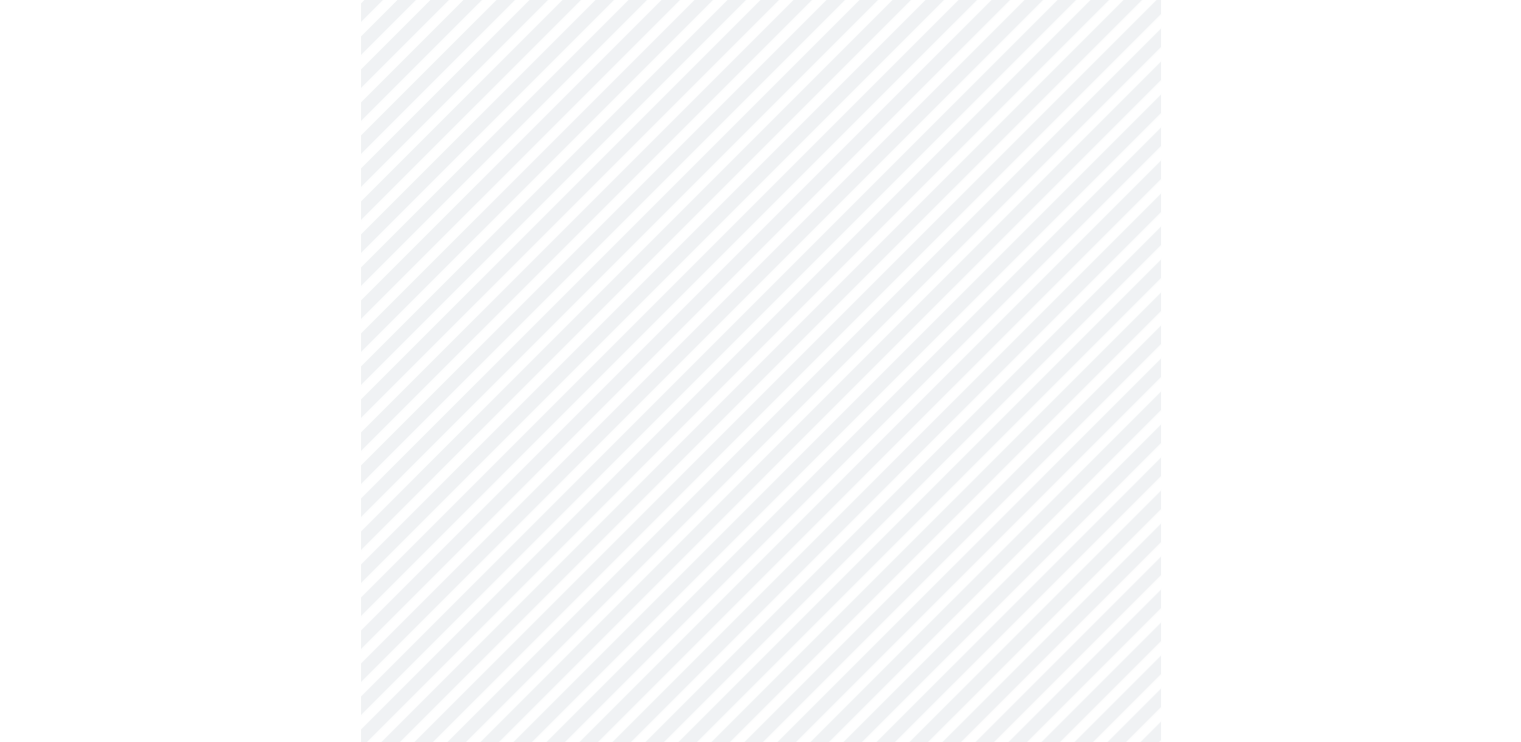 click on "MyMenopauseRx Appointments Messaging Labs Uploads Medications Community Refer a Friend Hi [FIRST]   Intake Questions for Mon, Aug 4th 2025 @ 1:20pm-1:40pm 7  /  13 Settings Billing Invoices Log out" at bounding box center (760, -2014) 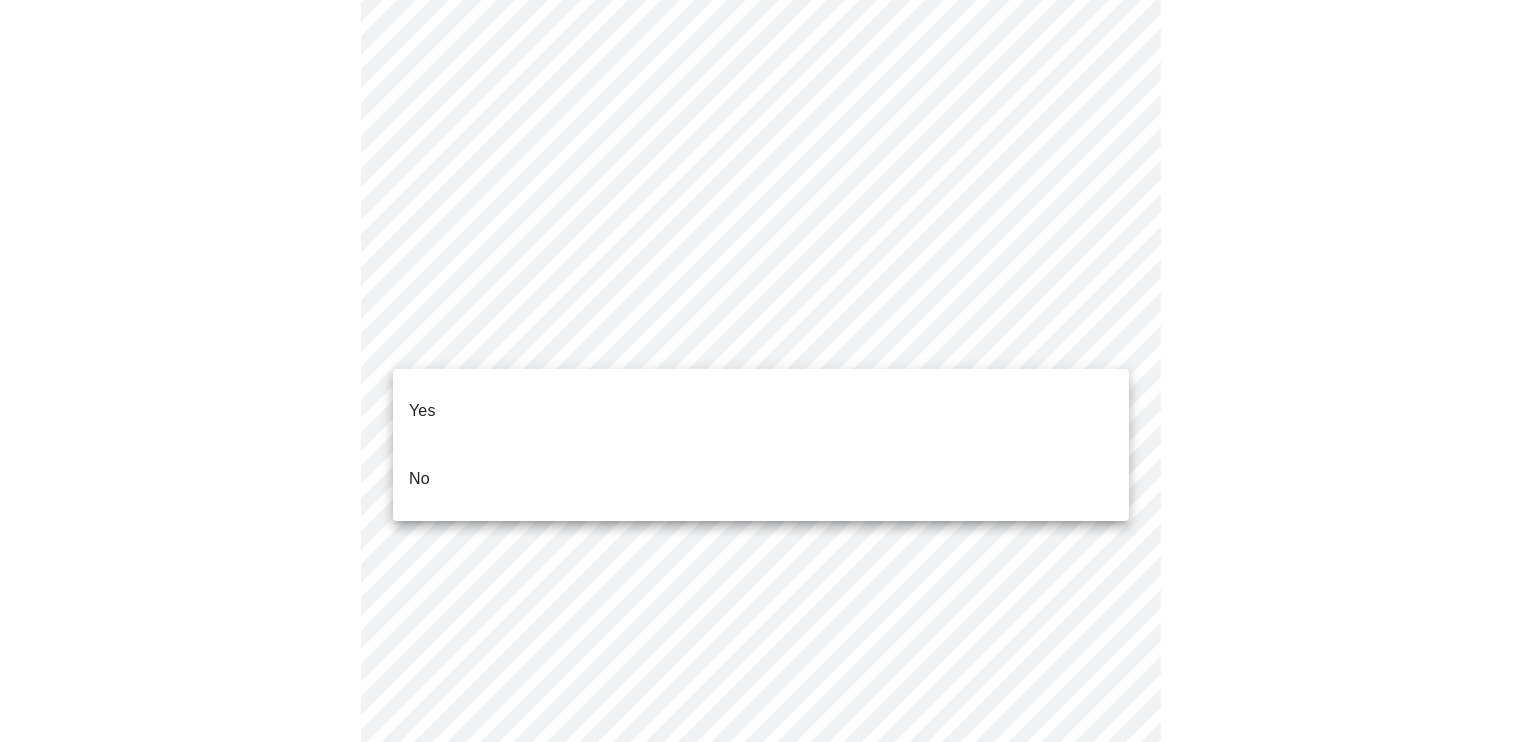 click on "No" at bounding box center [419, 479] 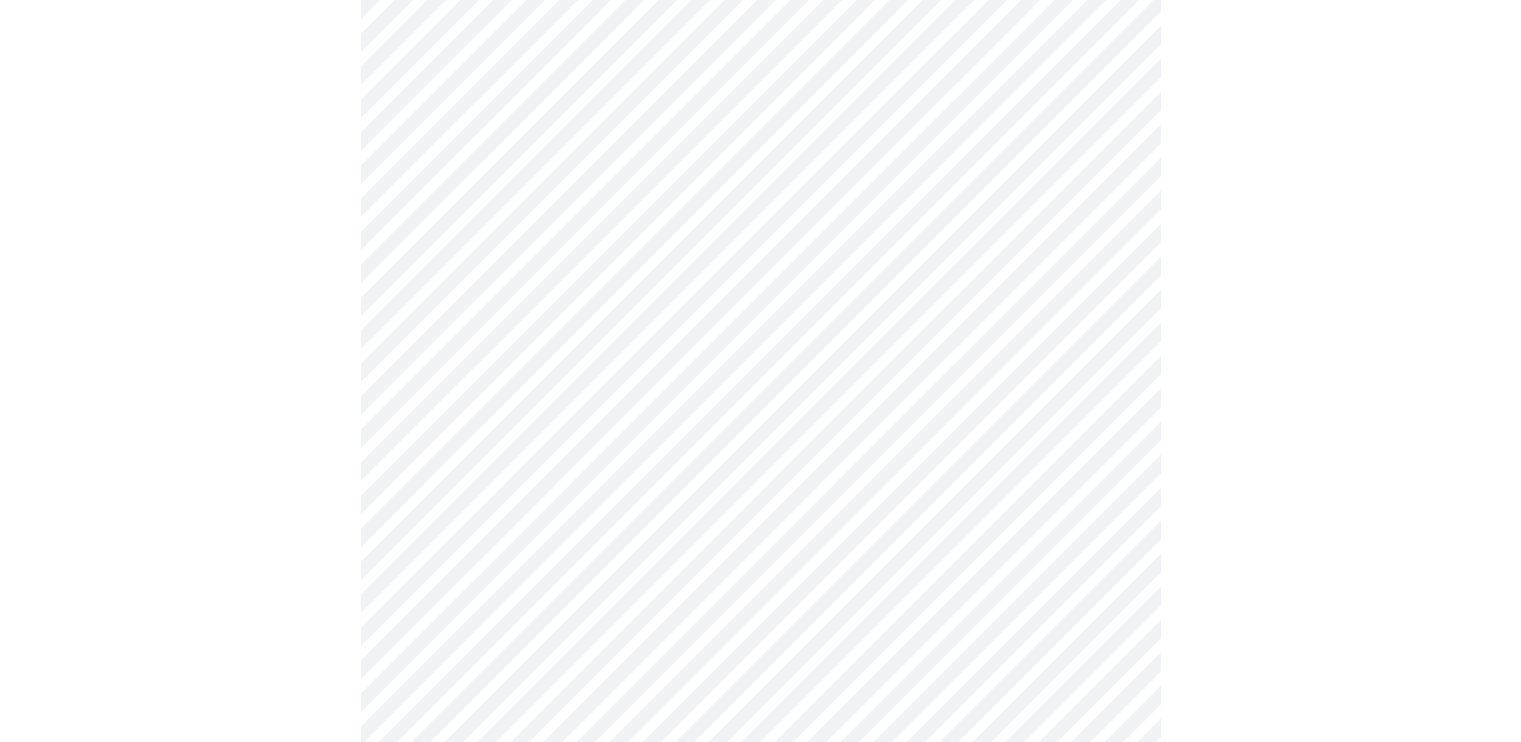 scroll, scrollTop: 5400, scrollLeft: 0, axis: vertical 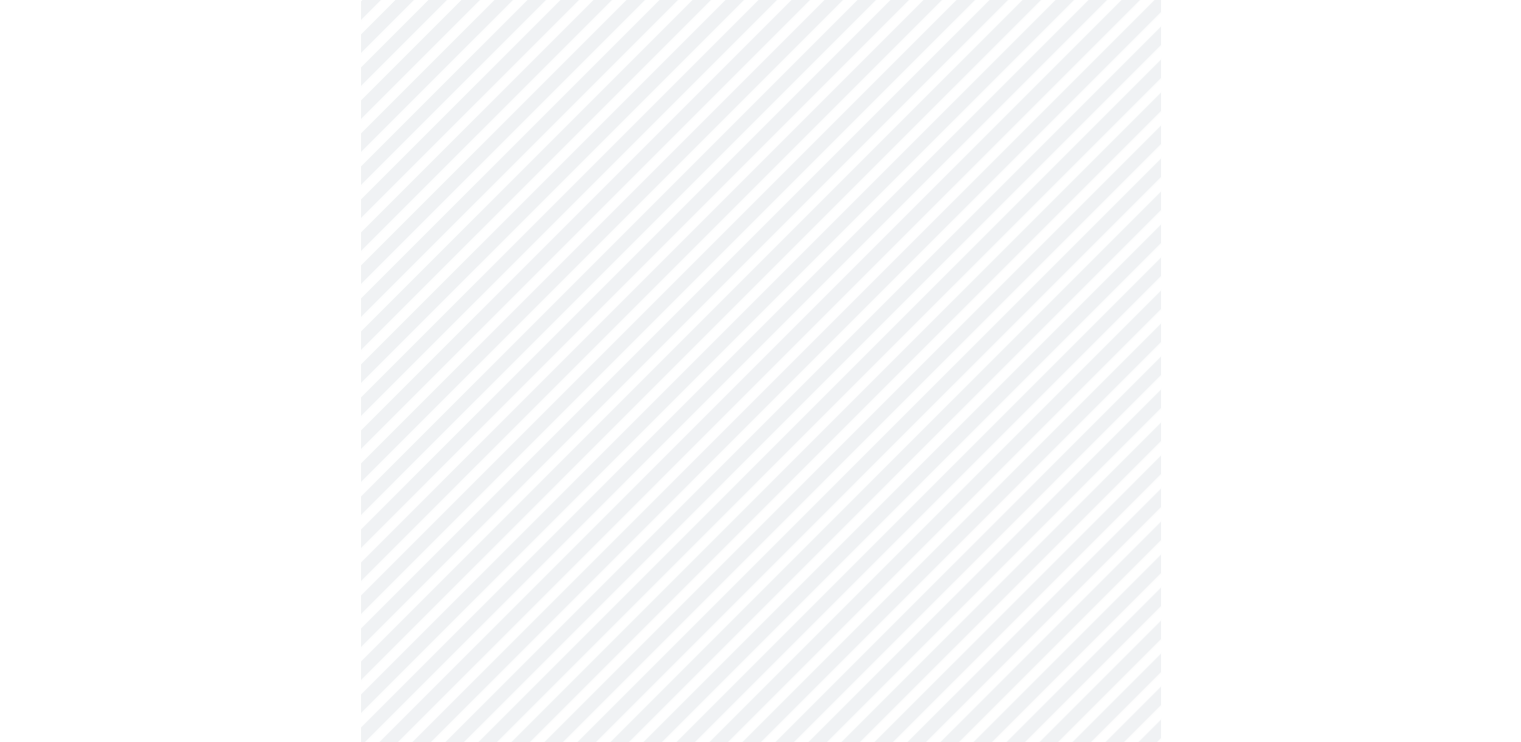 click at bounding box center (760, -2172) 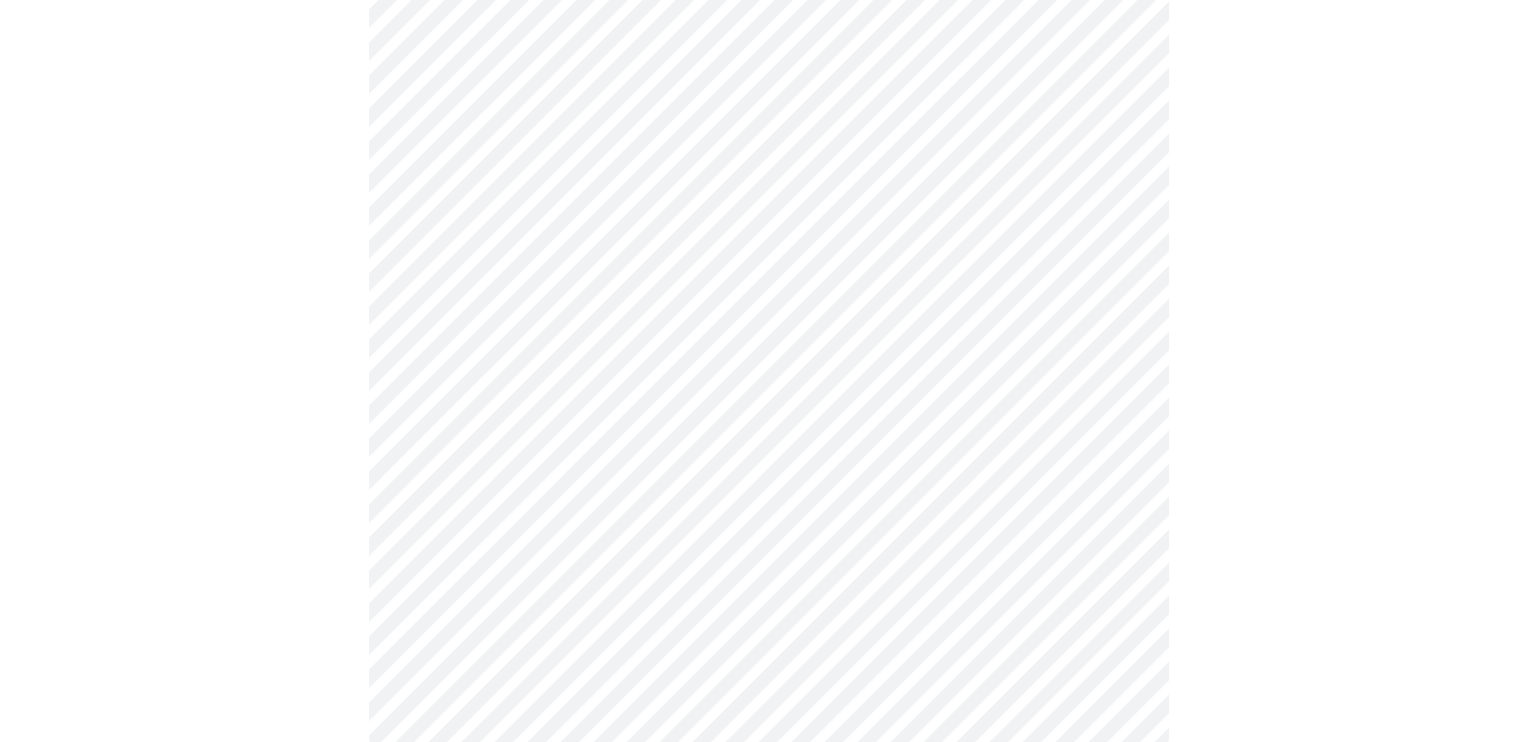 scroll, scrollTop: 1206, scrollLeft: 0, axis: vertical 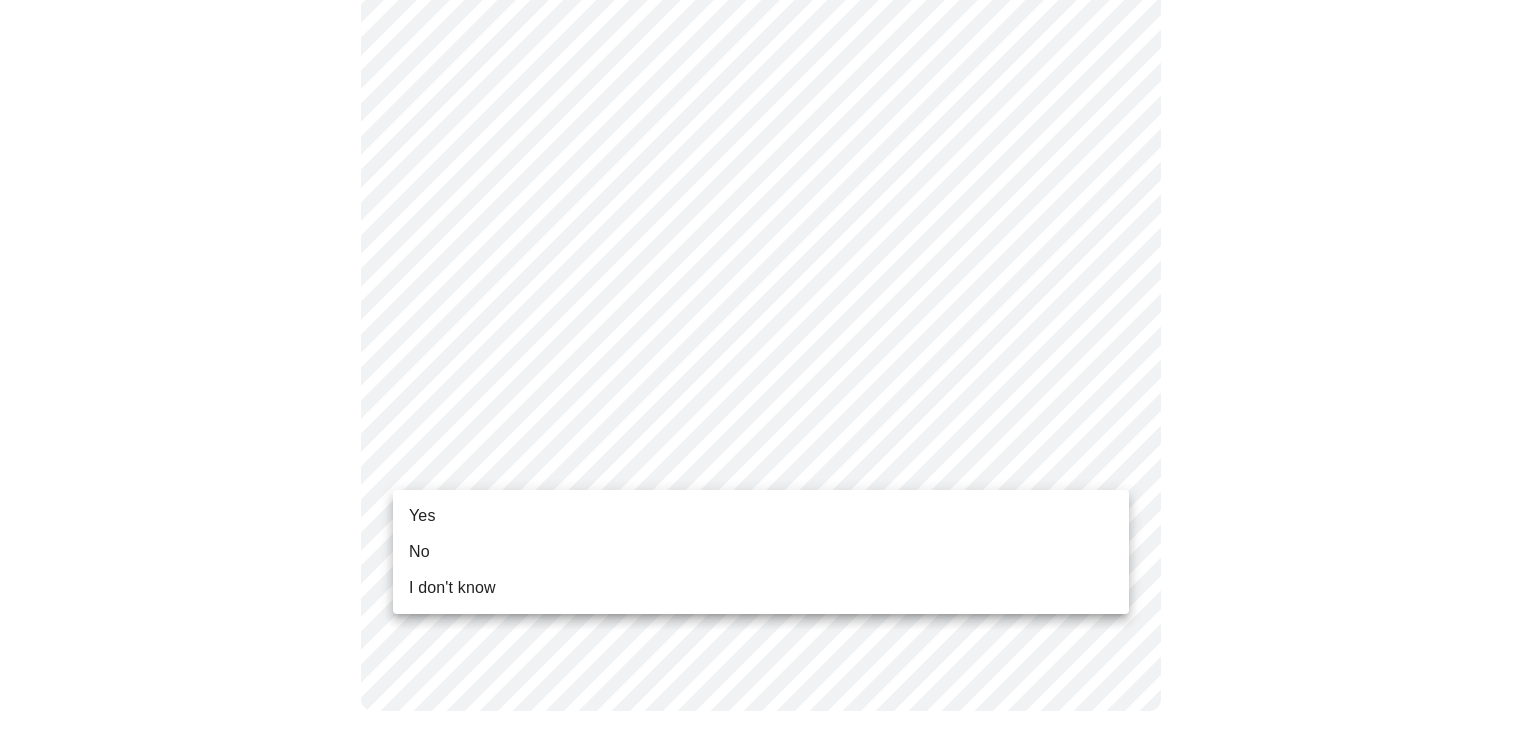click on "Hi [NAME] Intake Questions for Mon, Aug 4th 2025 @ 1:20pm-1:40pm" at bounding box center [768, -224] 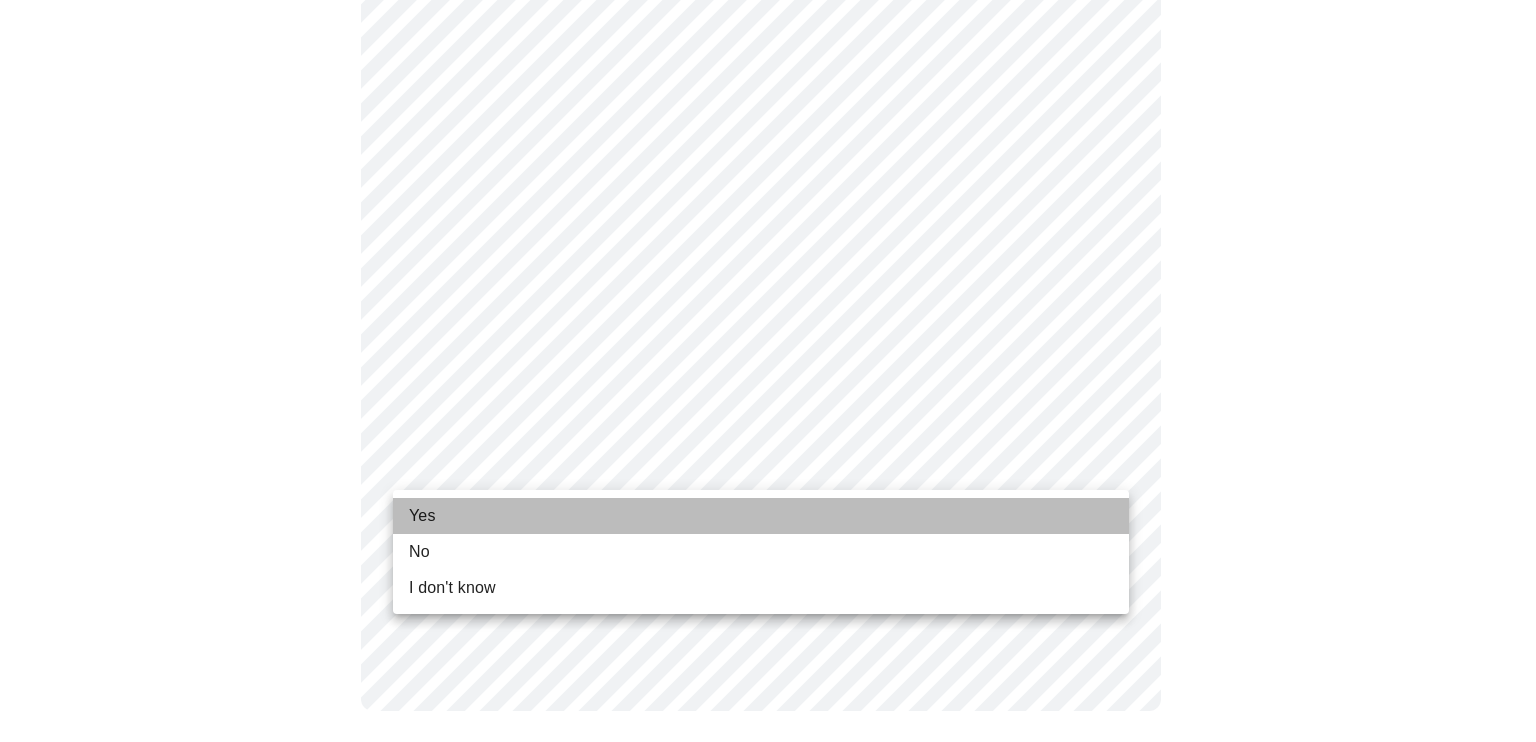 click on "Yes" at bounding box center (422, 516) 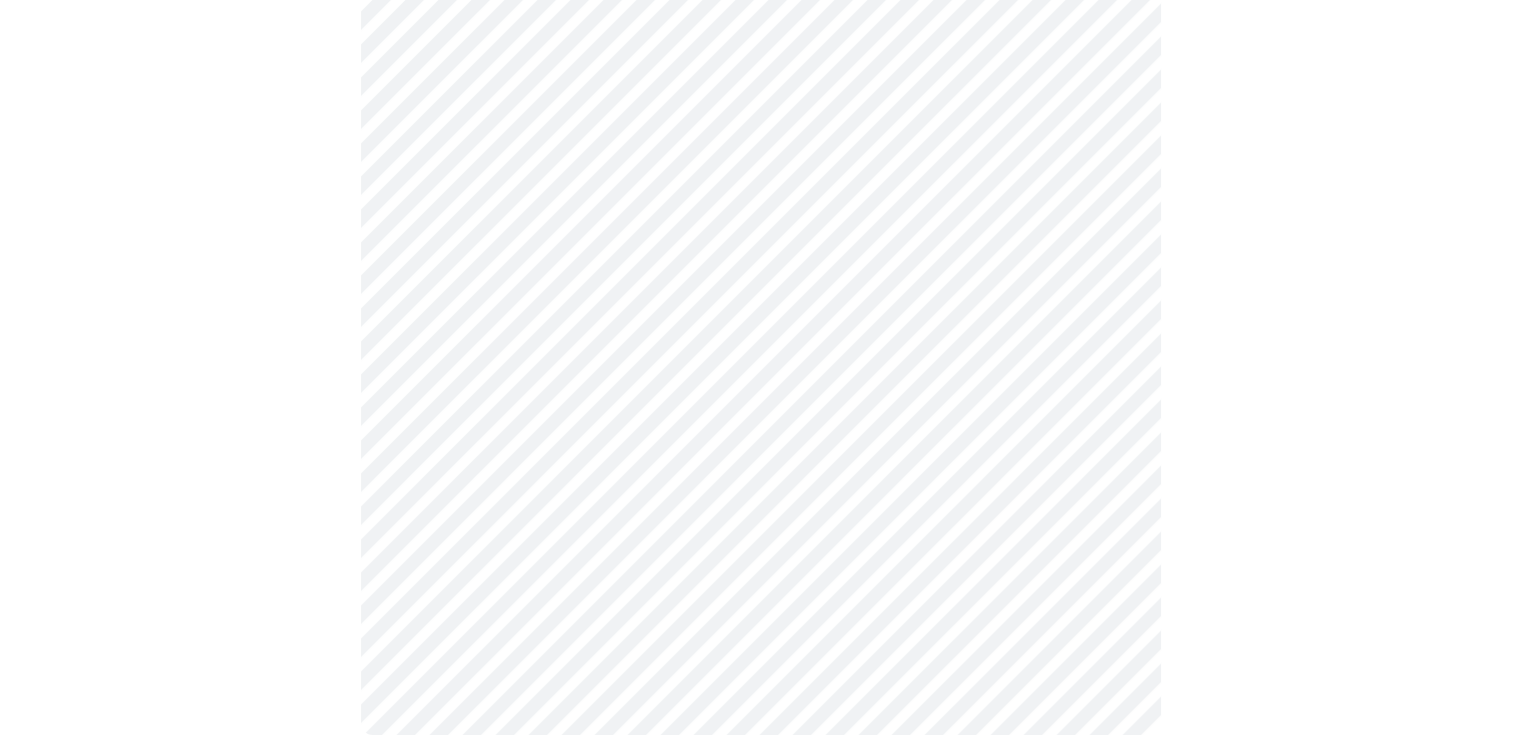 scroll, scrollTop: 0, scrollLeft: 0, axis: both 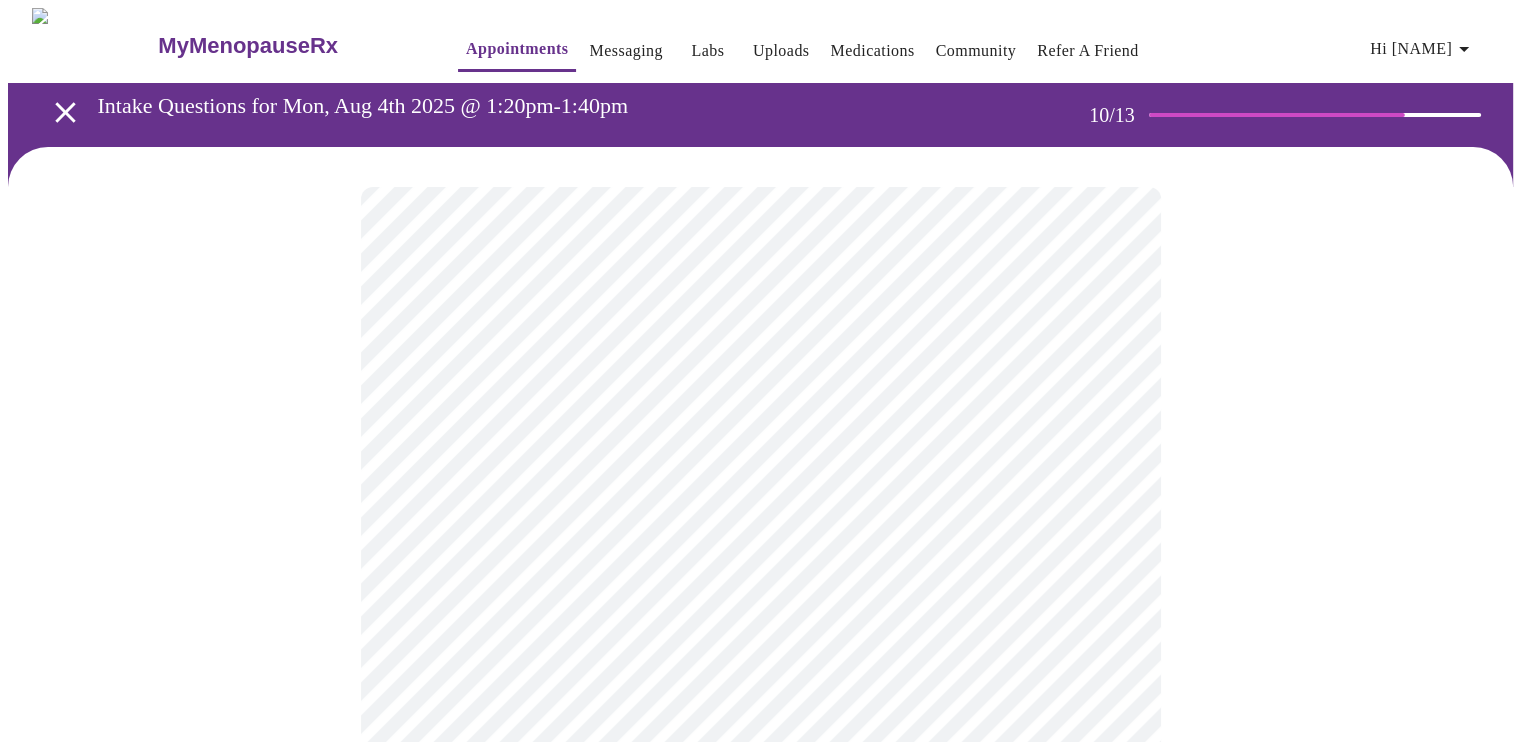 click on "Hi [NAME] Intake Questions for Mon, Aug 4th 2025 @ 1:20pm-1:40pm" at bounding box center [760, 1330] 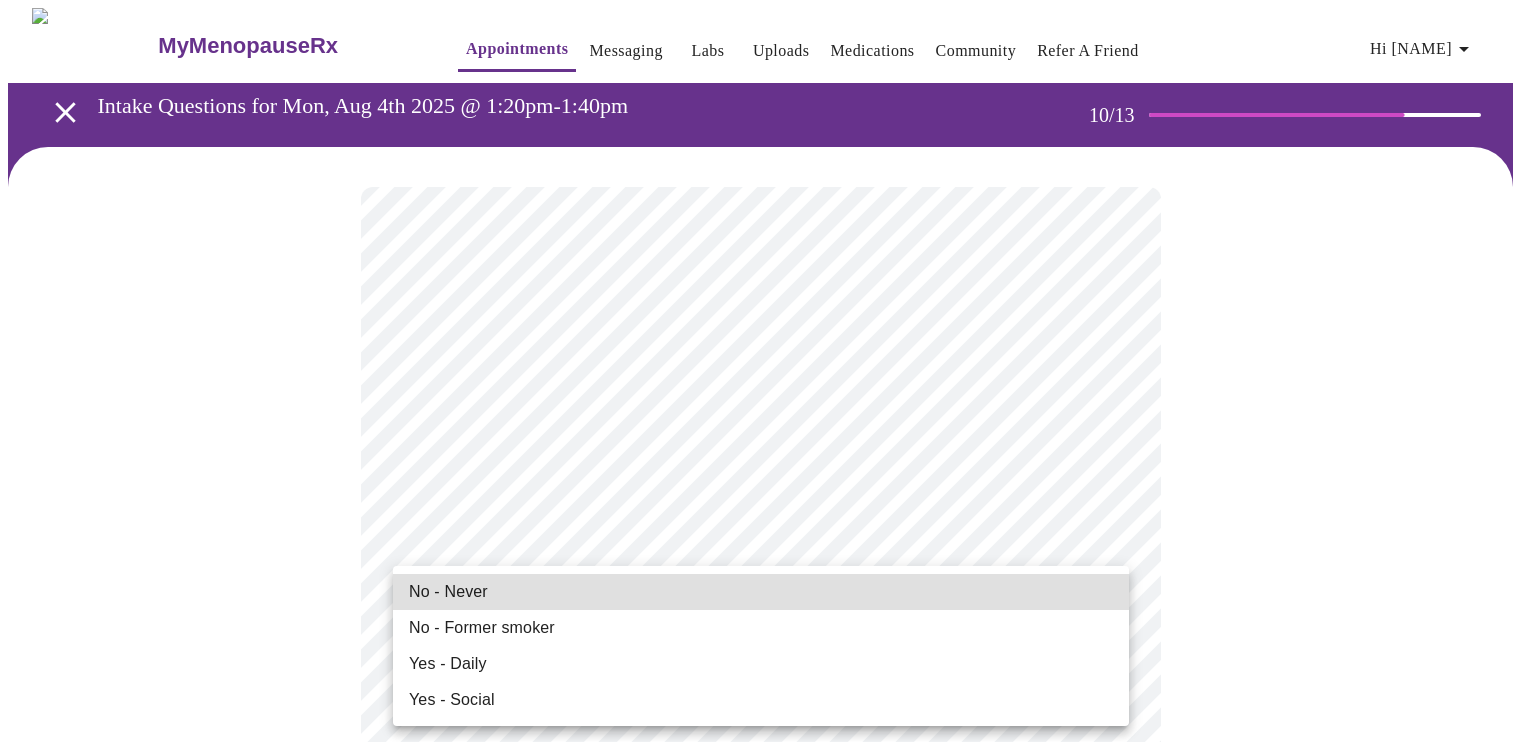 click on "No - Former smoker" at bounding box center [482, 628] 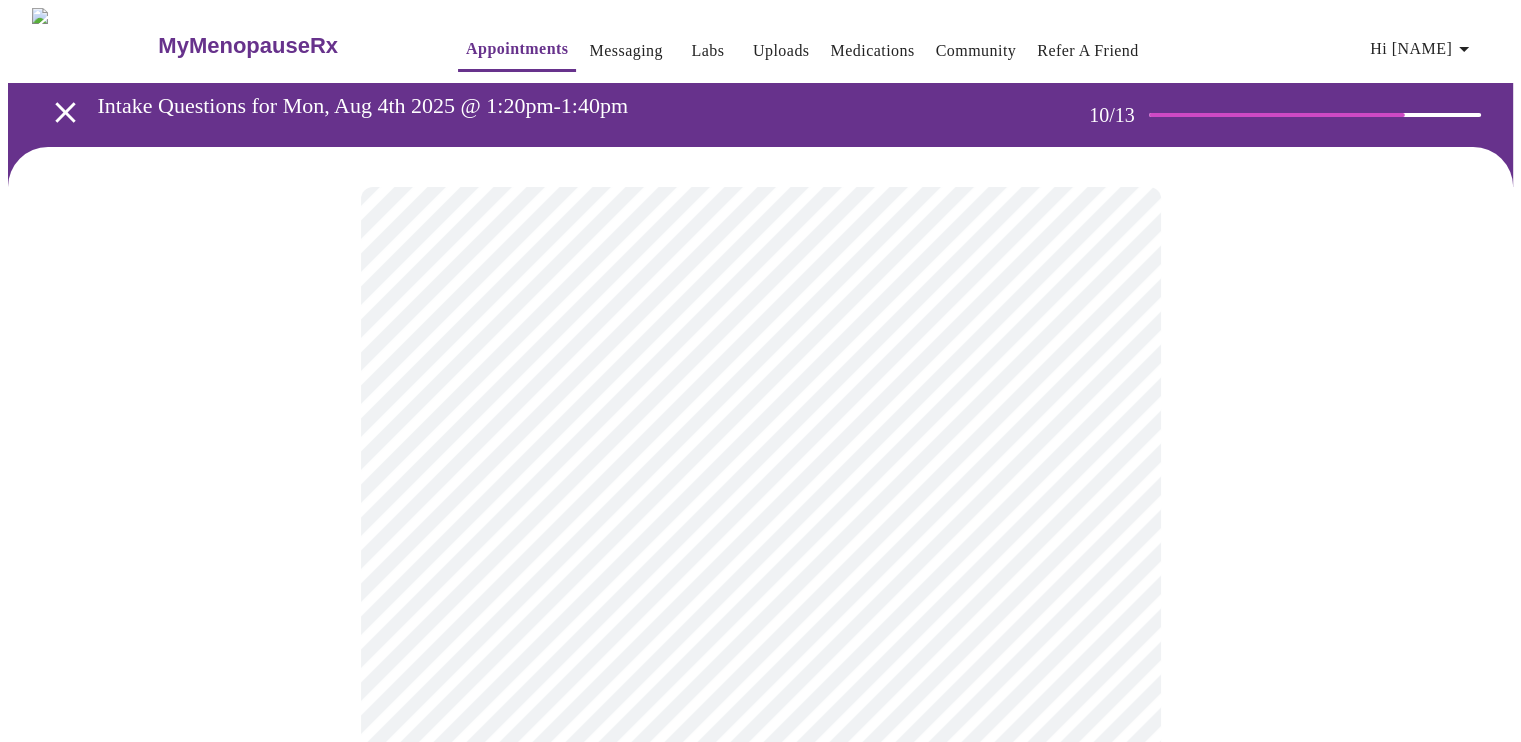 click at bounding box center [760, 1385] 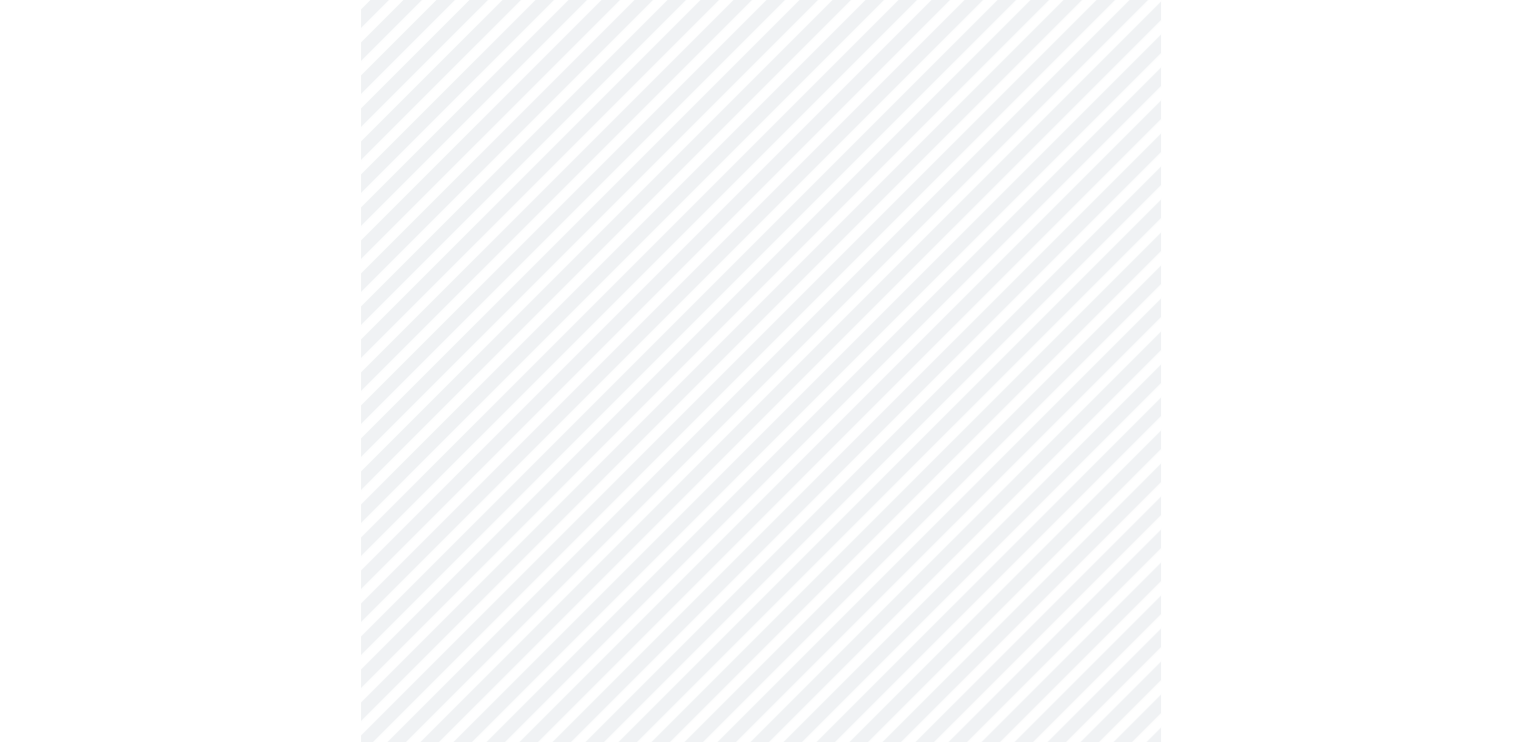 scroll, scrollTop: 1600, scrollLeft: 0, axis: vertical 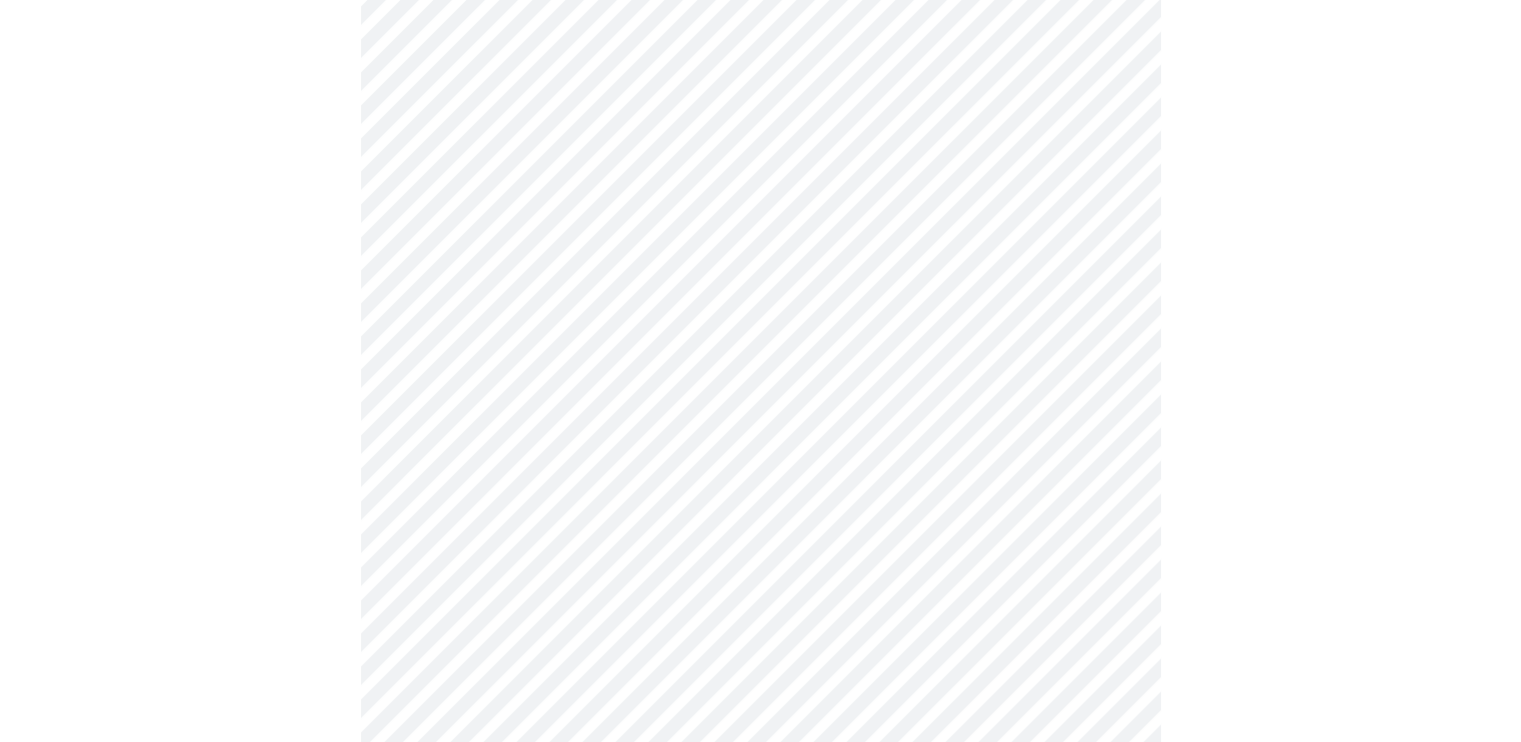 click on "Hi [NAME] Intake Questions for Mon, Aug 4th 2025 @ 1:20pm-1:40pm" at bounding box center [760, -284] 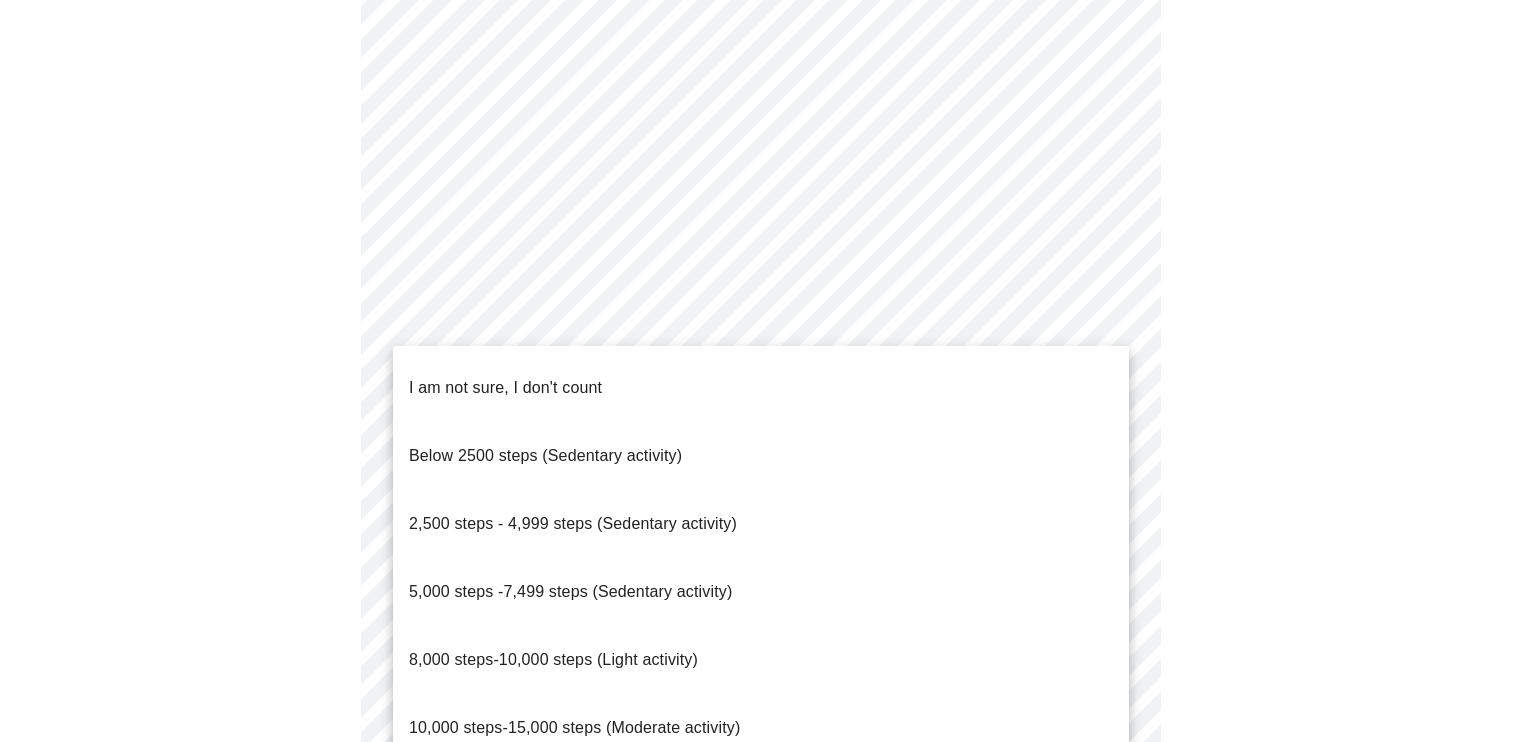 click on "Below 2500 steps (Sedentary activity)" at bounding box center [545, 455] 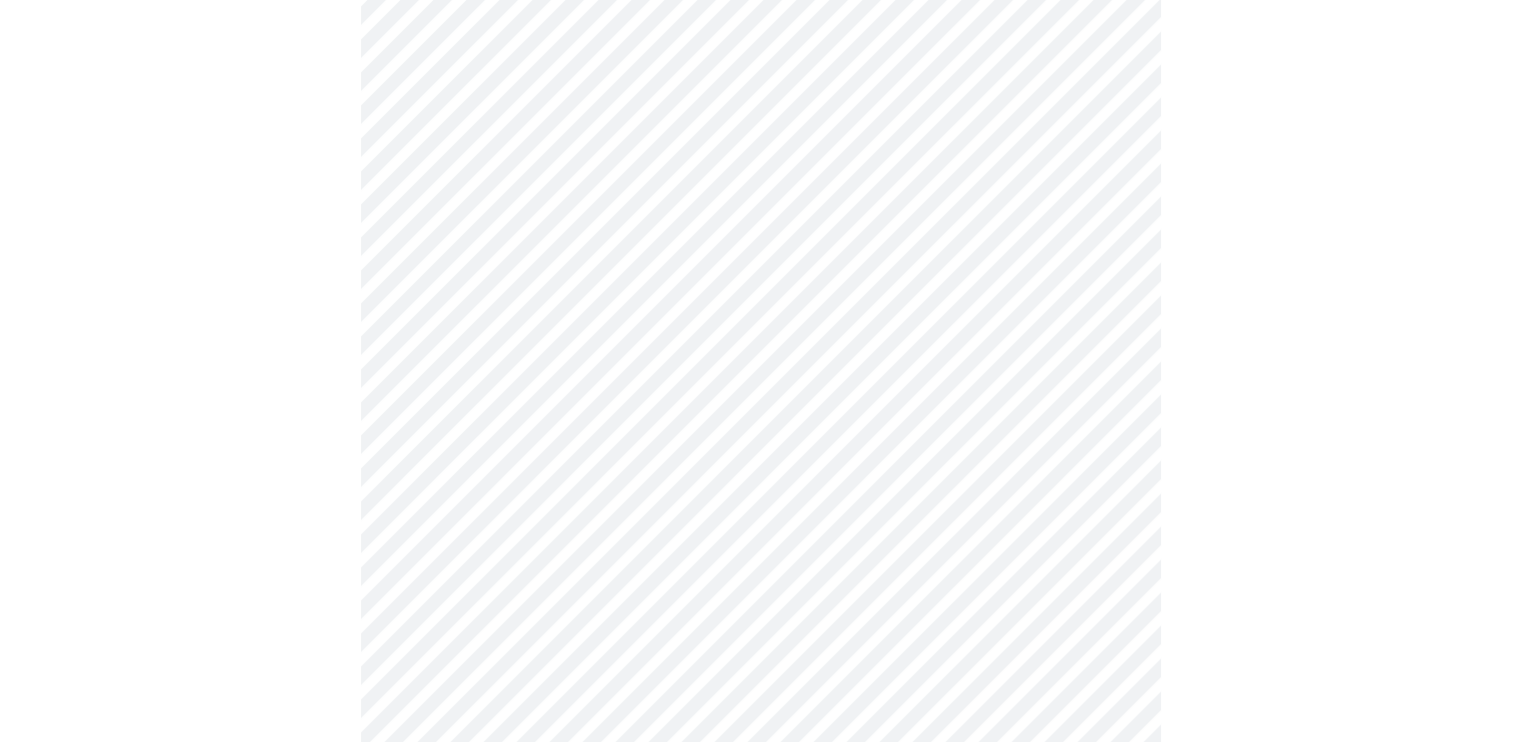 click on "Hi [NAME] Intake Questions for Mon, Aug 4th 2025 @ 1:20pm-1:40pm" at bounding box center (760, -290) 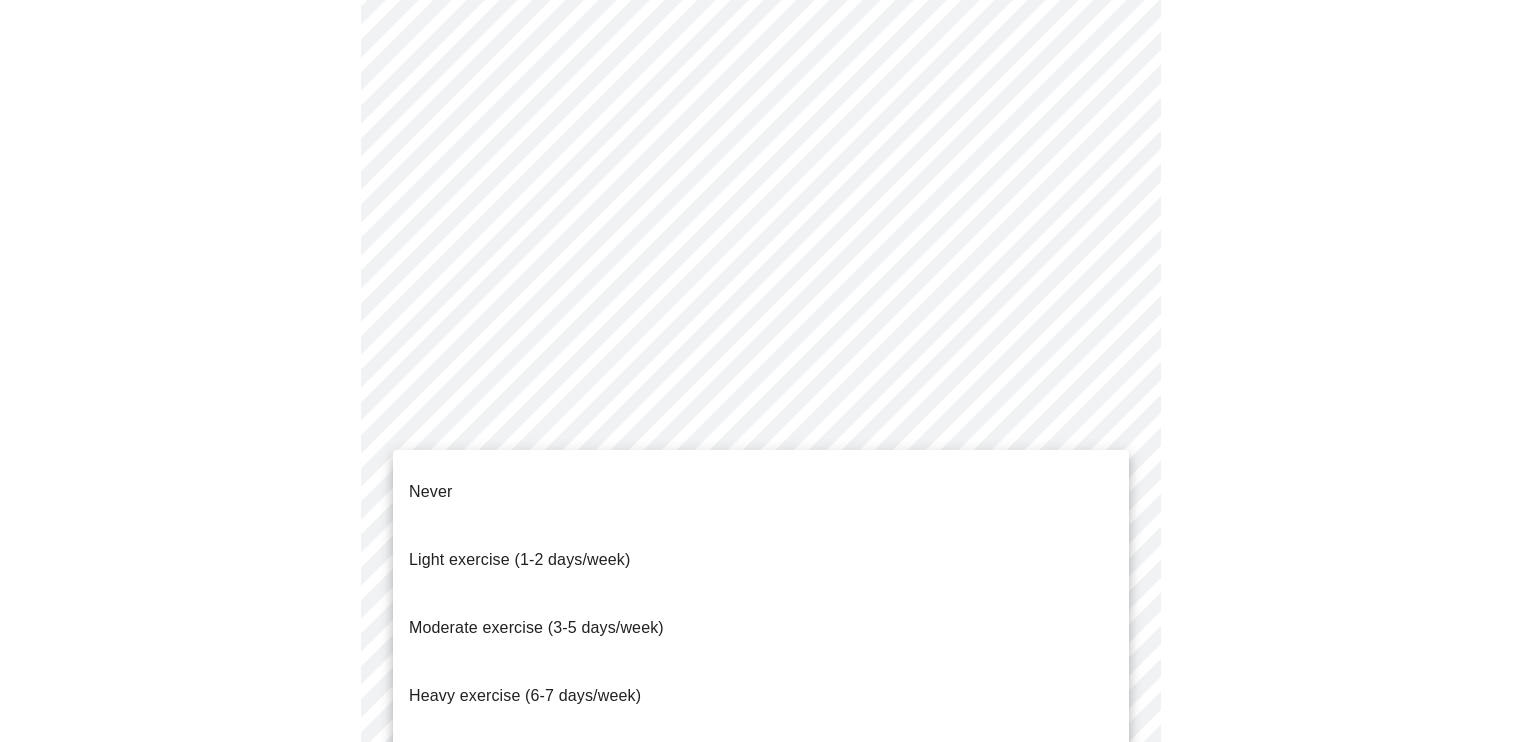 click on "Never" at bounding box center [761, 492] 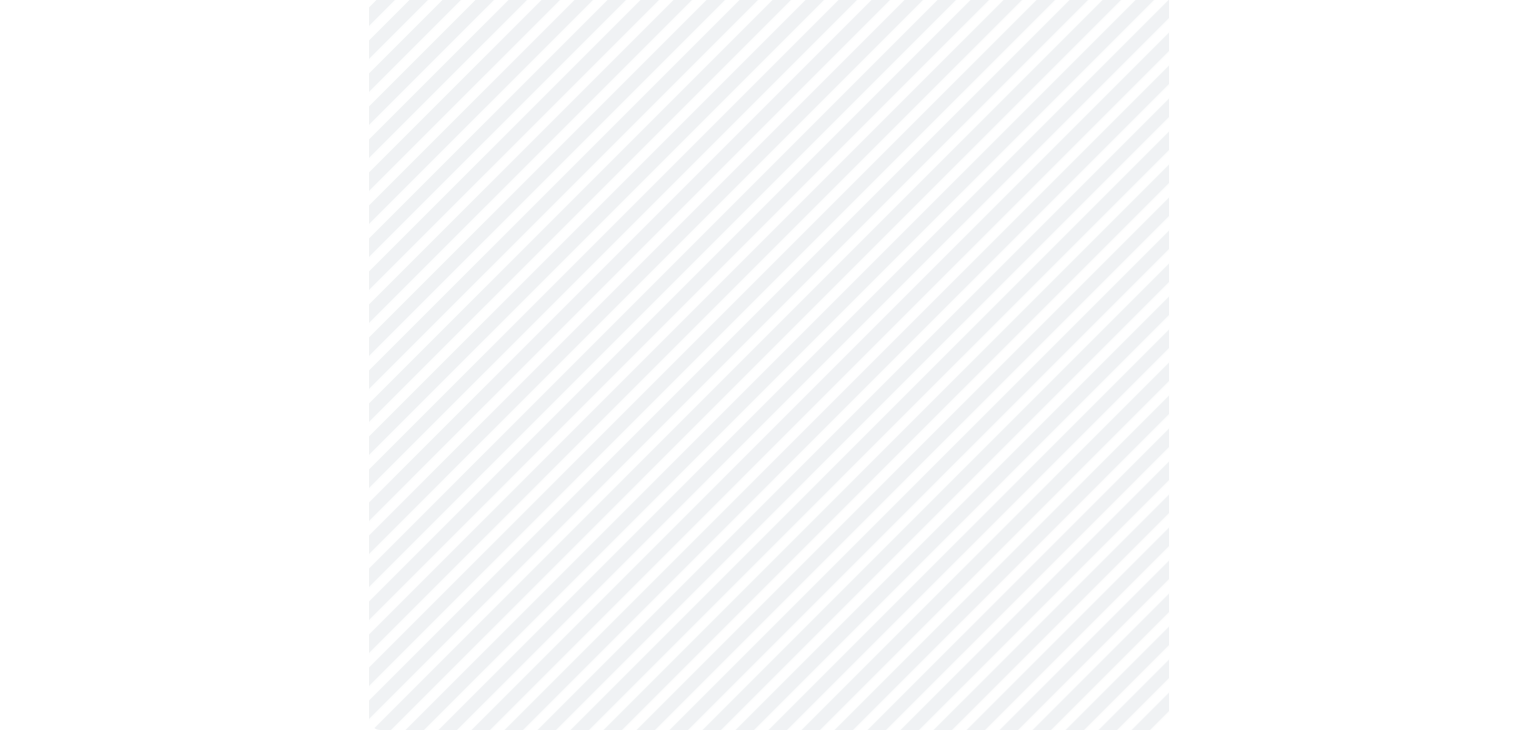scroll, scrollTop: 1849, scrollLeft: 0, axis: vertical 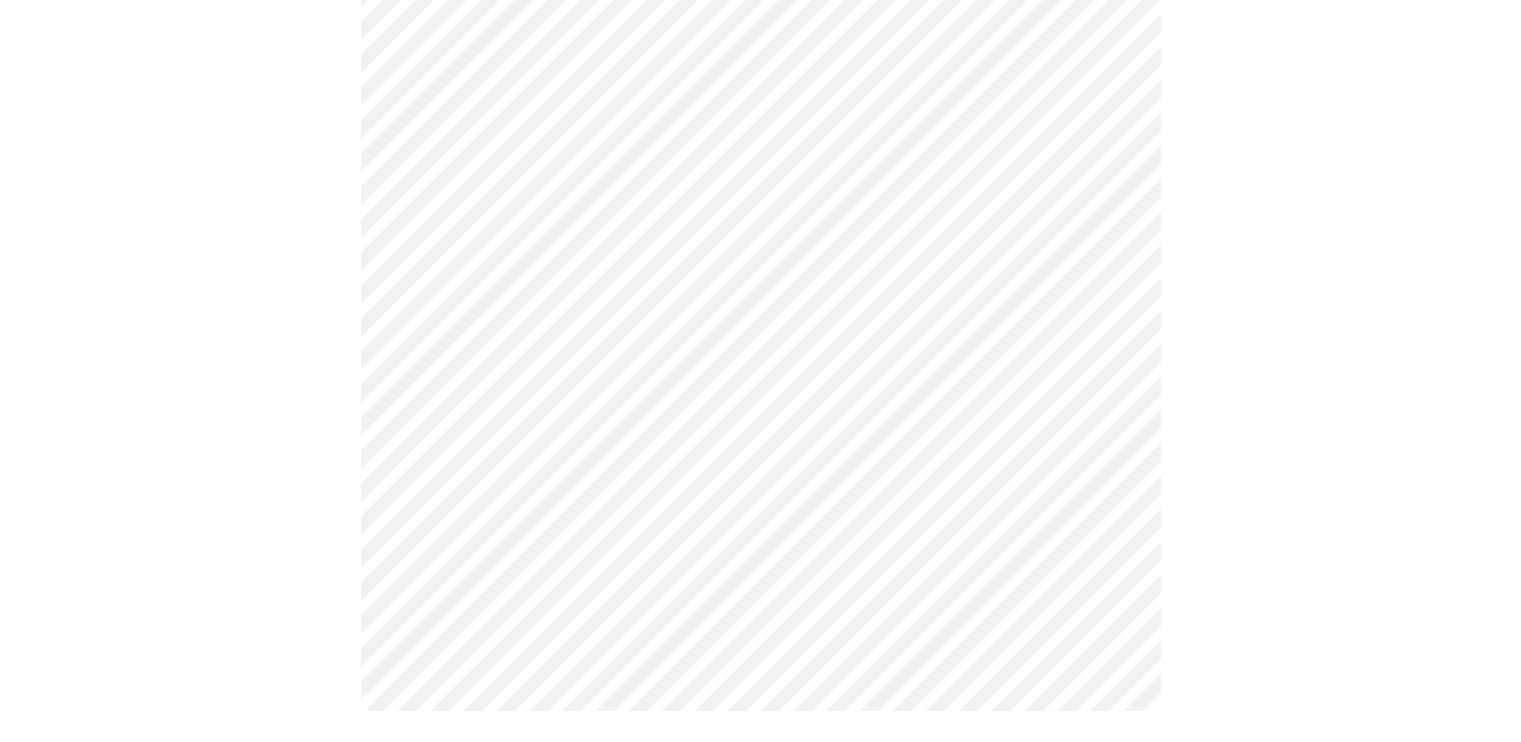 click on "Hi [NAME] Intake Questions for Mon, Aug 4th 2025 @ 1:20pm-1:40pm" at bounding box center [760, -545] 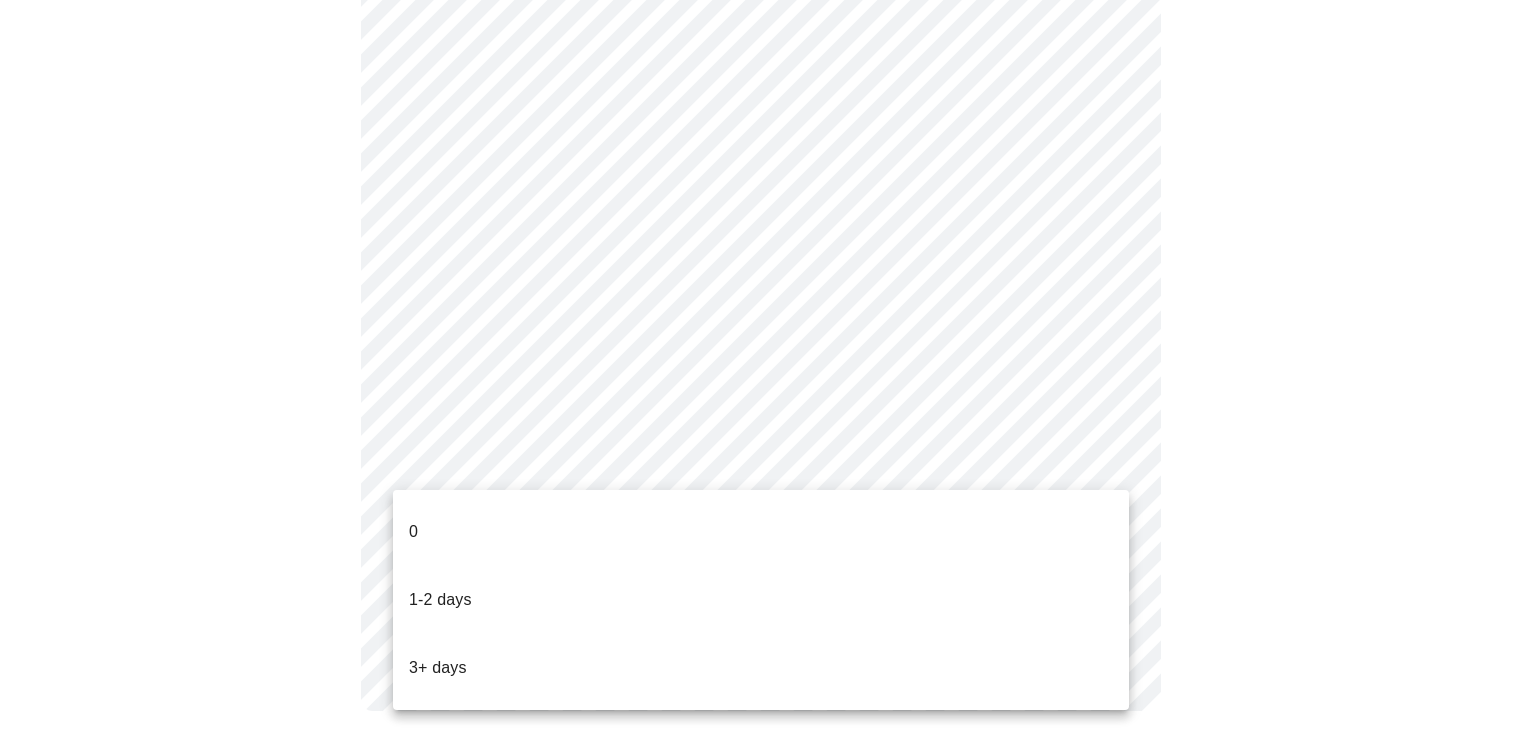 click on "0" at bounding box center [761, 532] 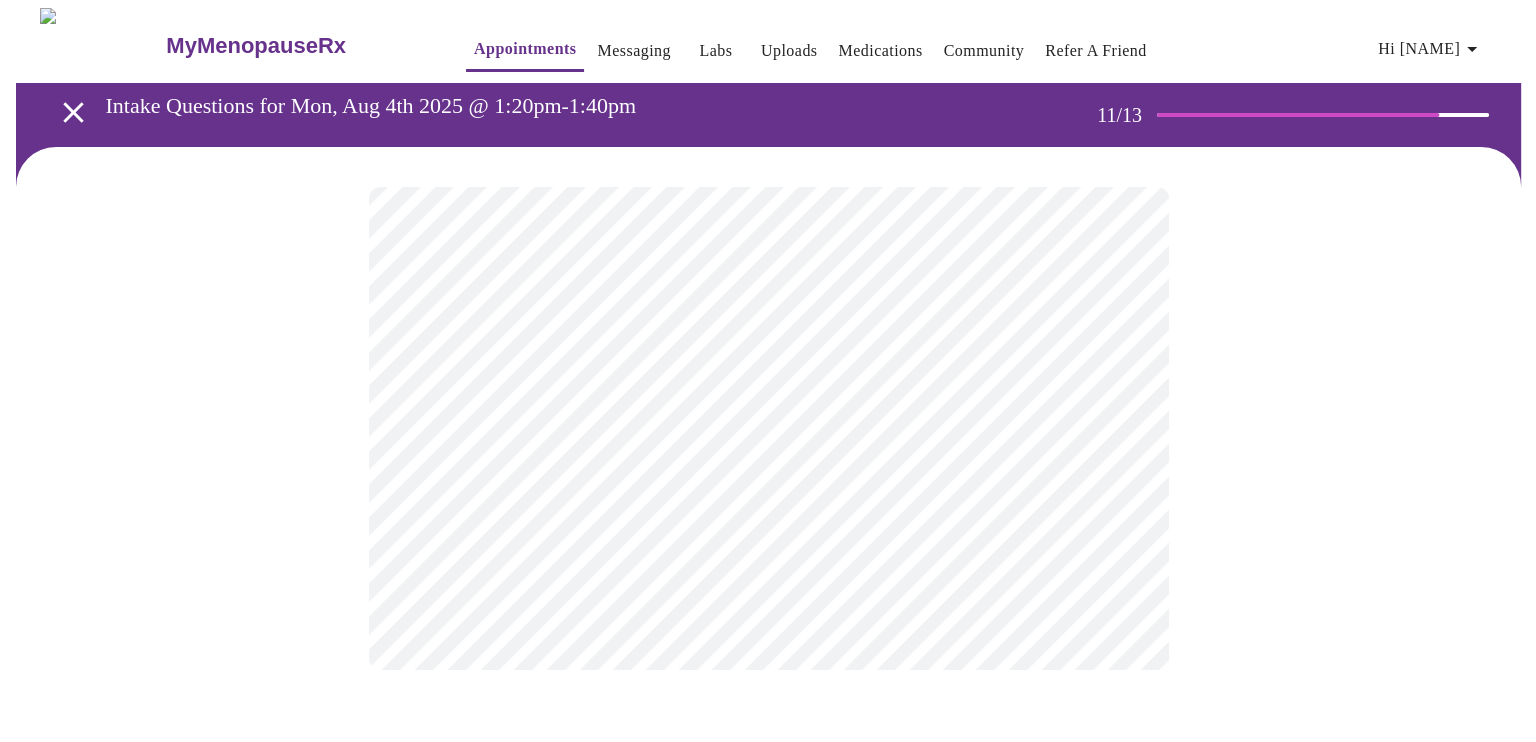 scroll, scrollTop: 0, scrollLeft: 0, axis: both 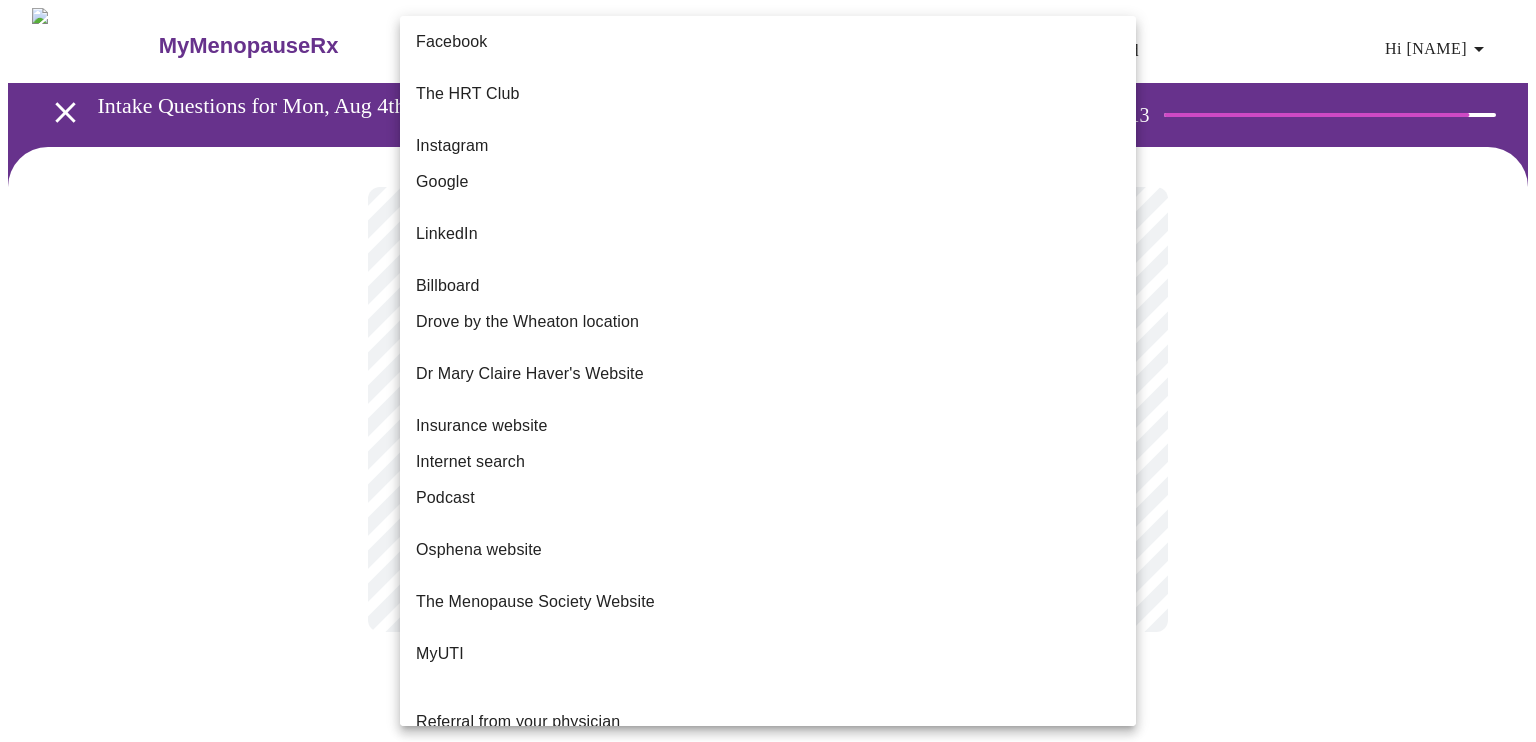 click on "Hi [NAME] Intake Questions for Mon, Aug 4th 2025 @ 1:20pm-1:40pm" at bounding box center [768, 340] 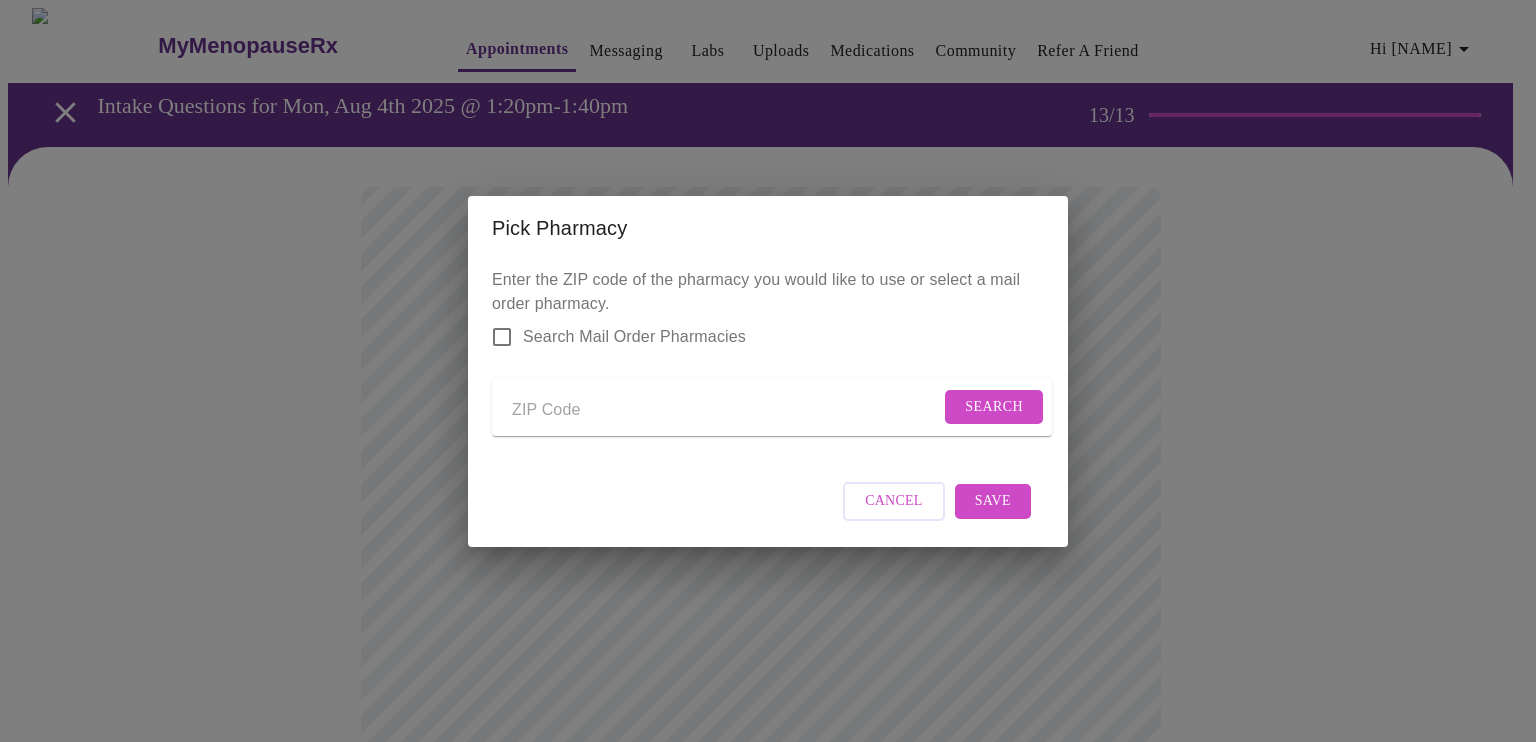 click at bounding box center [726, 411] 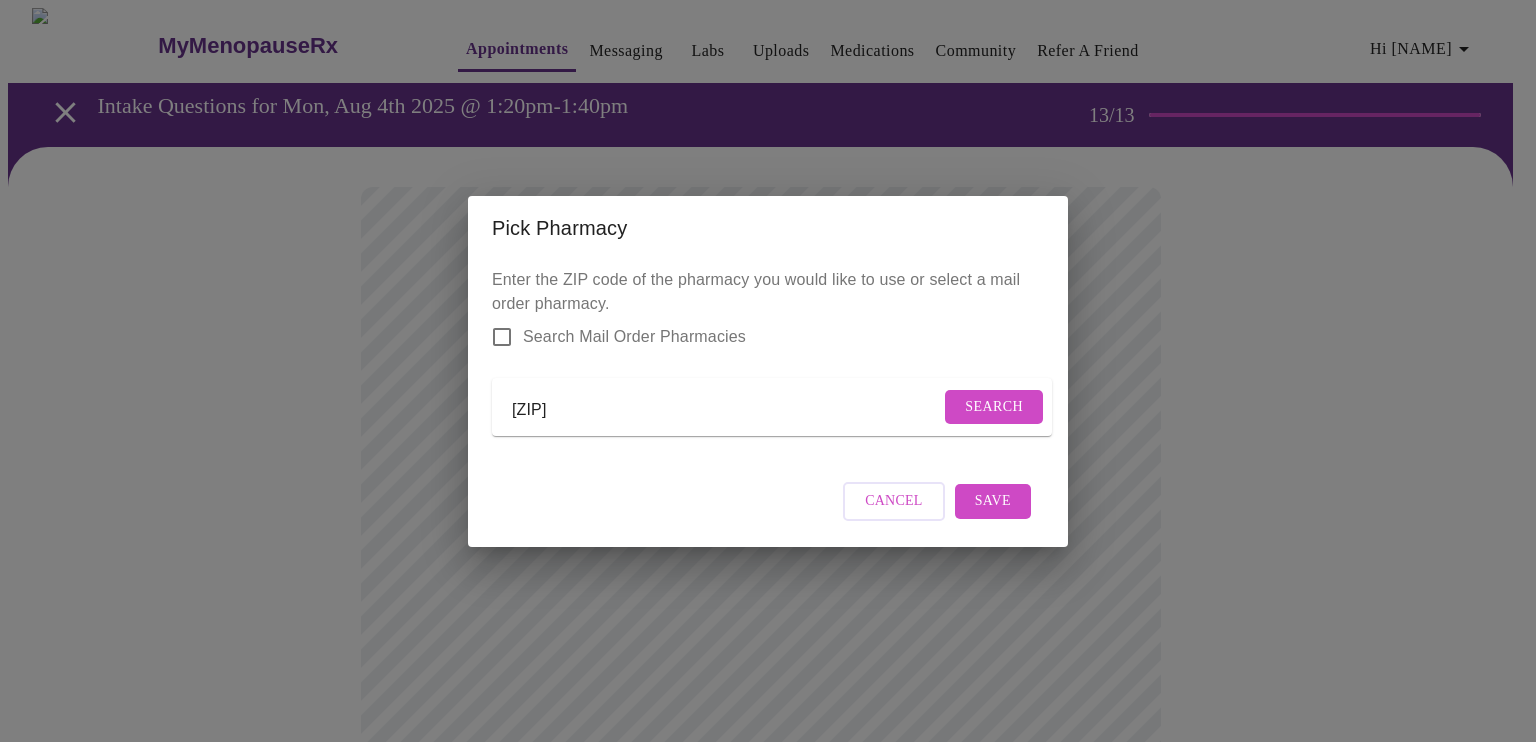 type on "[ZIP]" 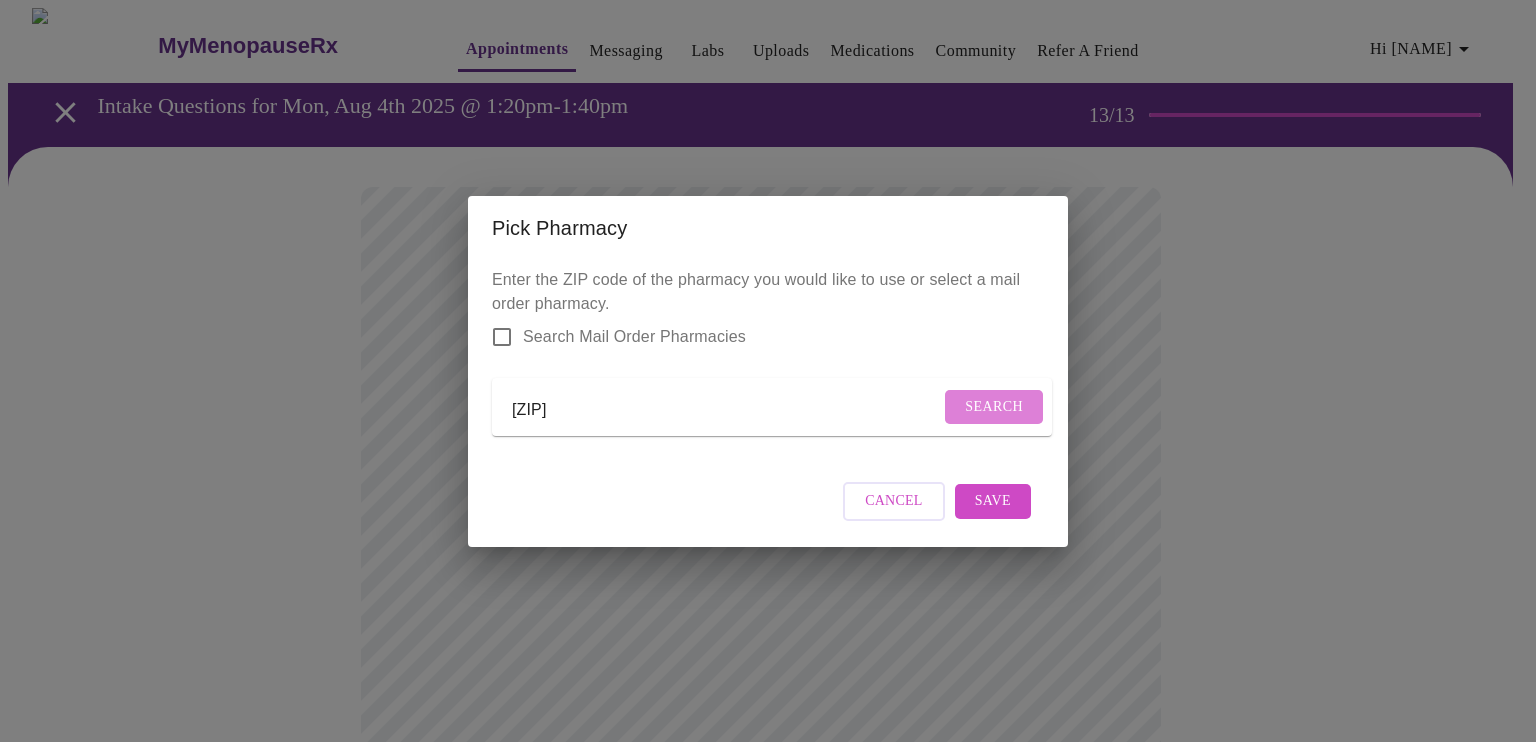 click on "Search" at bounding box center (994, 407) 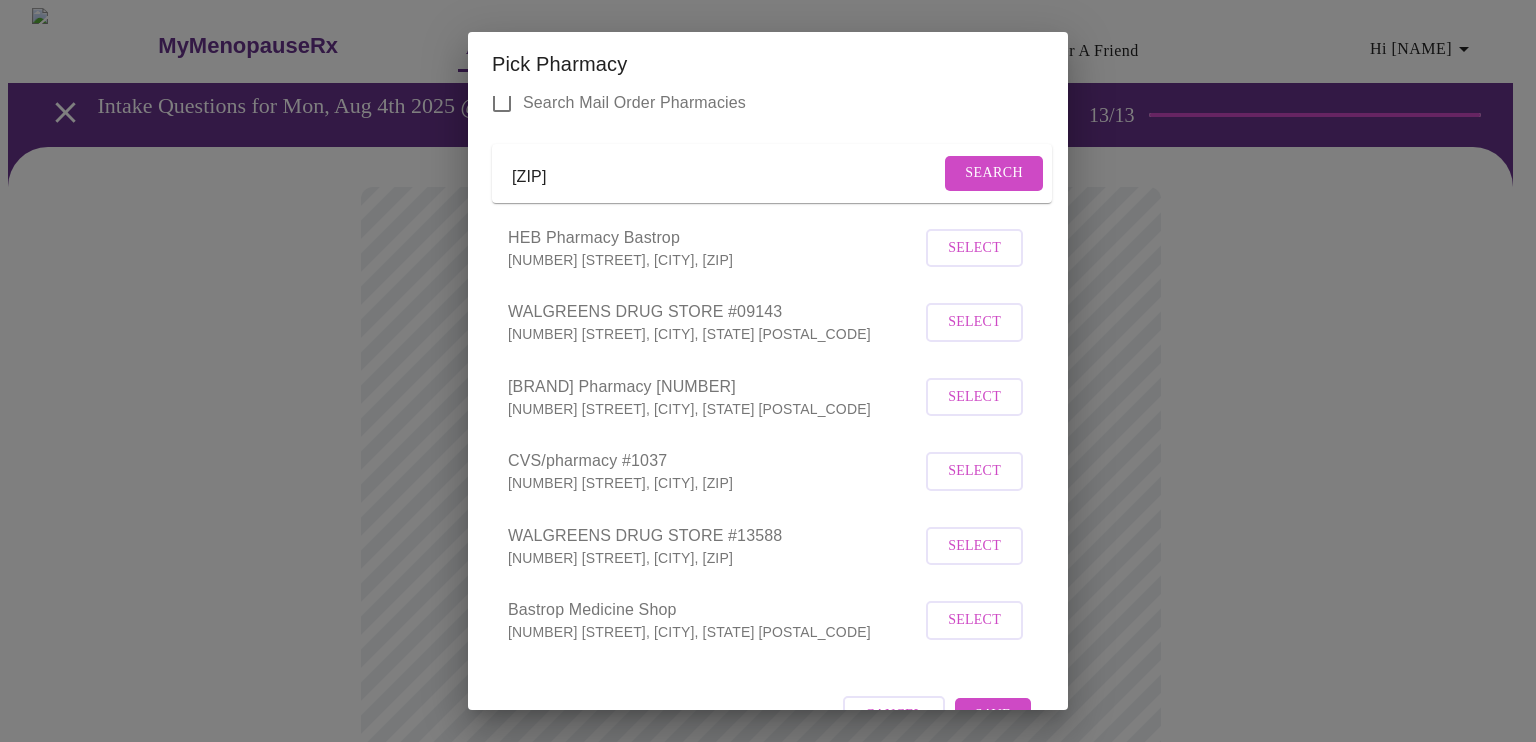 scroll, scrollTop: 100, scrollLeft: 0, axis: vertical 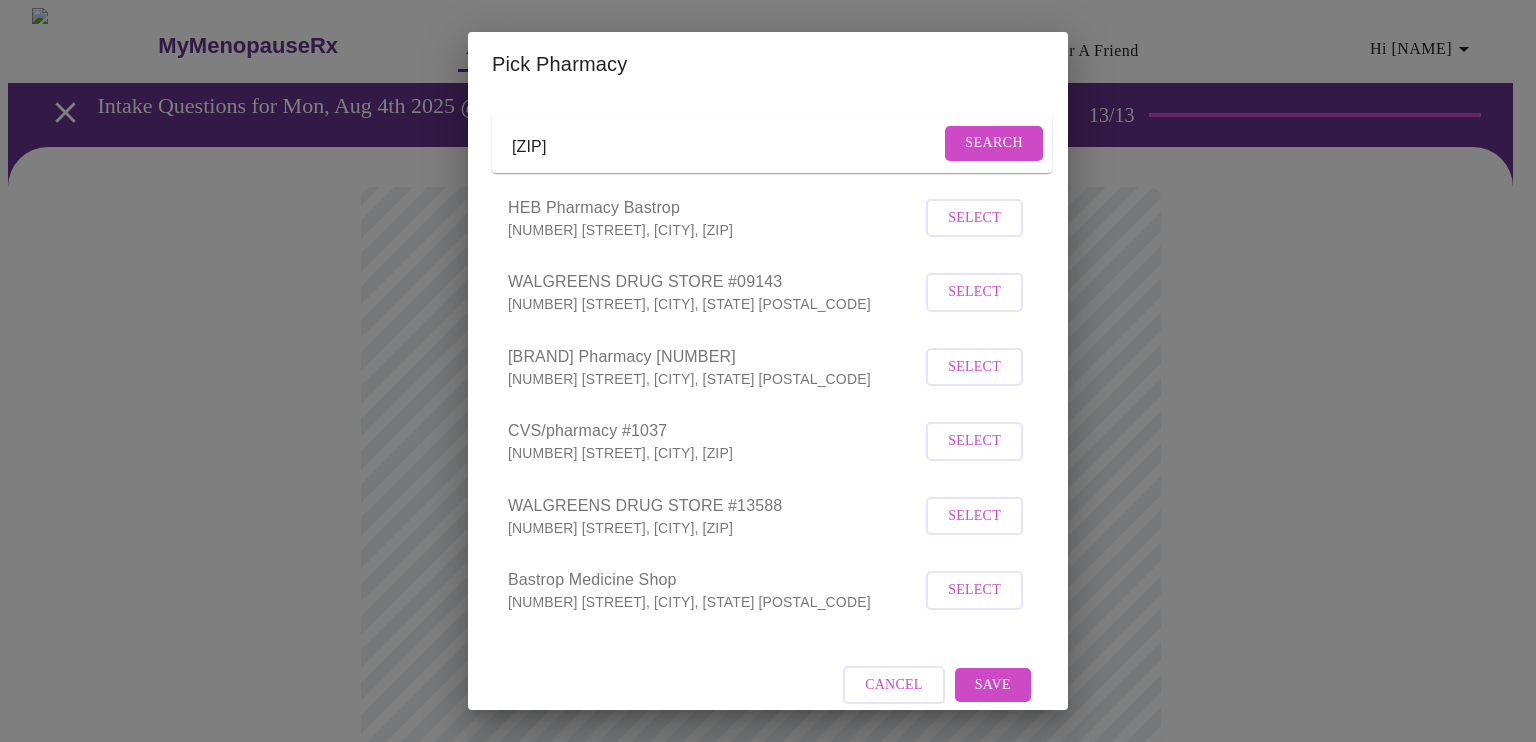 click on "Select" at bounding box center (974, 516) 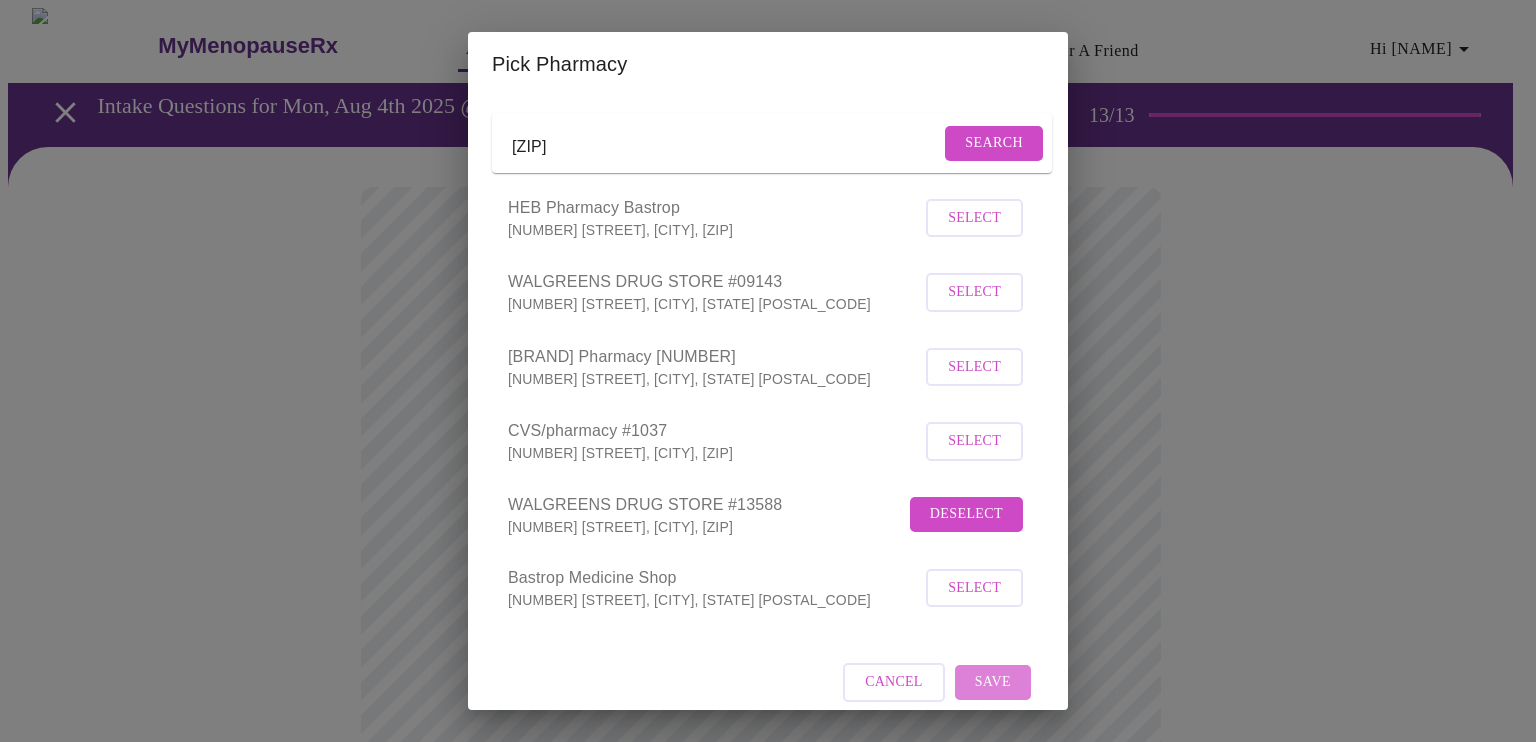 click on "Save" at bounding box center [993, 682] 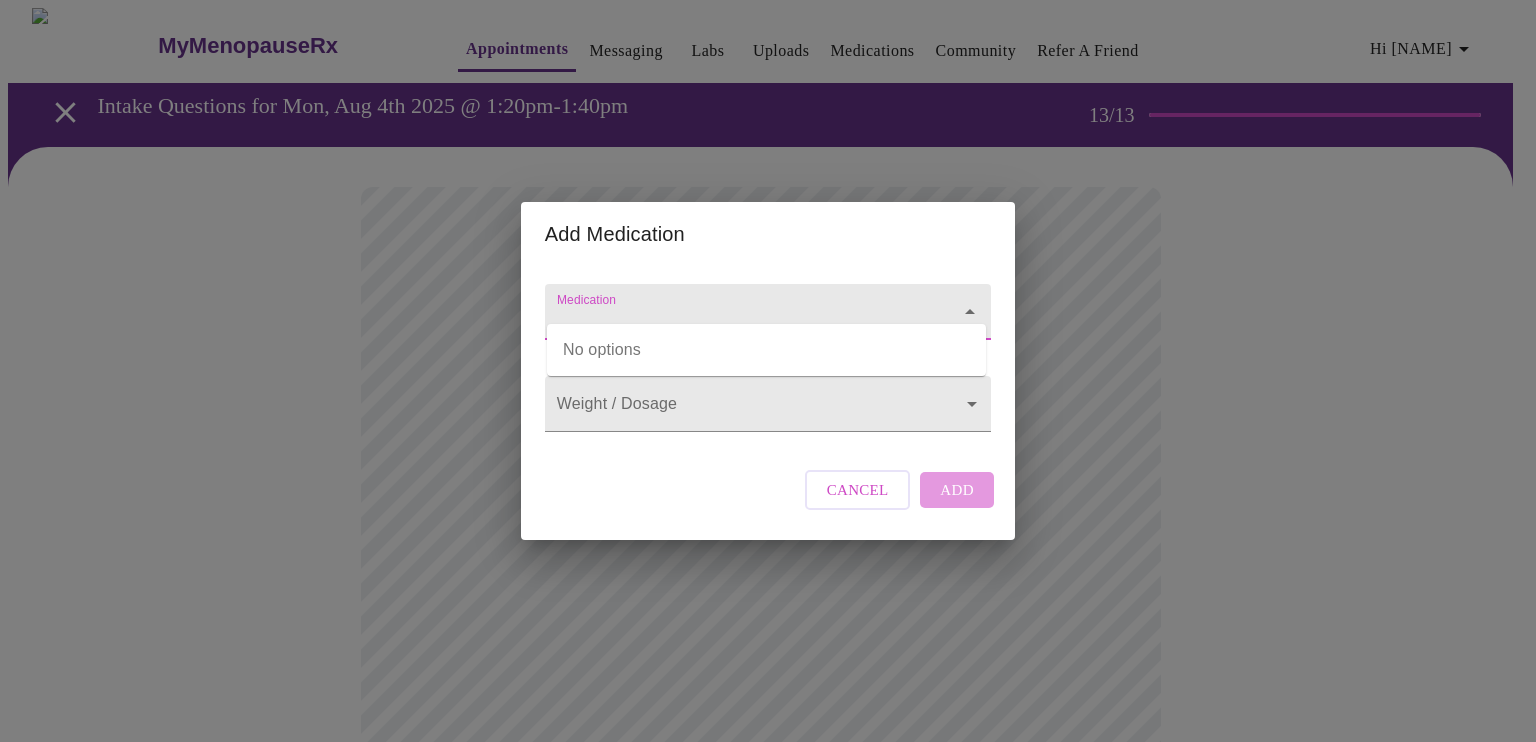 click on "Medication" at bounding box center (739, 321) 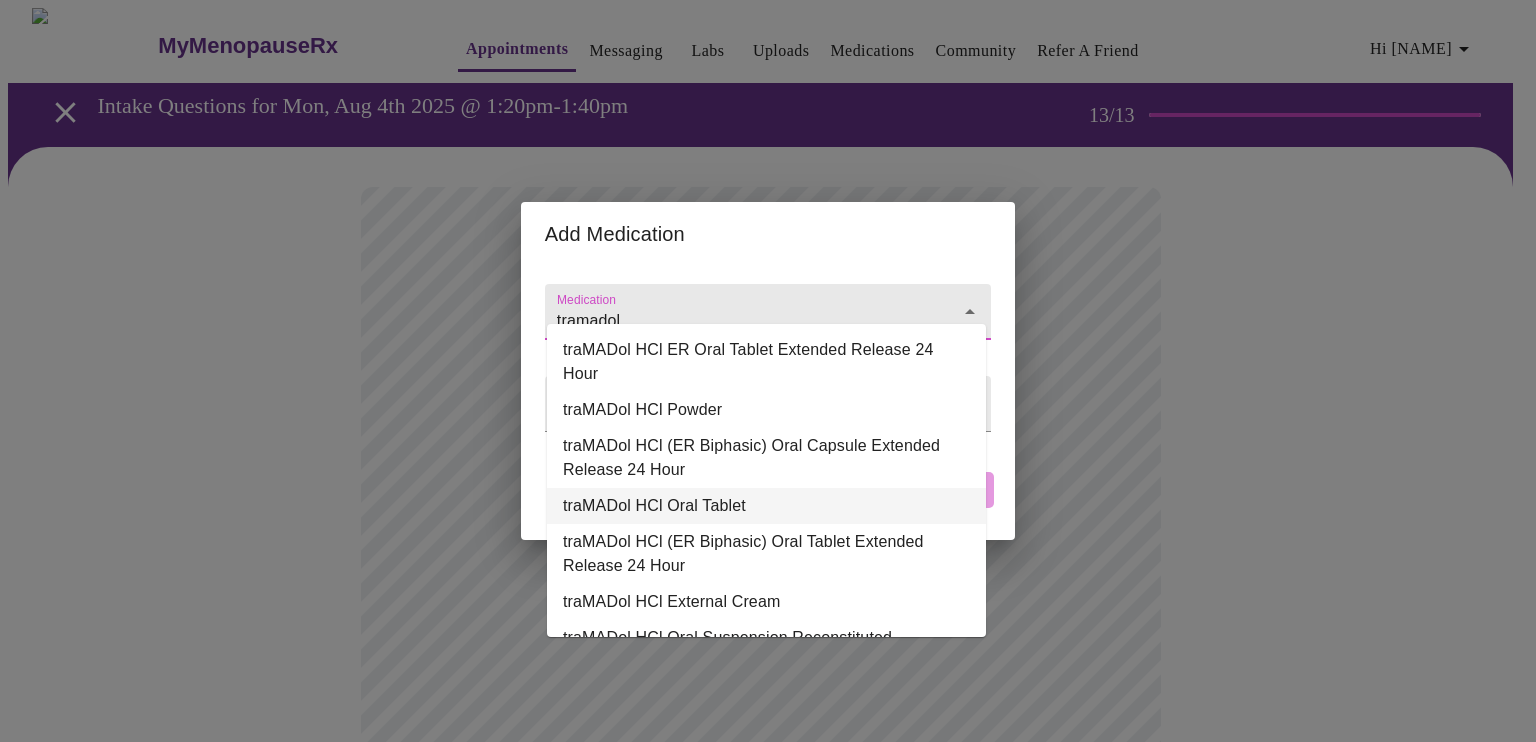 click on "traMADol HCl Oral Tablet" at bounding box center (766, 506) 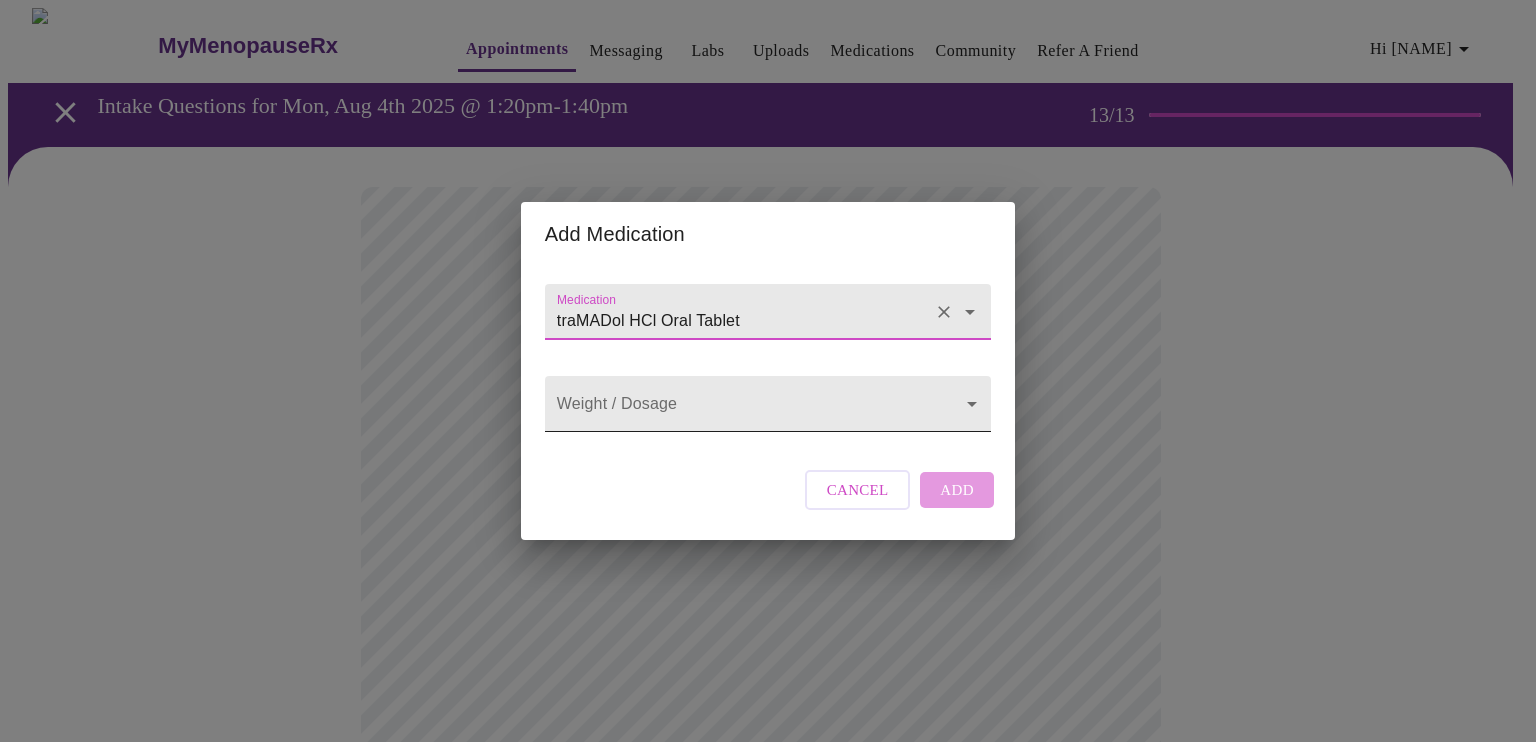 type on "traMADol HCl Oral Tablet" 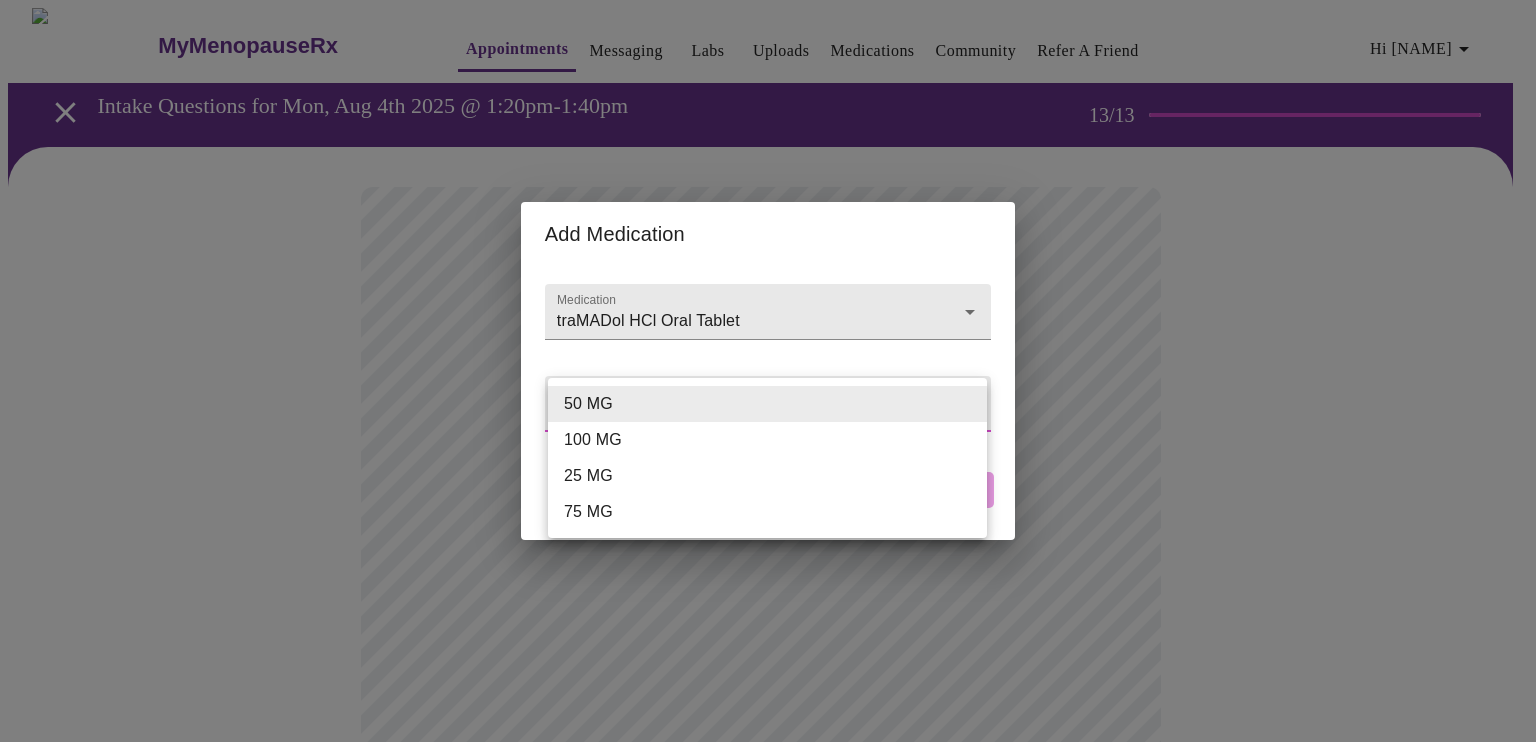 click on "MyMenopauseRx Appointments Messaging Labs Uploads Medications Community Refer a Friend Hi [FIRST]   Intake Questions for Mon, Aug 4th 2025 @ 1:20pm-1:40pm 13  /  13 Settings Billing Invoices Log out Add Medication Medication traMADol HCl Oral Tablet Weight / Dosage ​ Cancel Add 50 MG 100 MG 25 MG 75 MG" at bounding box center [768, 758] 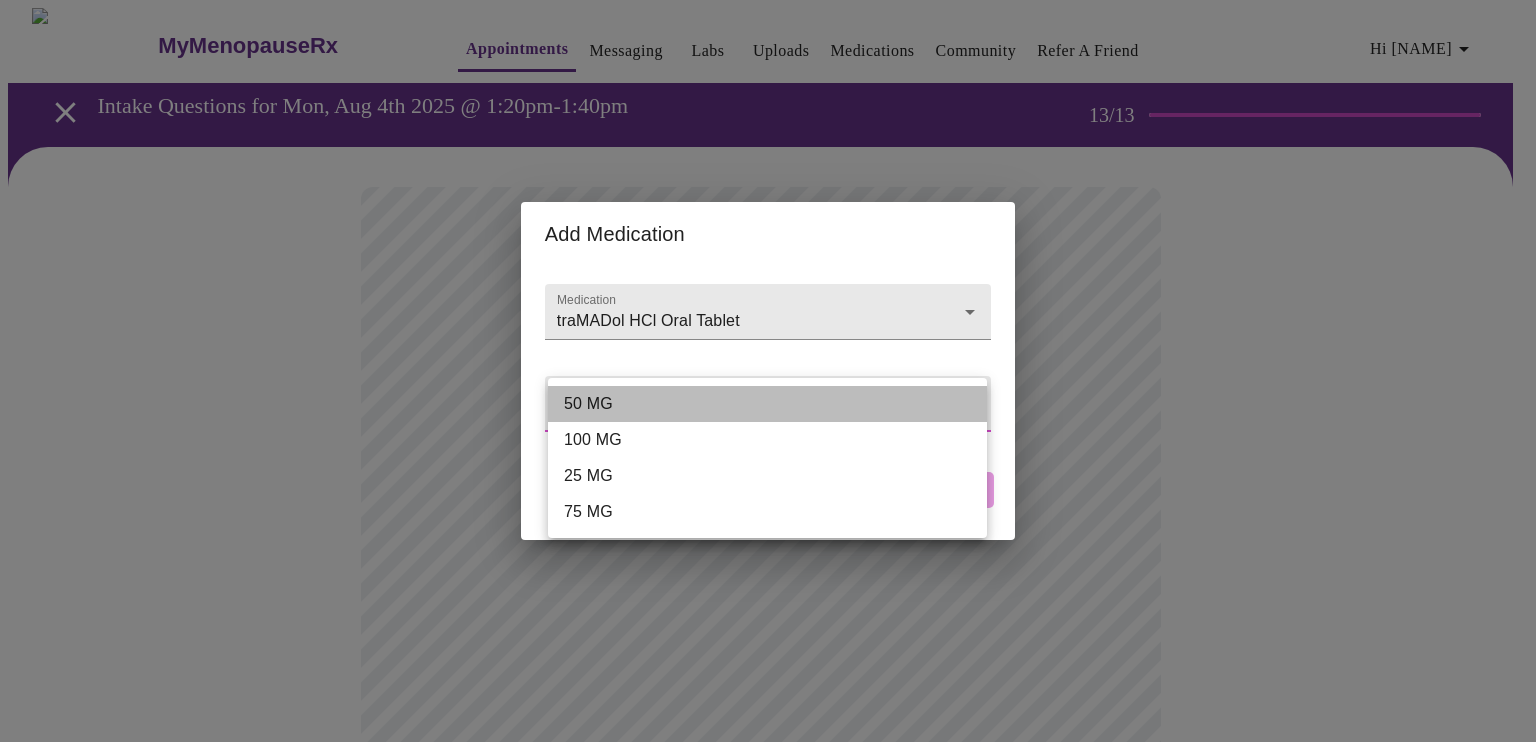 click on "50 MG" at bounding box center [767, 404] 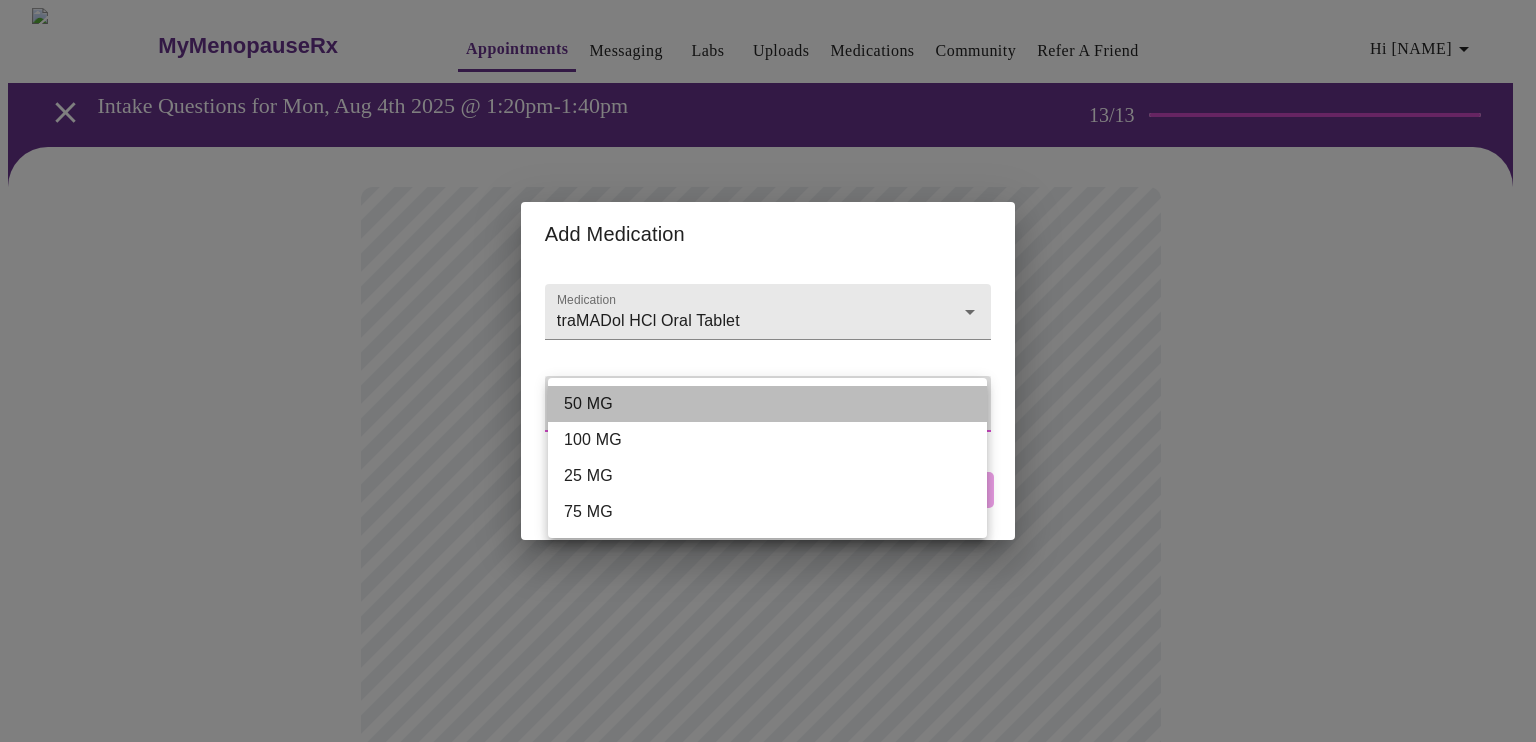 type on "50 MG" 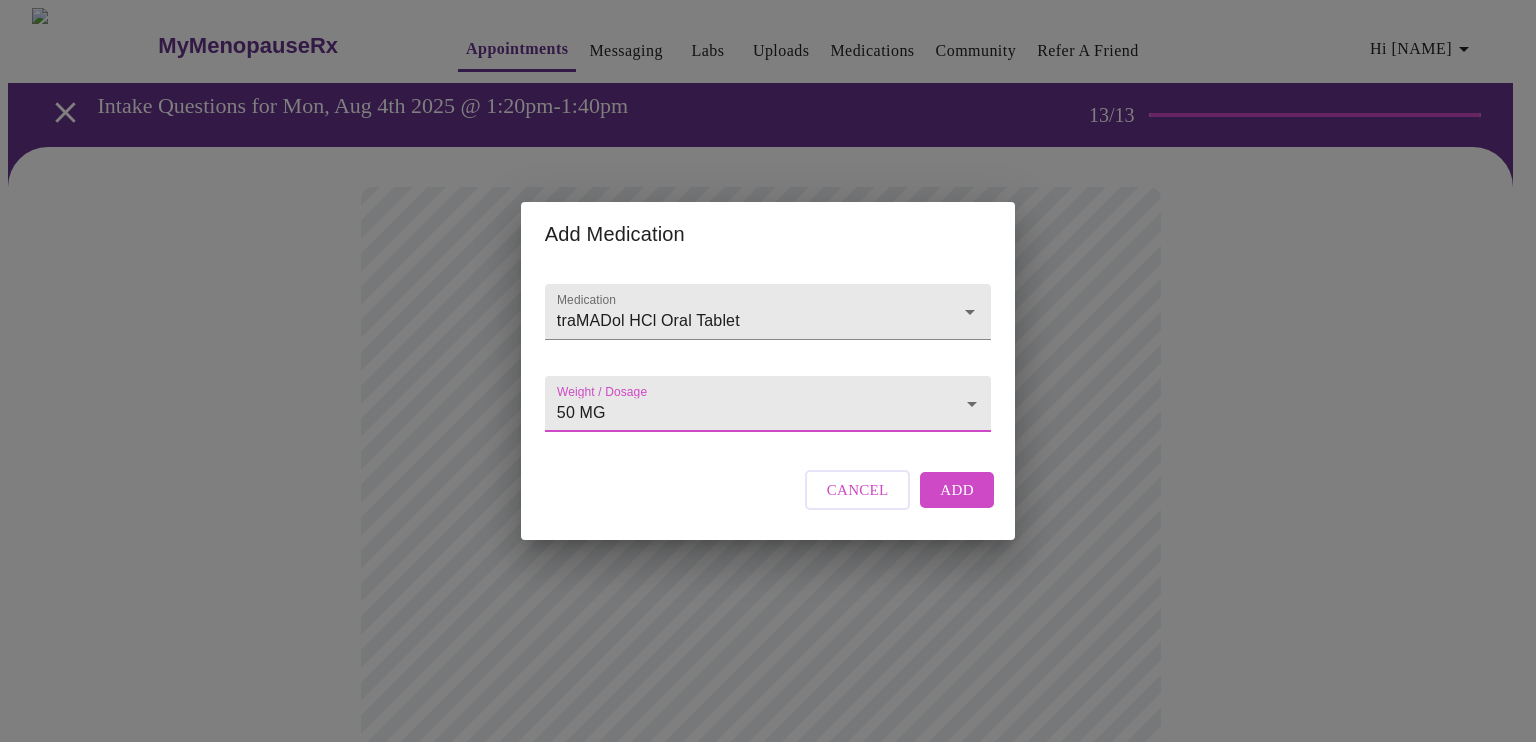 click on "Add" at bounding box center [957, 490] 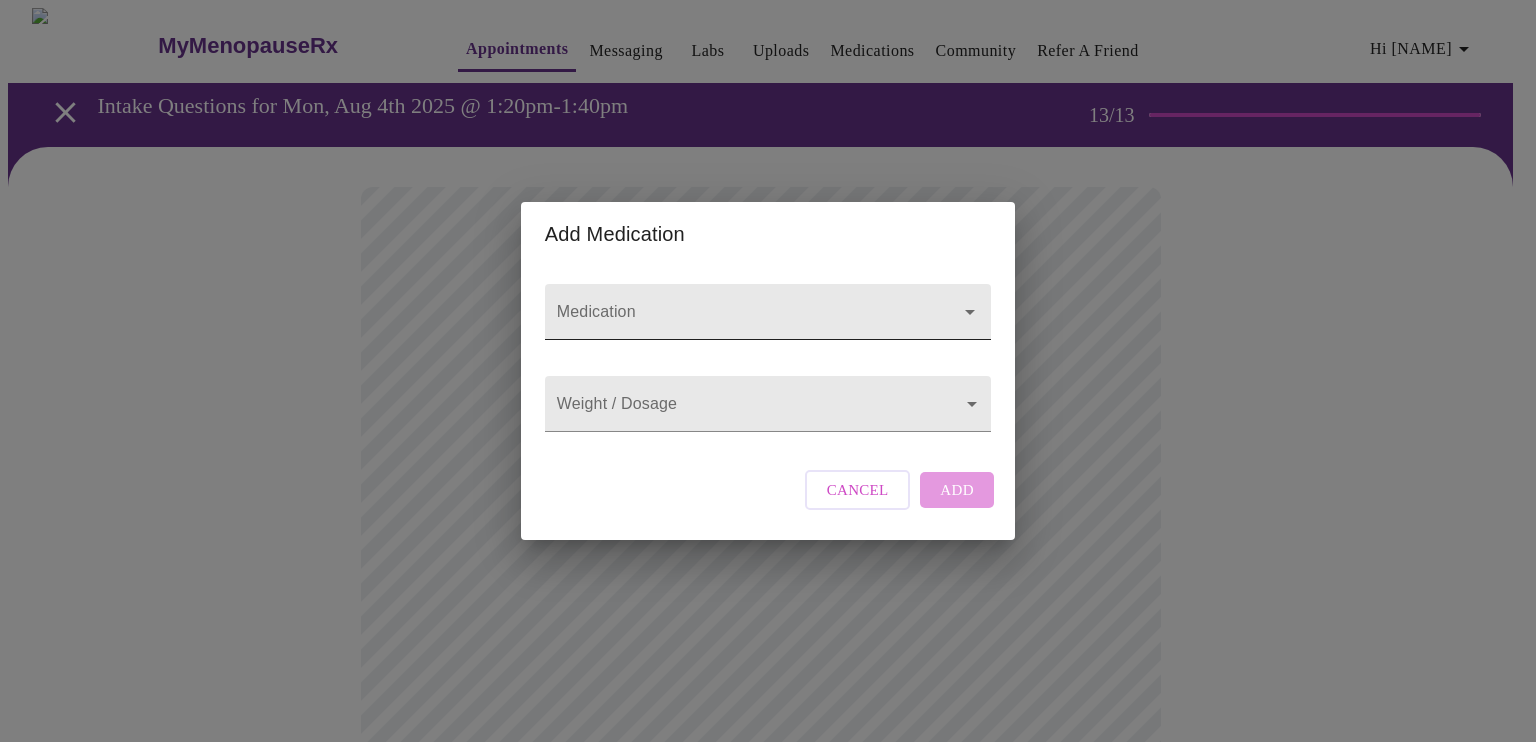 click at bounding box center [768, 312] 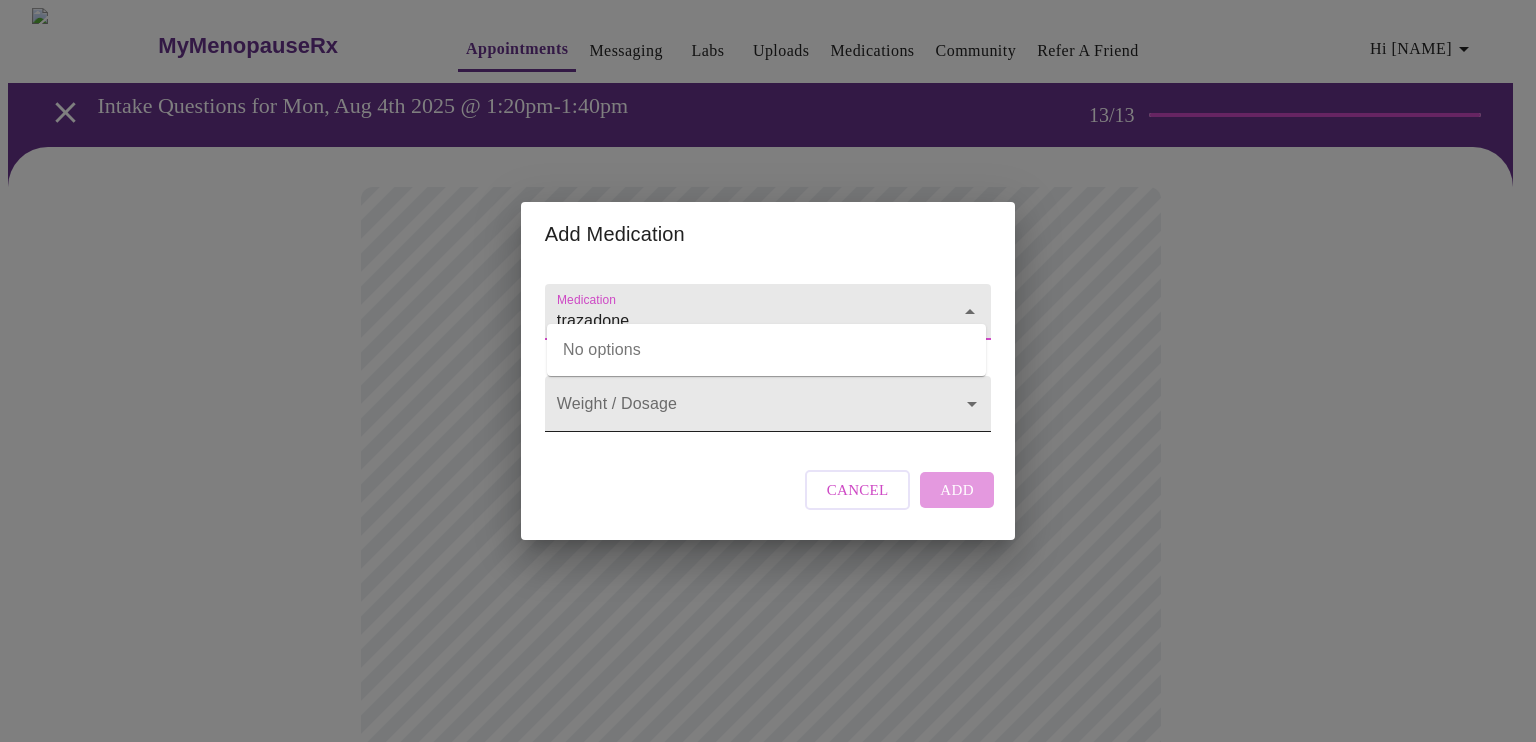 type on "trazadone" 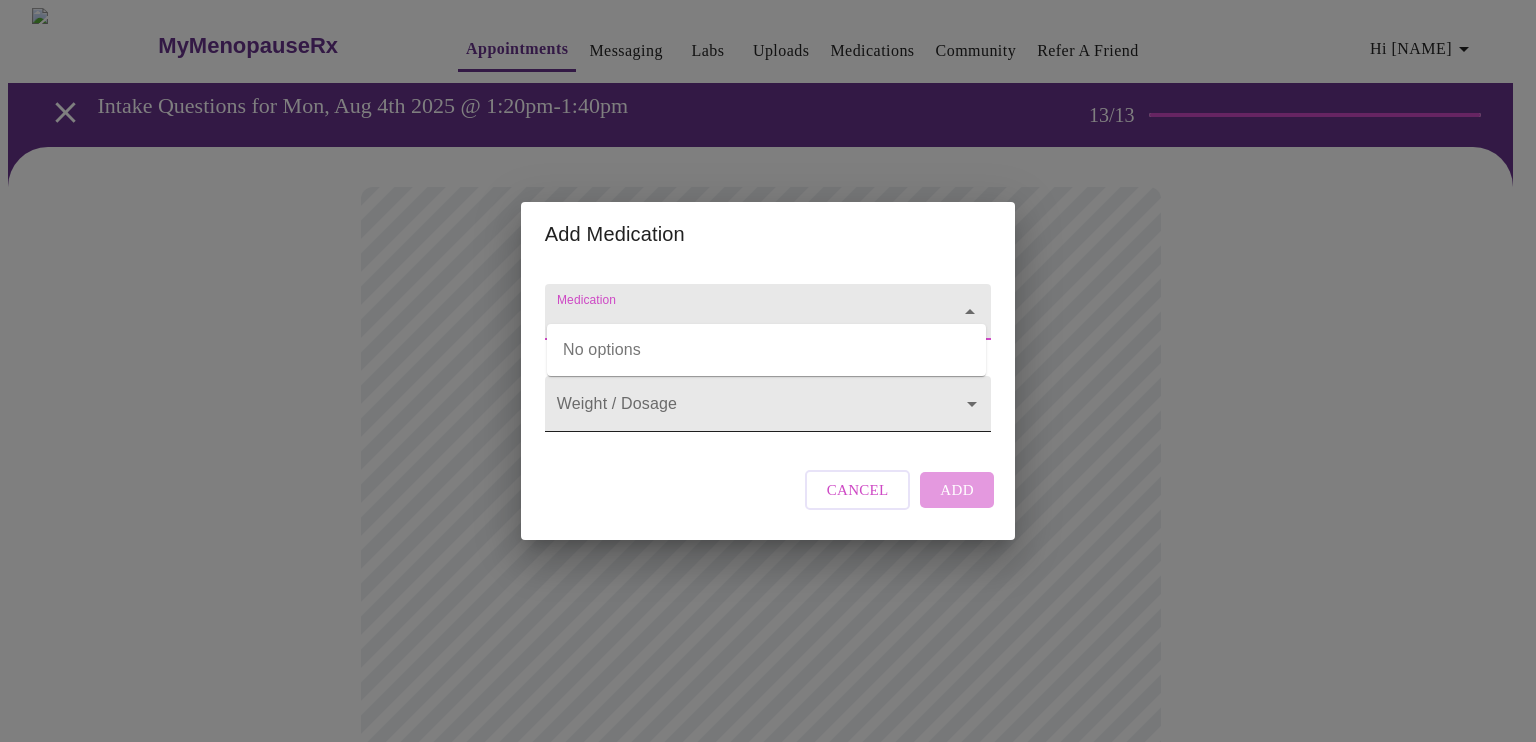 click on "Hi [NAME] Intake Questions for Mon, Aug 4th 2025 @ 1:20pm-1:40pm" at bounding box center (768, 780) 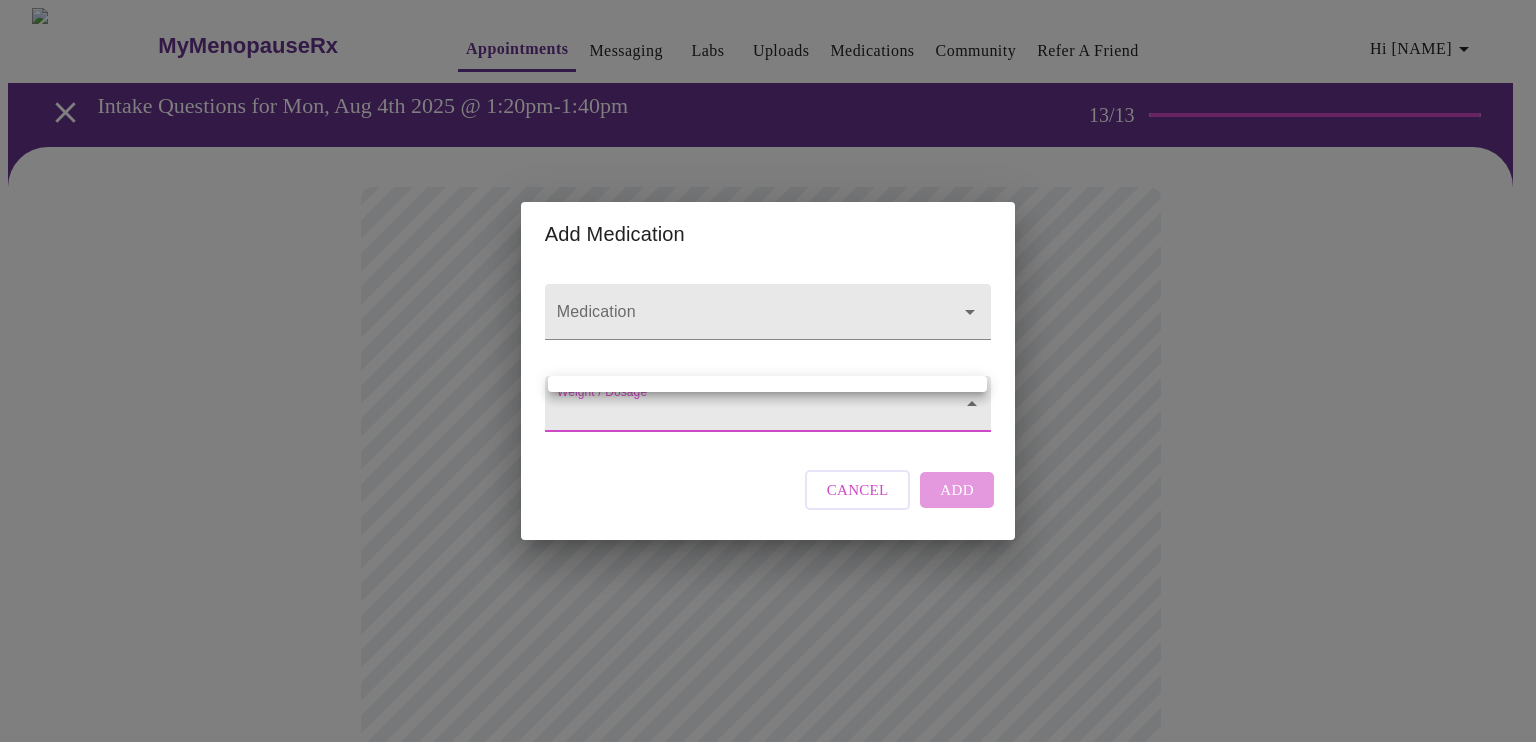 click at bounding box center (768, 371) 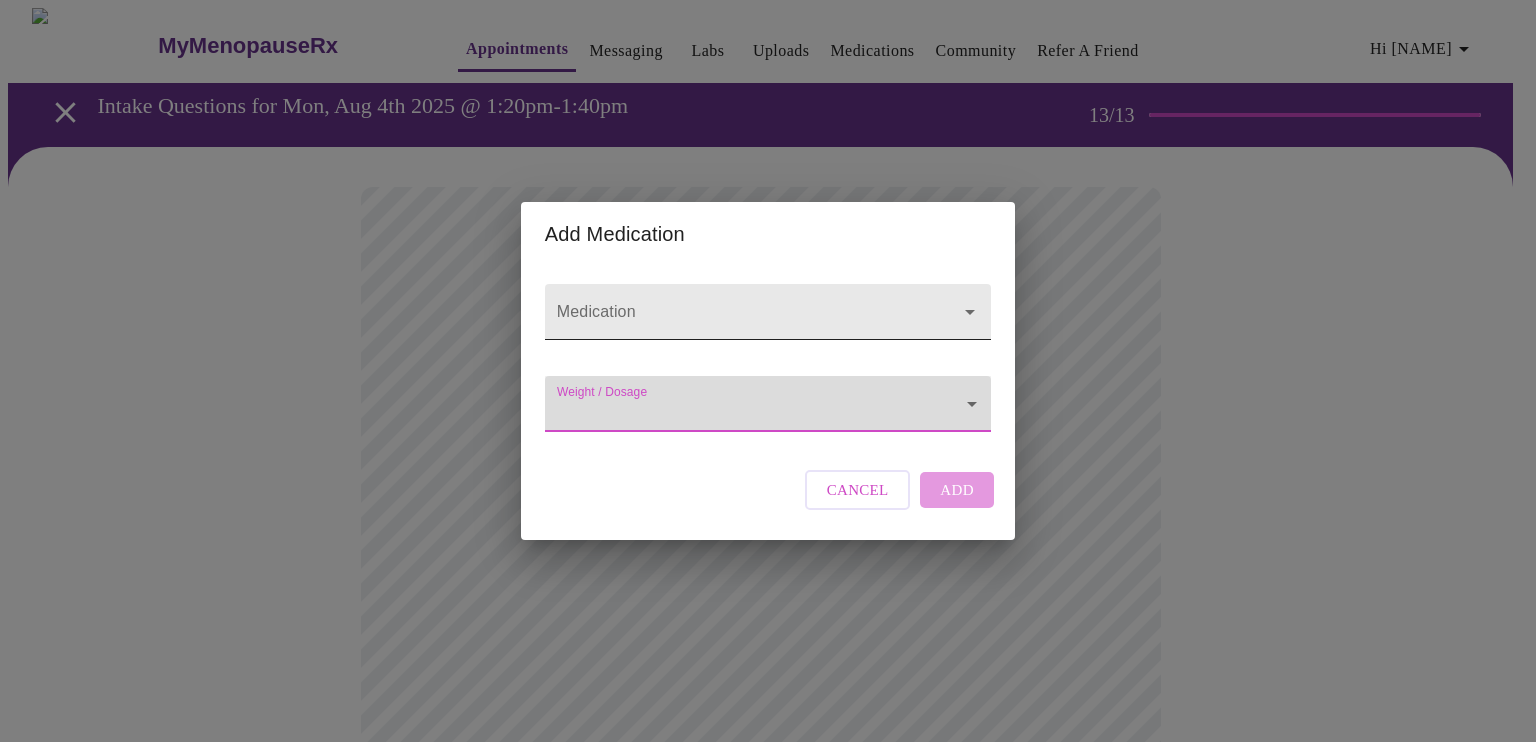 click 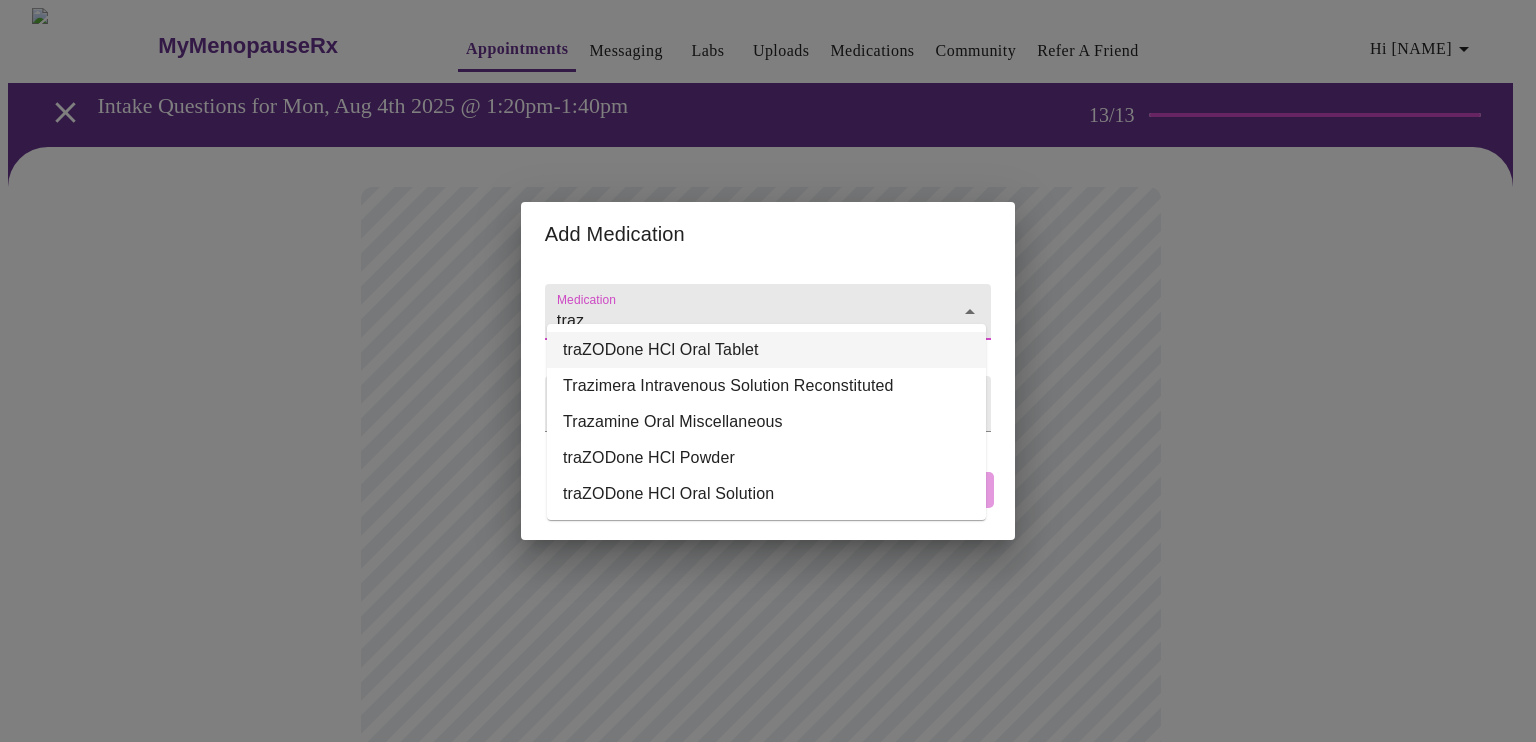 click on "traZODone HCl Oral Tablet" at bounding box center [766, 350] 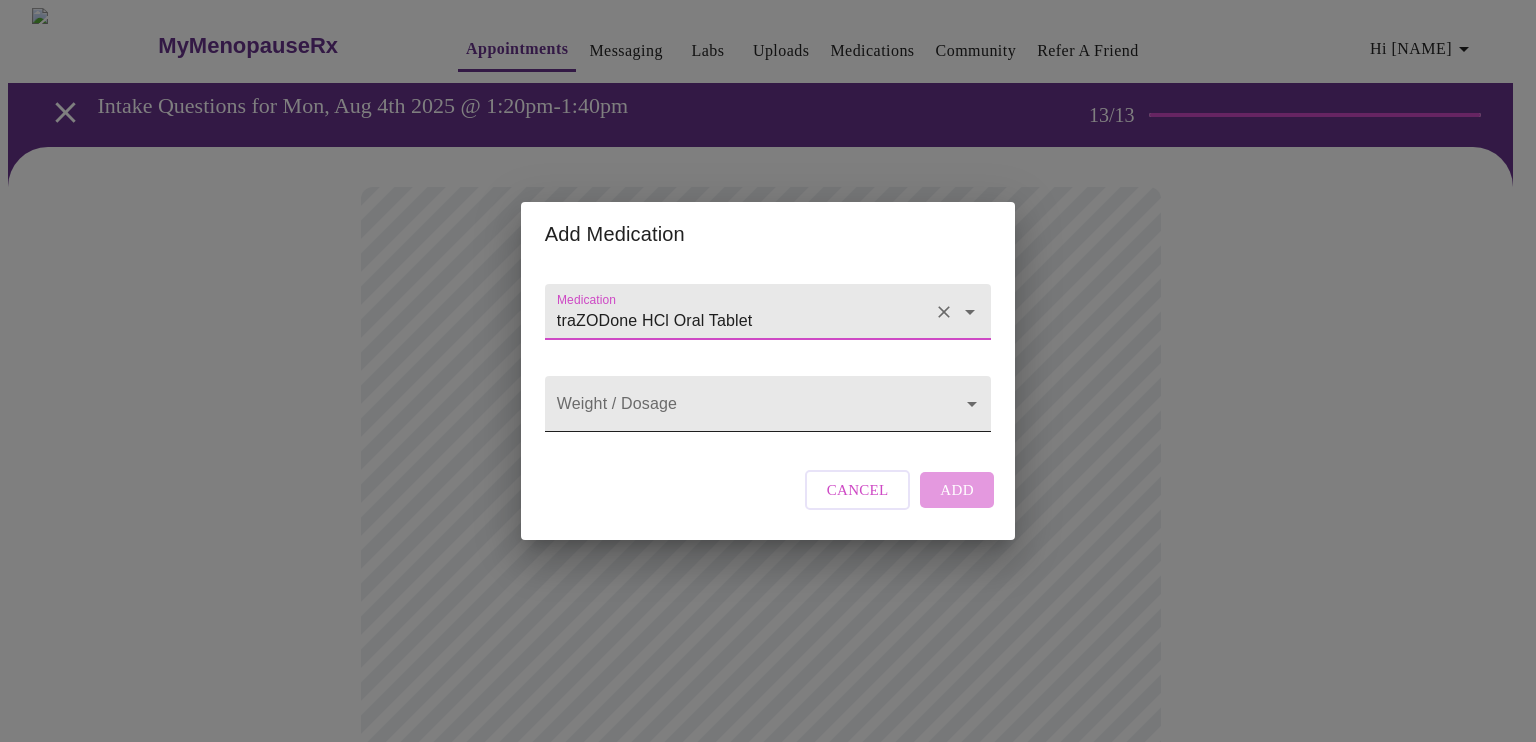 type on "traZODone HCl Oral Tablet" 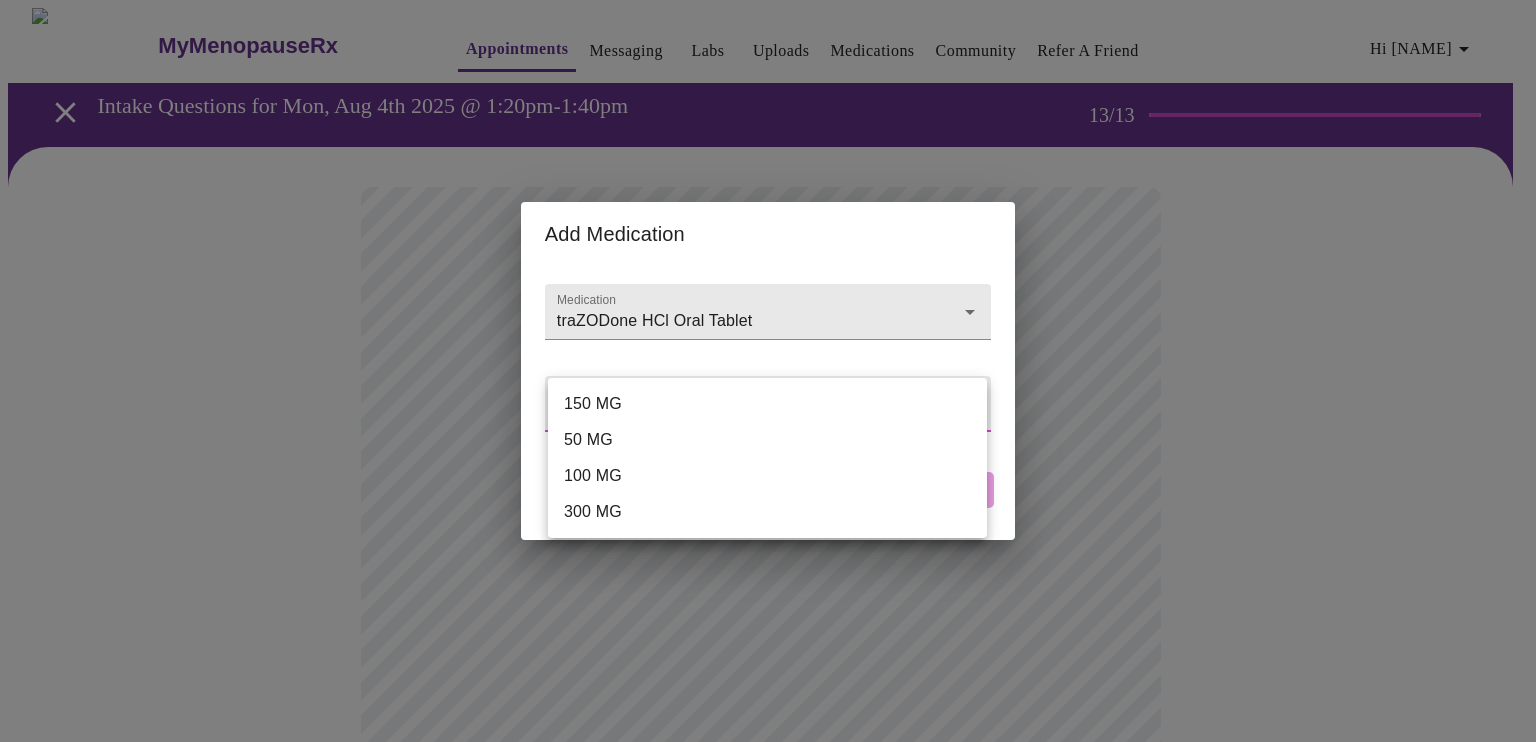 click on "150 MG" at bounding box center [767, 404] 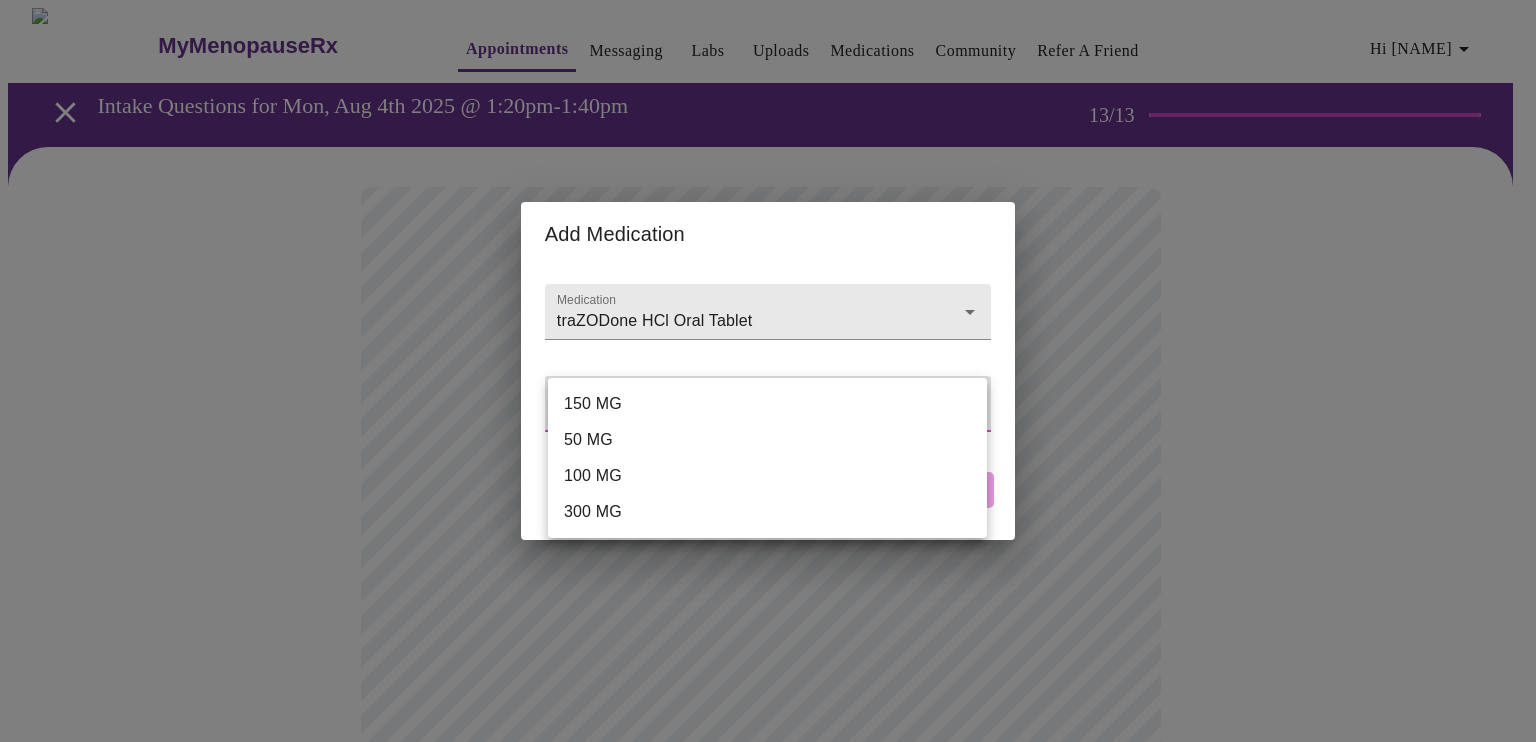 type on "150 MG" 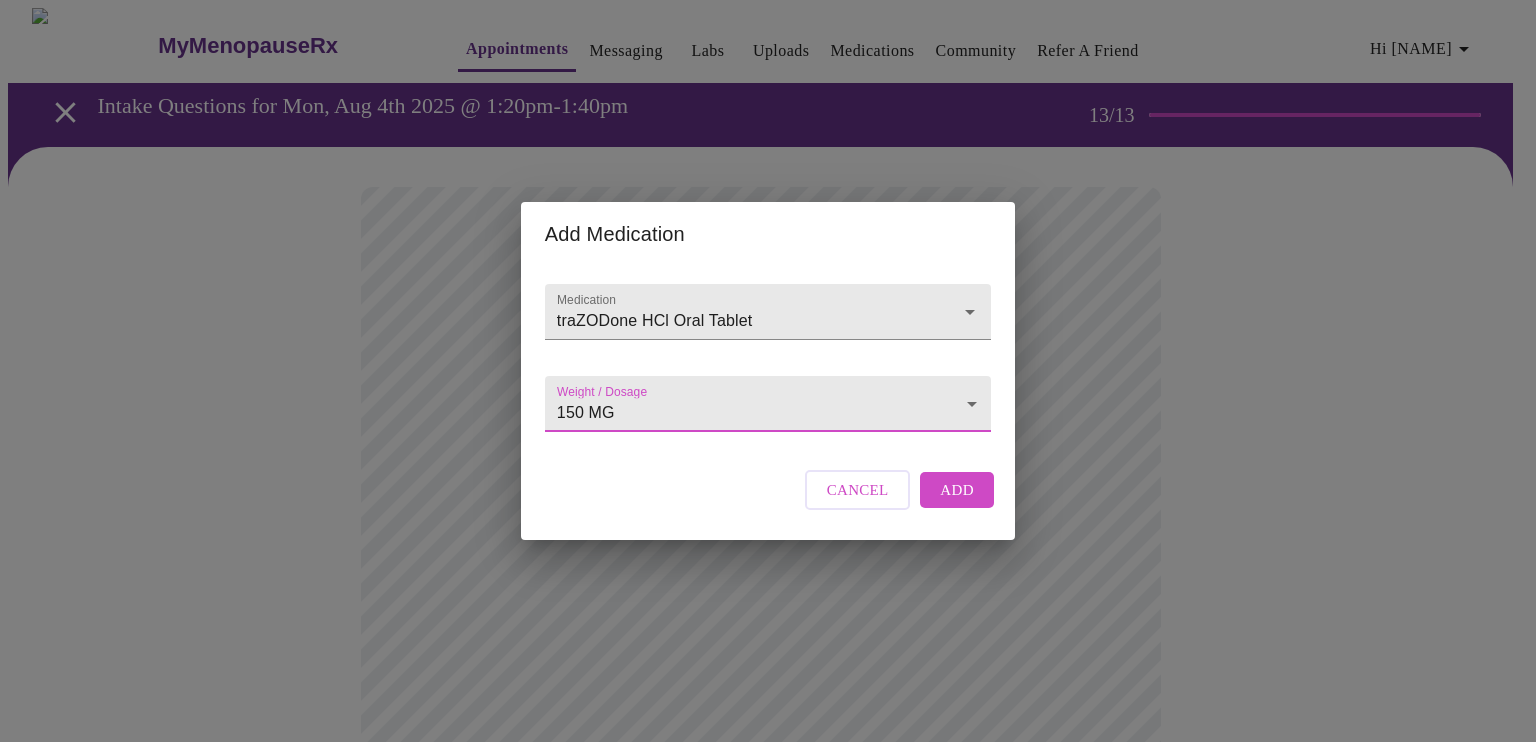 click on "Add" at bounding box center [957, 490] 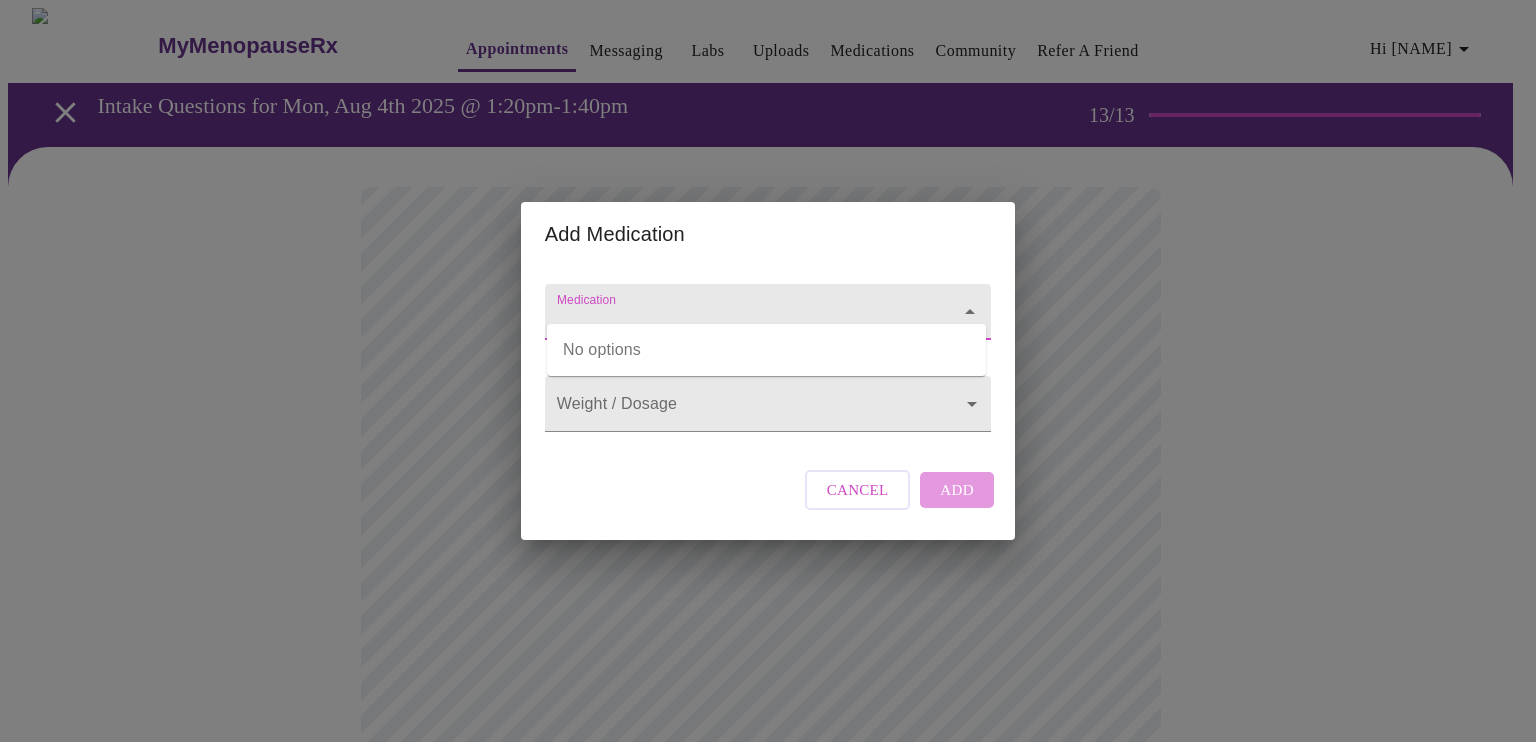 click on "Medication" at bounding box center [739, 321] 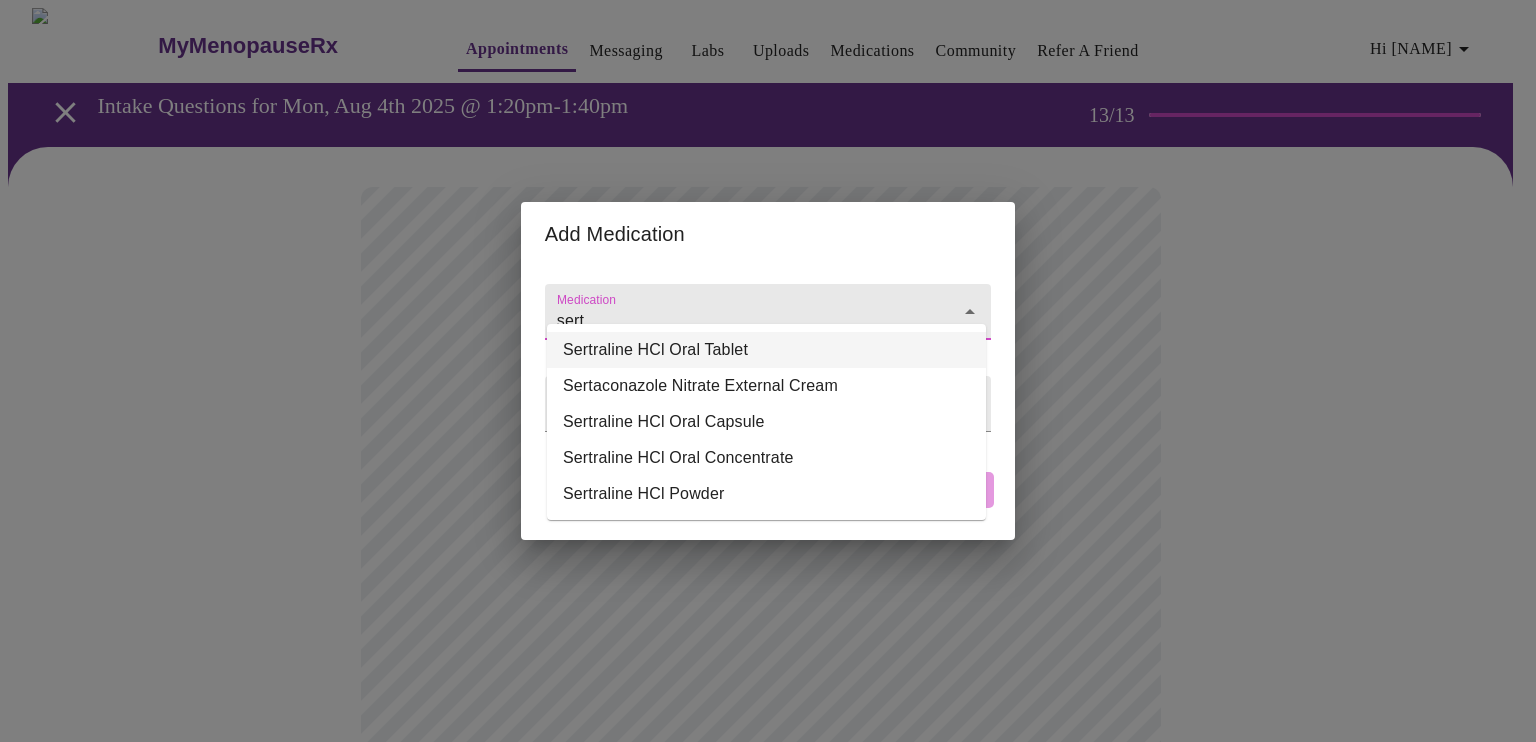 click on "Sertraline HCl Oral Tablet" at bounding box center [766, 350] 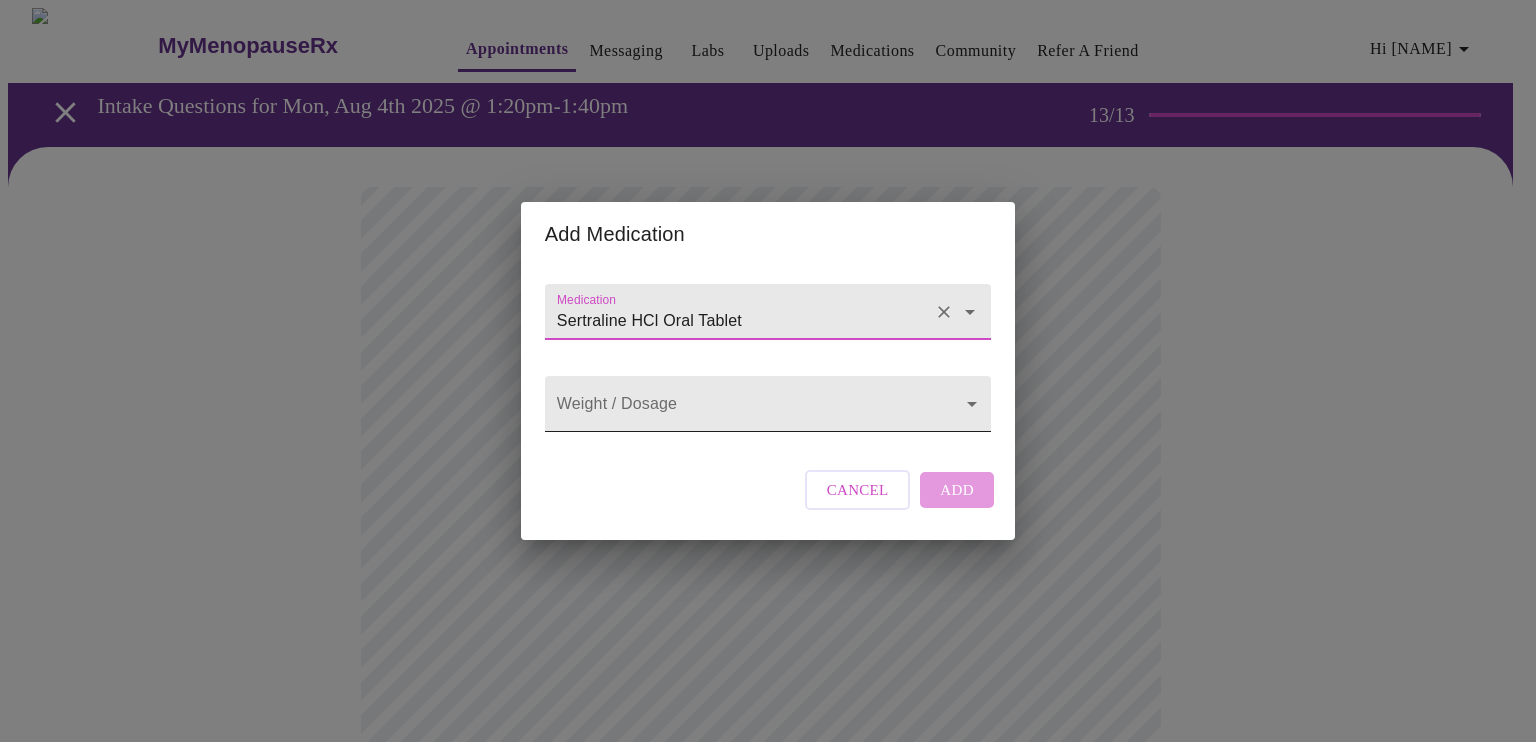 type on "Sertraline HCl Oral Tablet" 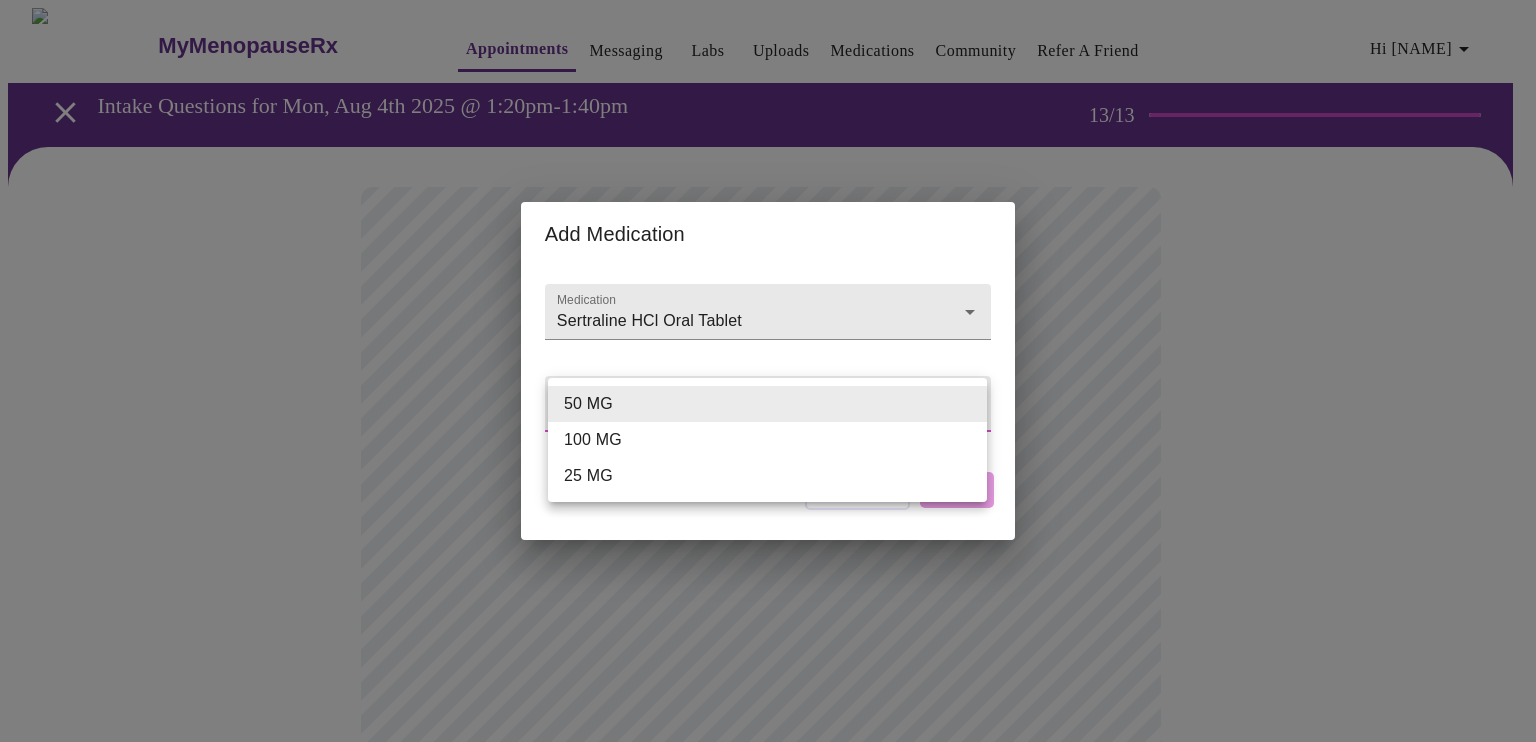 click on "100 MG" at bounding box center (767, 440) 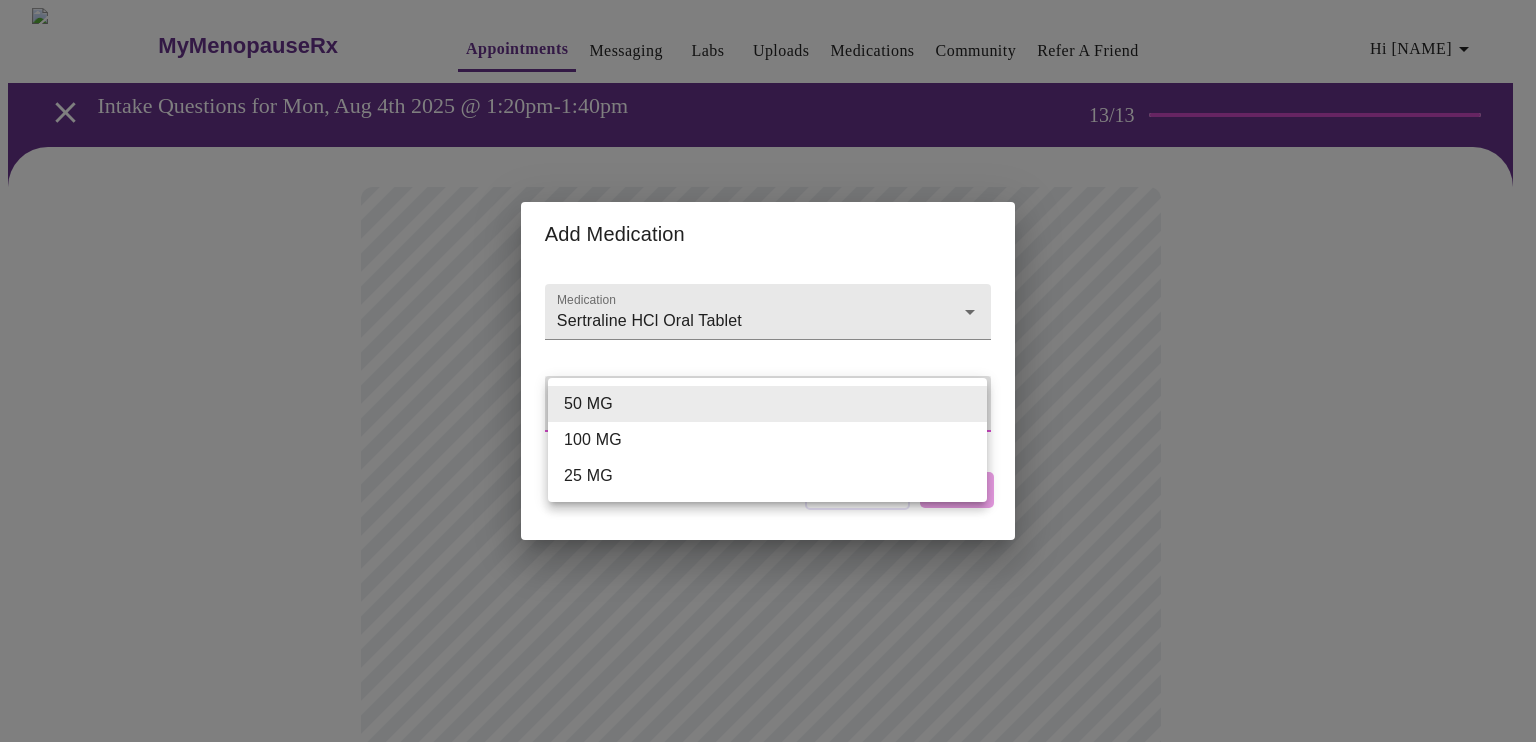 type on "100 MG" 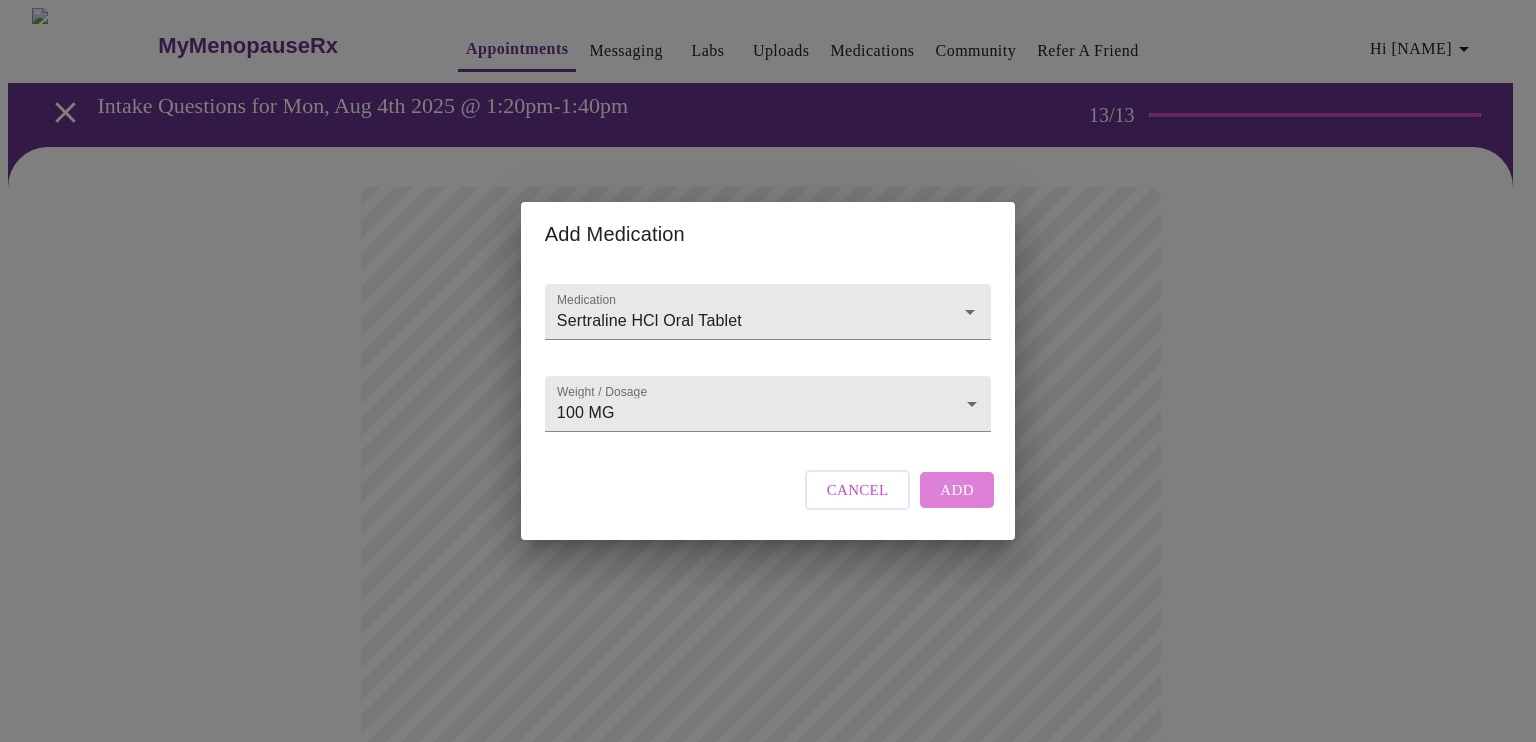 click on "Add" at bounding box center (957, 490) 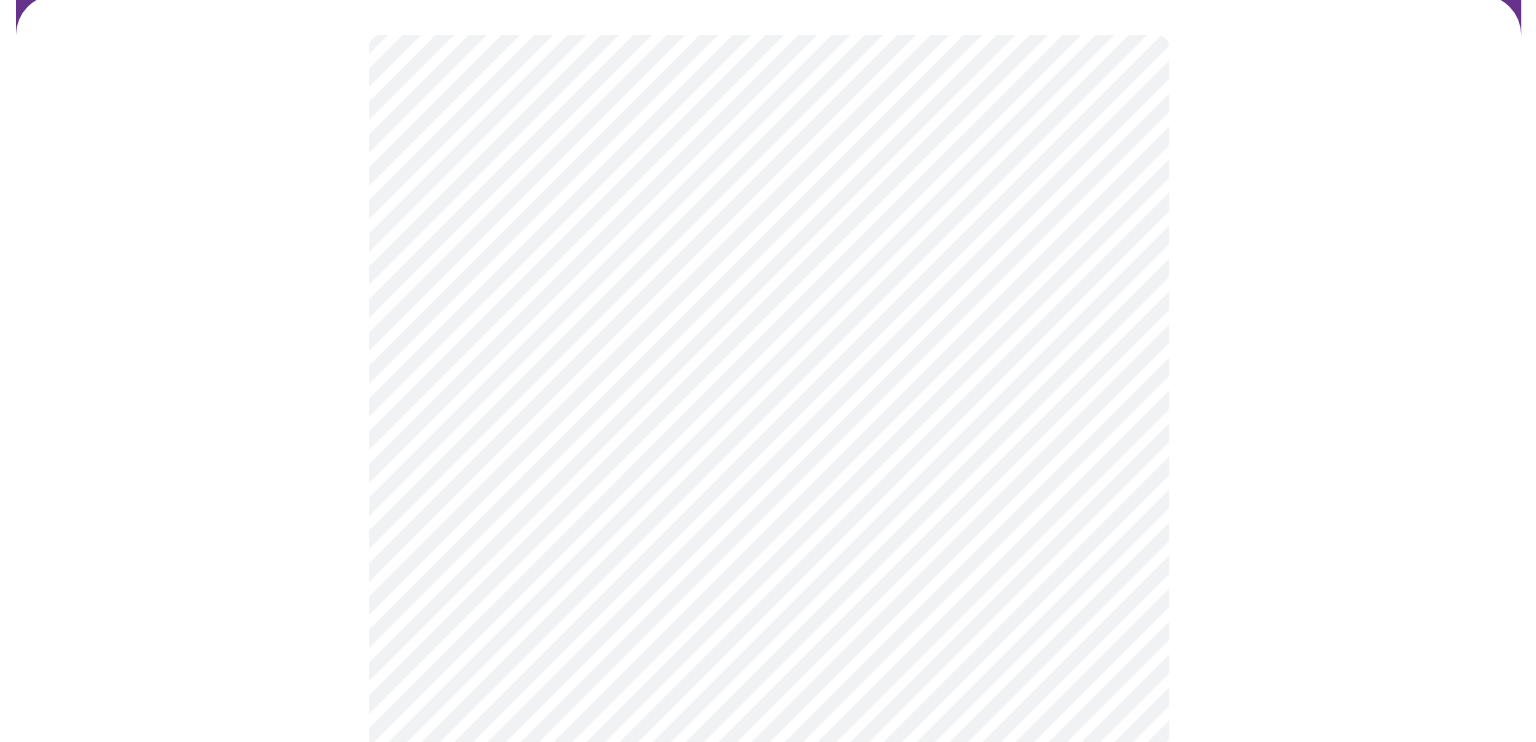 scroll, scrollTop: 413, scrollLeft: 0, axis: vertical 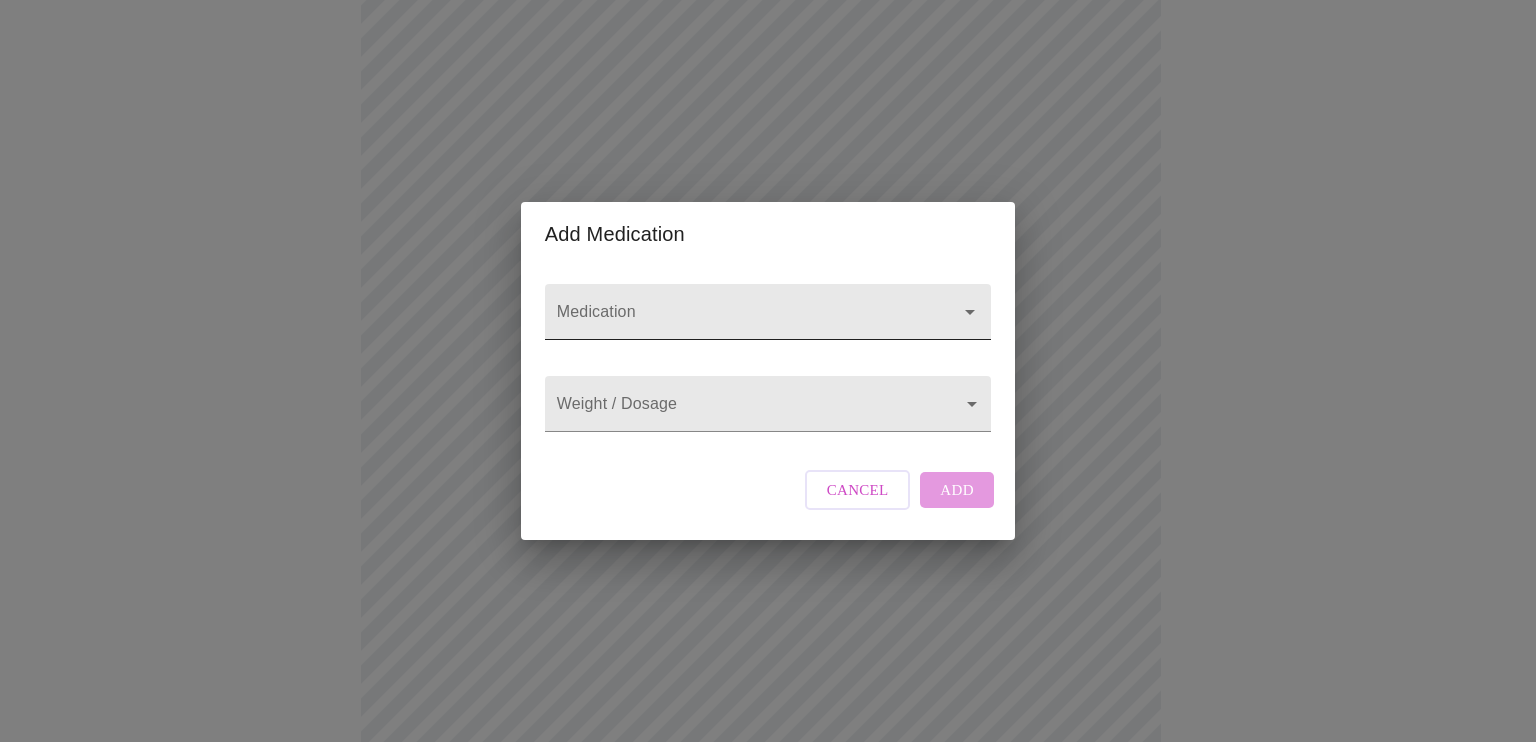 click on "Medication" at bounding box center [739, 321] 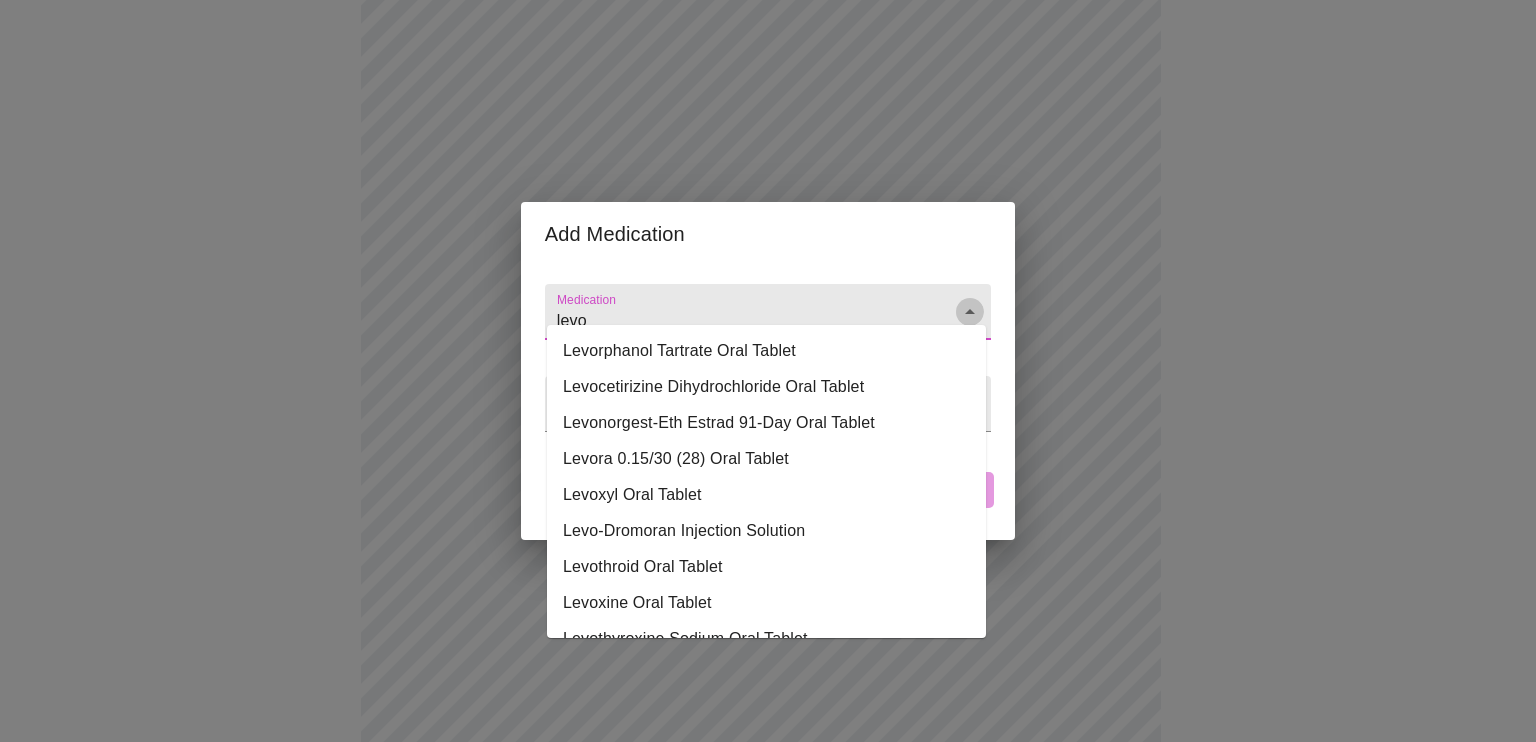 click 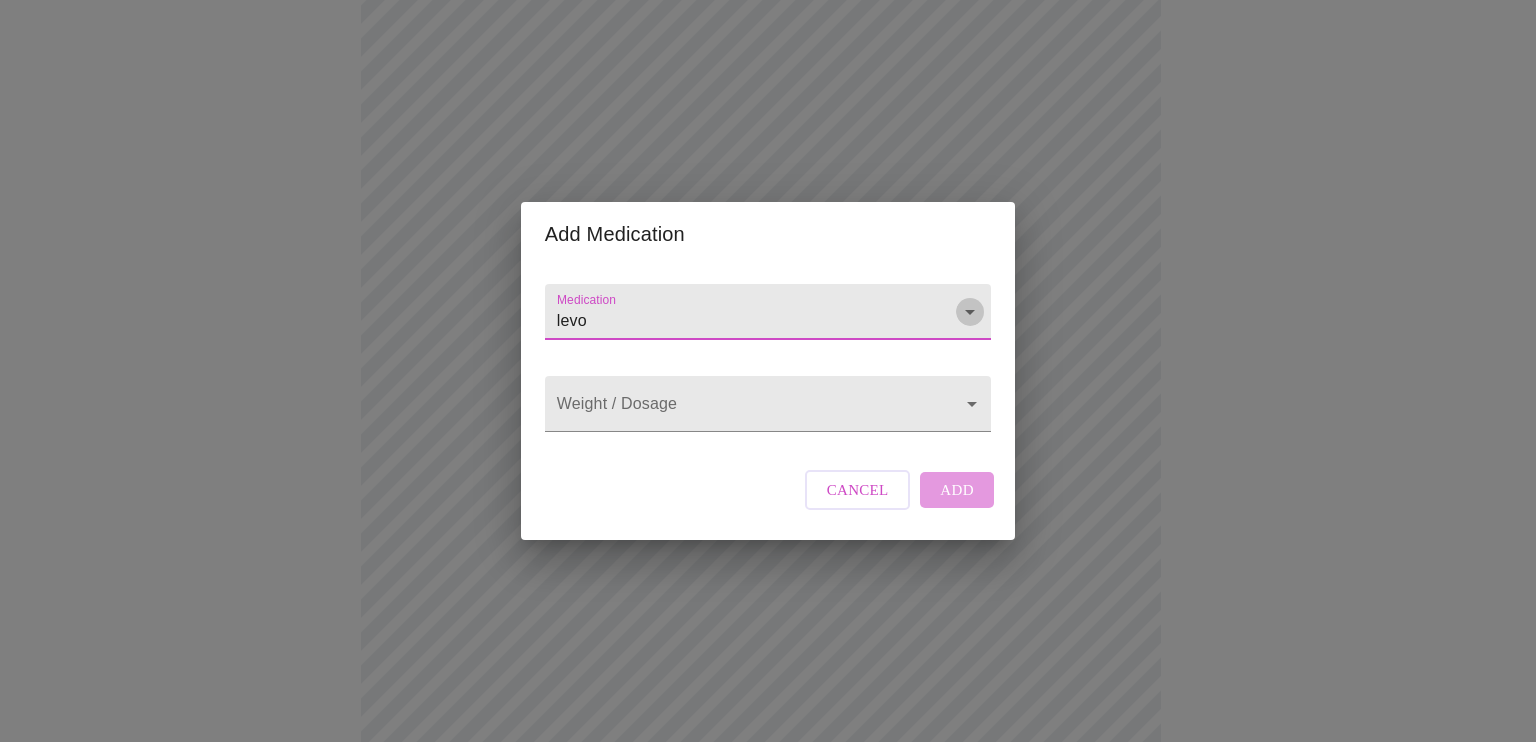 click 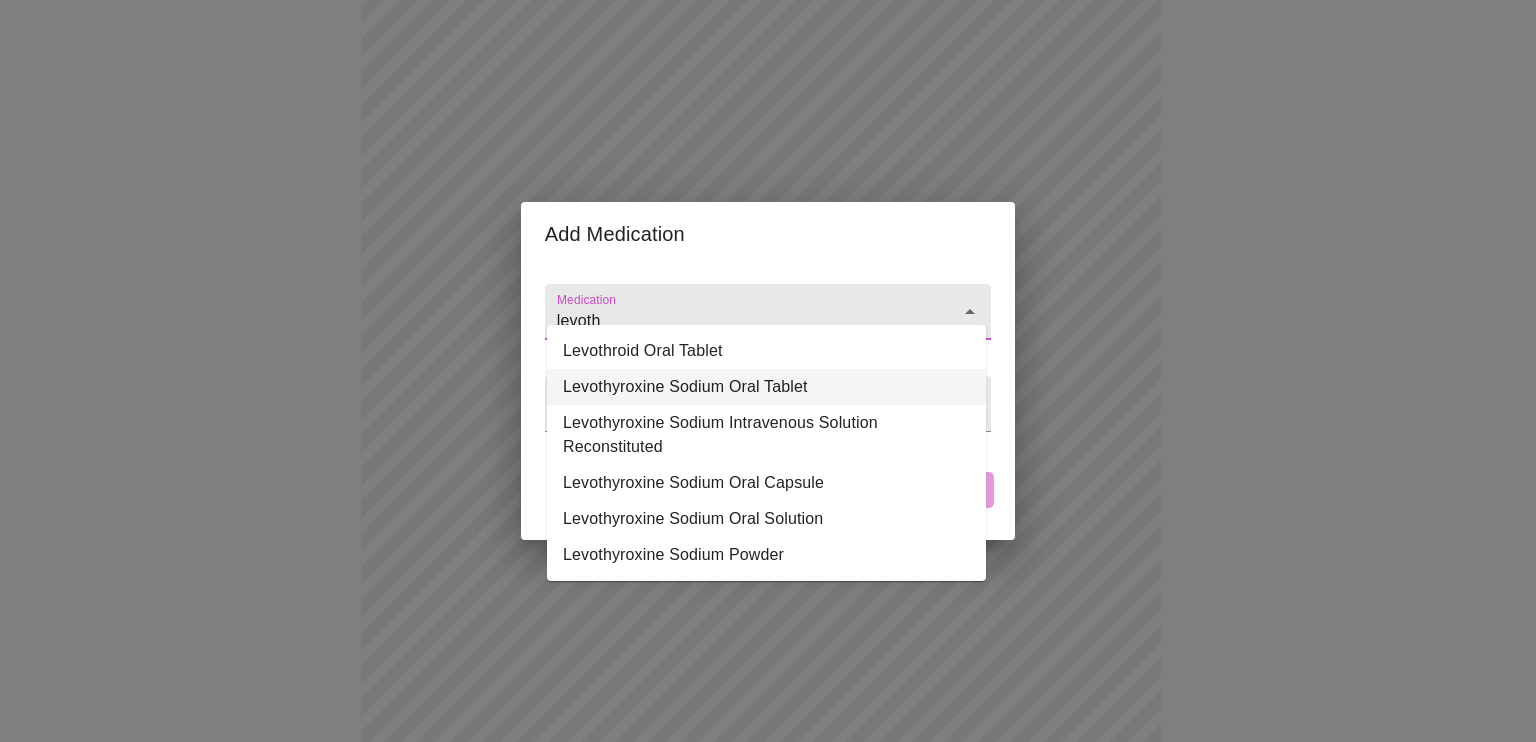 click on "Levothyroxine Sodium Oral Tablet" at bounding box center (766, 387) 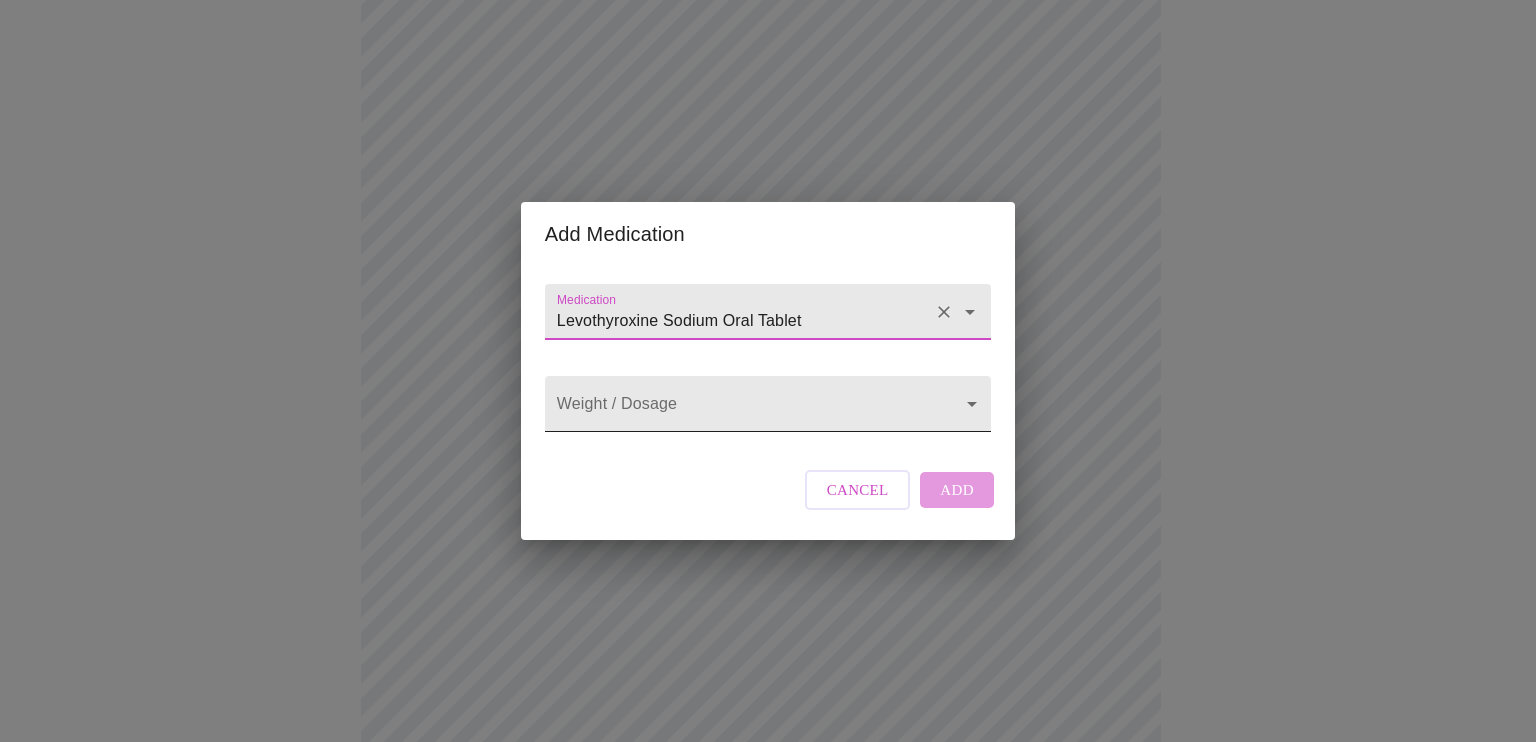type on "Levothyroxine Sodium Oral Tablet" 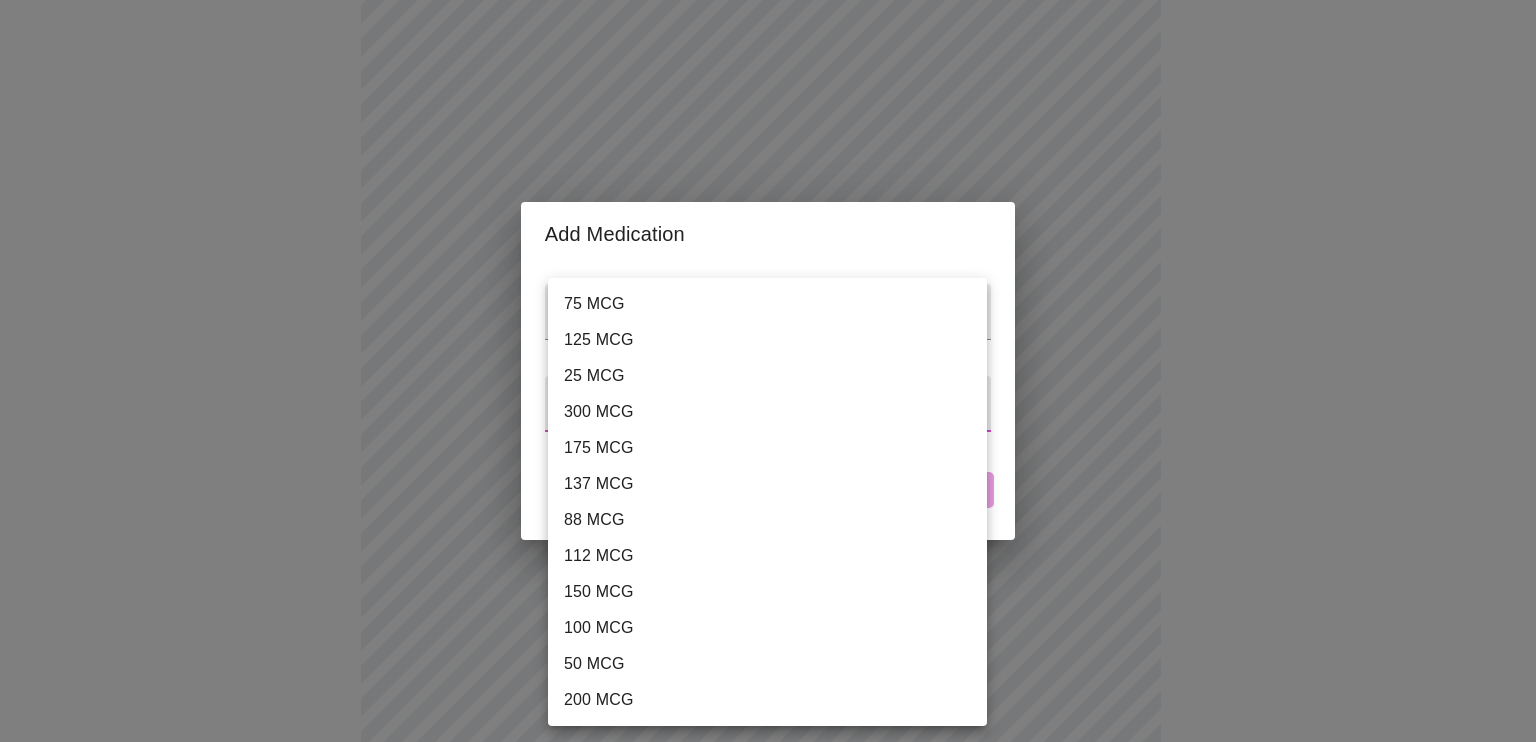 click on "75 MCG" at bounding box center (767, 304) 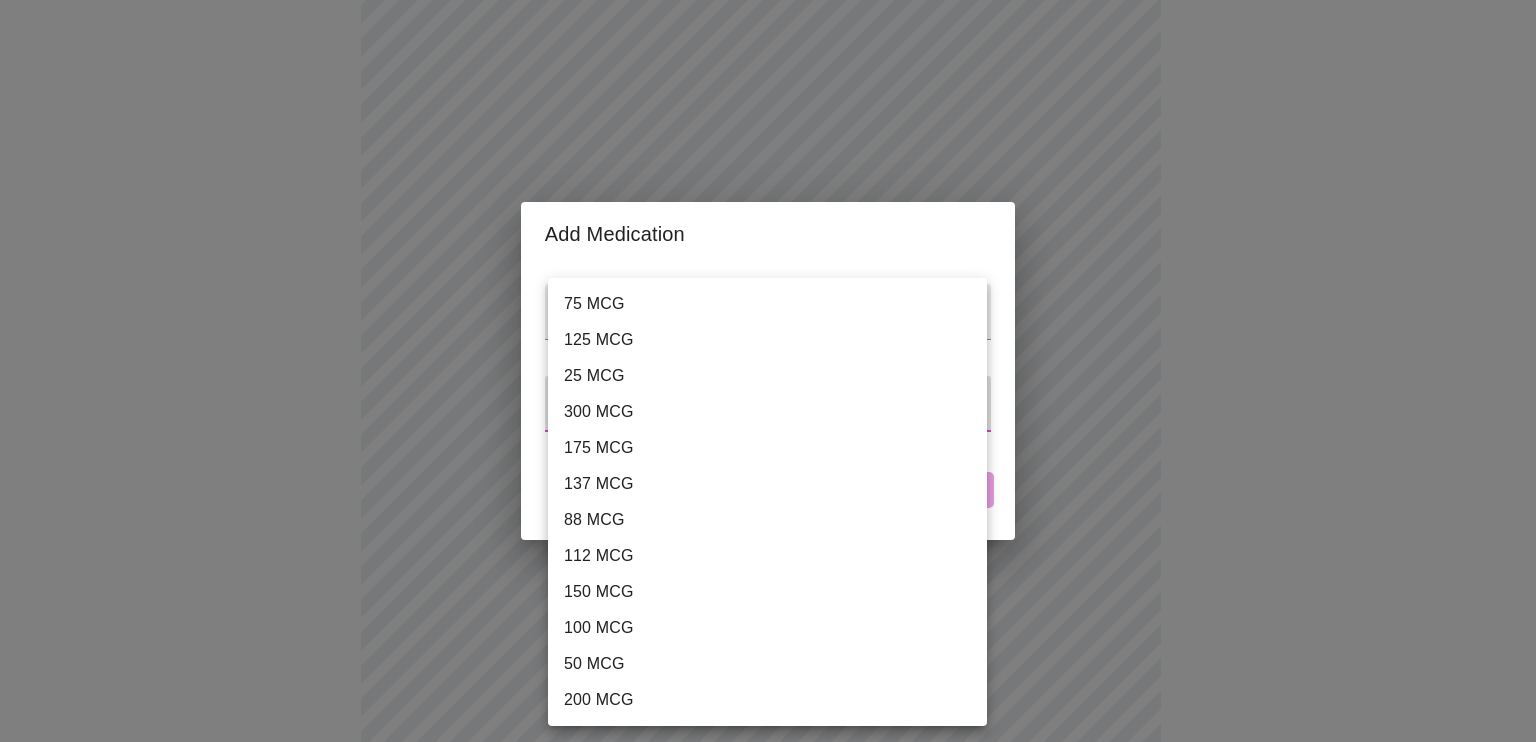 type on "75 MCG" 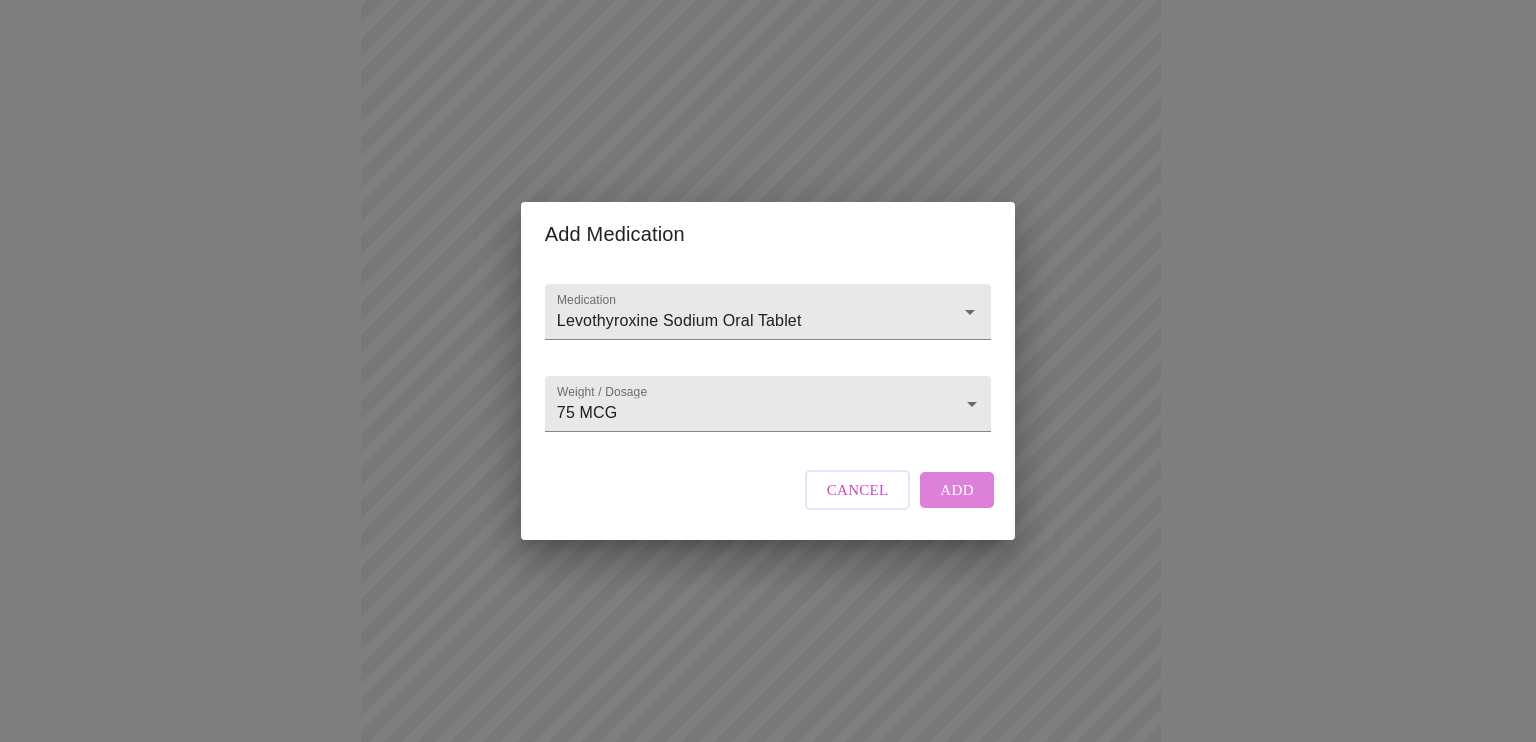 click on "Add" at bounding box center (957, 490) 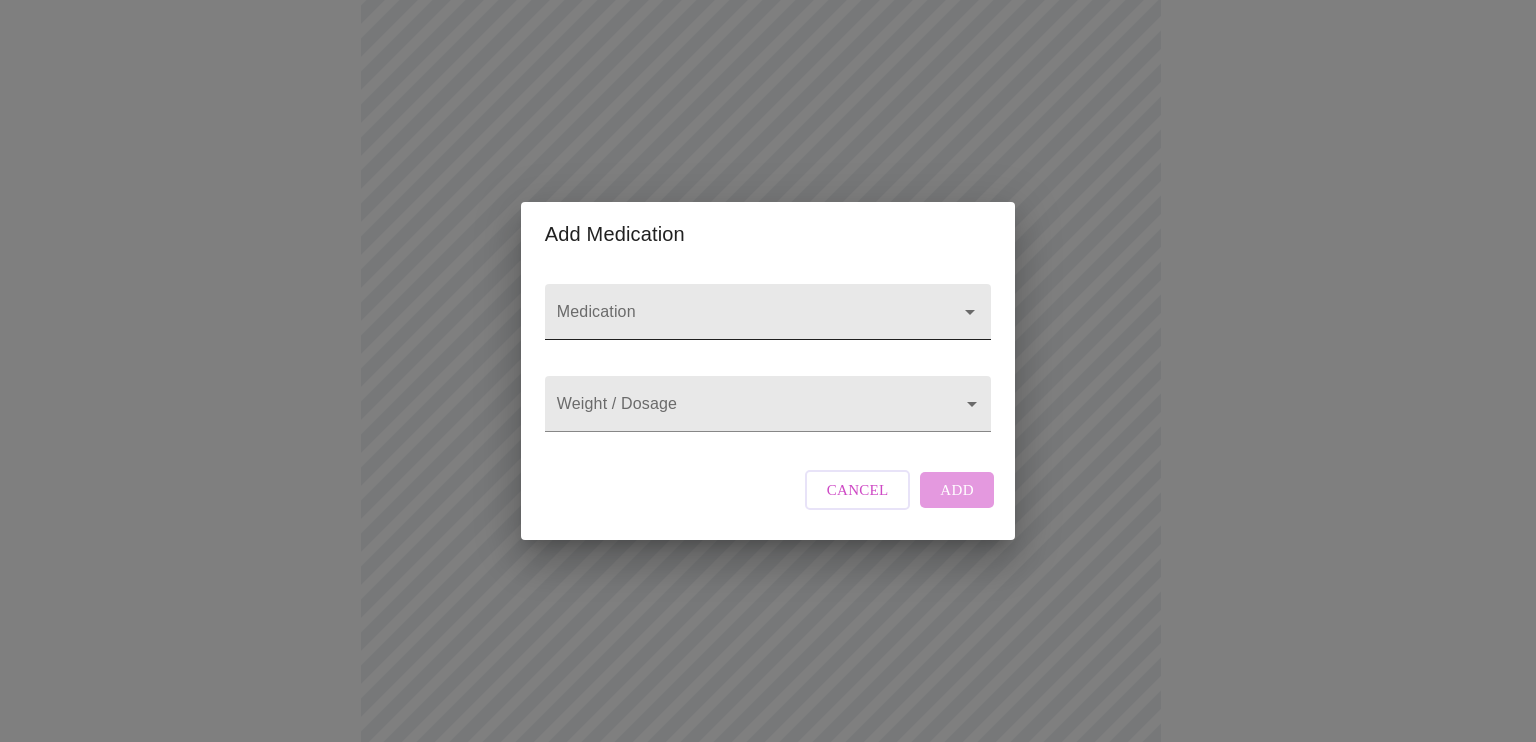 click on "Medication" at bounding box center (739, 321) 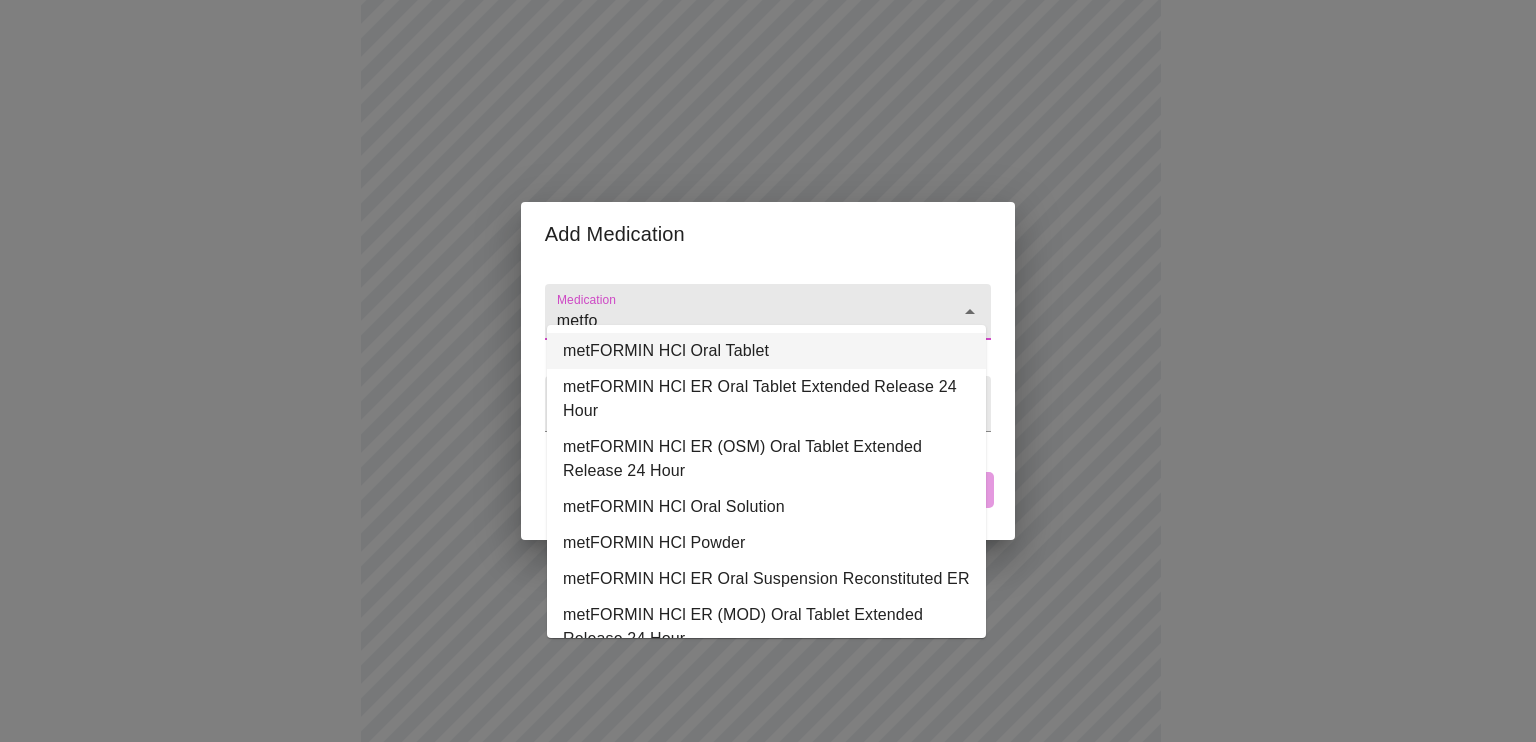 click on "metFORMIN HCl Oral Tablet" at bounding box center [766, 351] 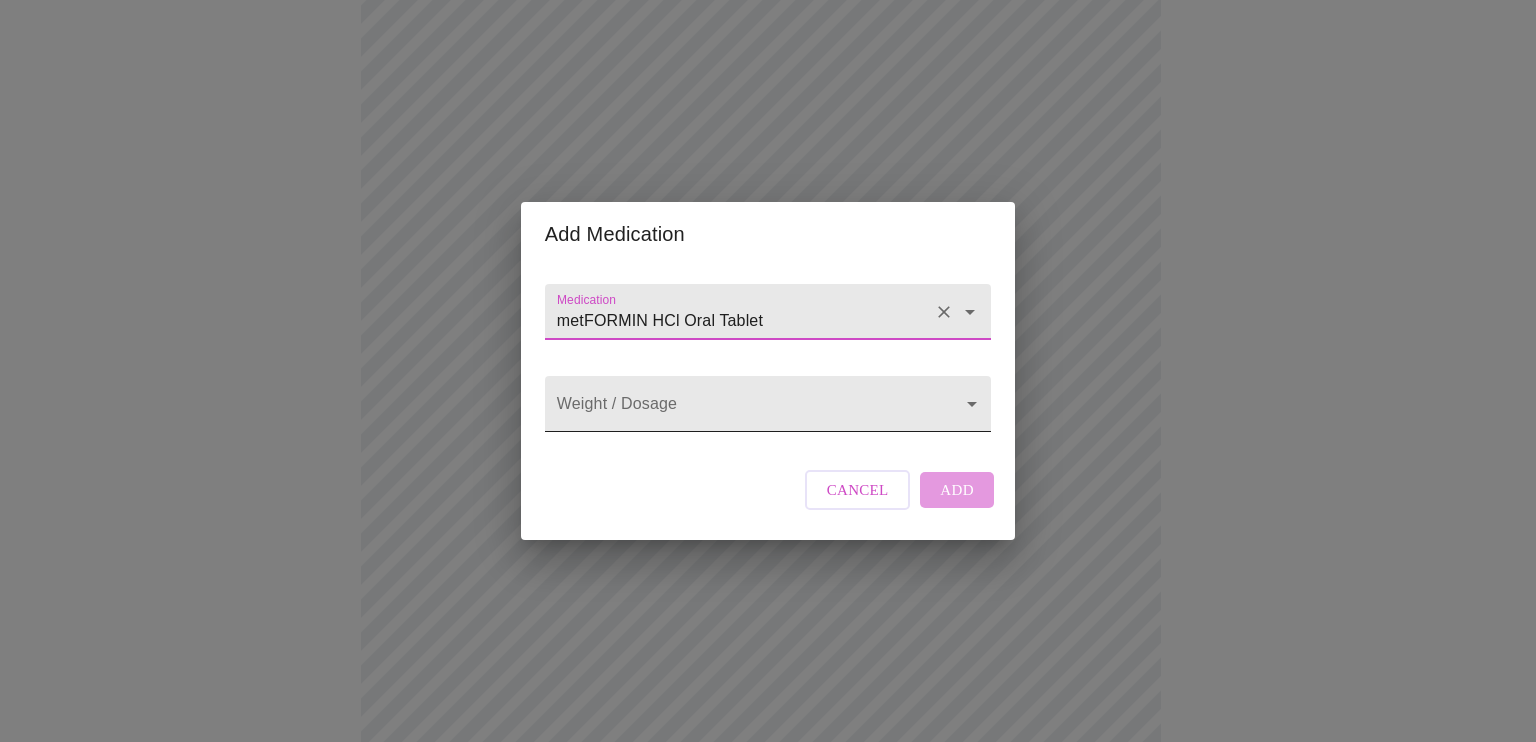 type on "metFORMIN HCl Oral Tablet" 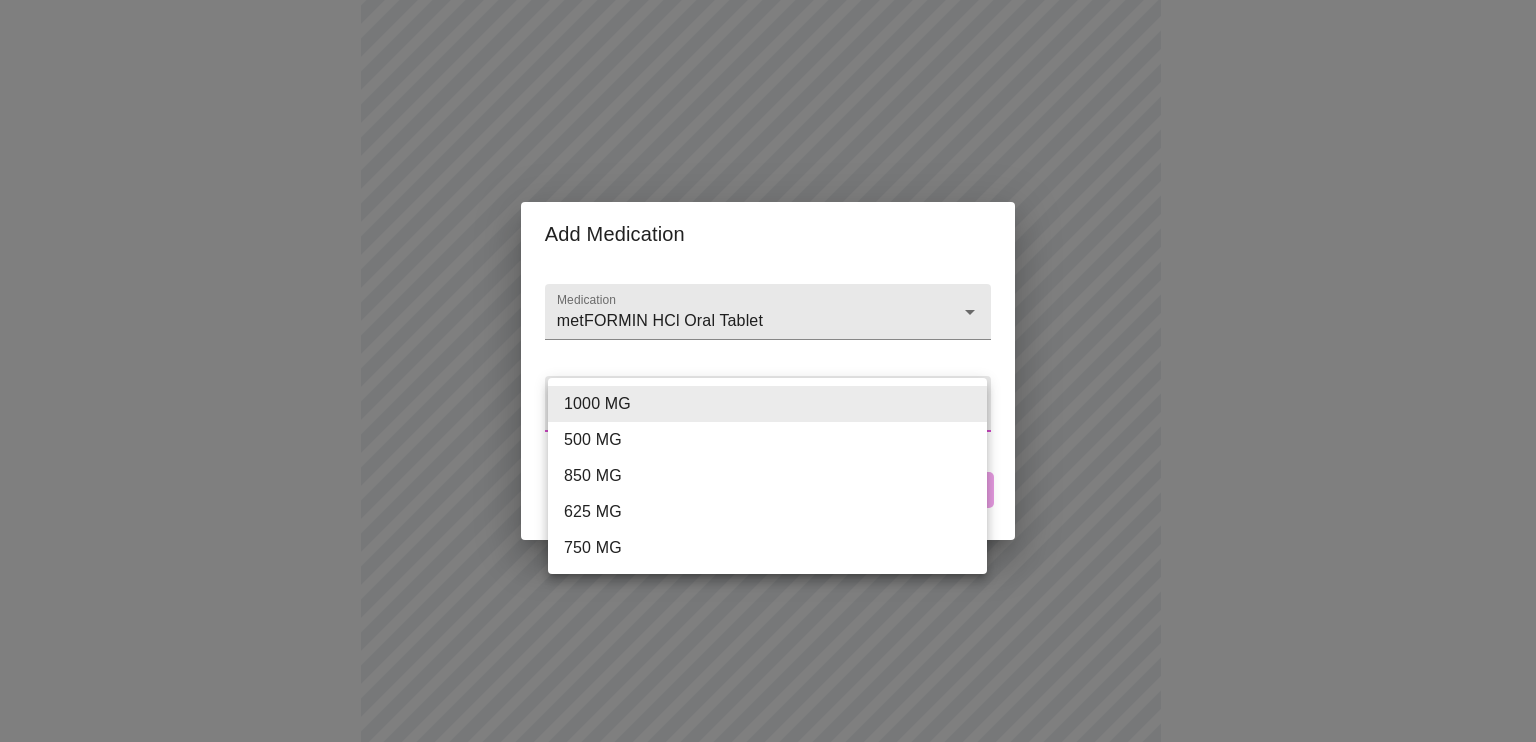 click on "MyMenopauseRx Appointments Messaging Labs Uploads Medications Community Refer a Friend Hi [FIRST]   Intake Questions for Mon, Aug 4th 2025 @ 1:20pm-1:40pm 13  /  13 Settings Billing Invoices Log out Add Medication Medication metFORMIN HCl Oral Tablet Weight / Dosage ​ Cancel Add 1000 MG 500 MG 850 MG 625 MG 750 MG" at bounding box center [768, 477] 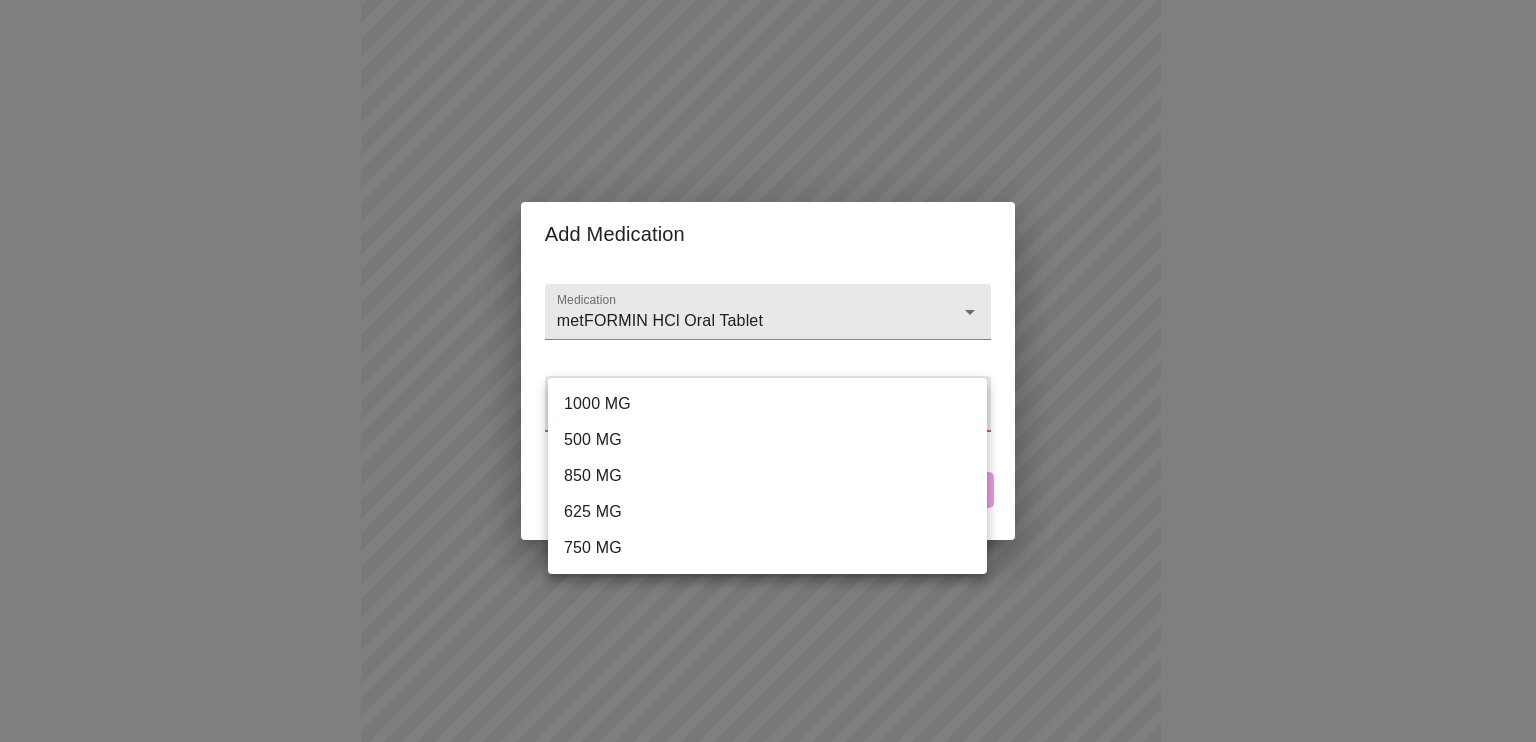 click on "1000 MG" at bounding box center [767, 404] 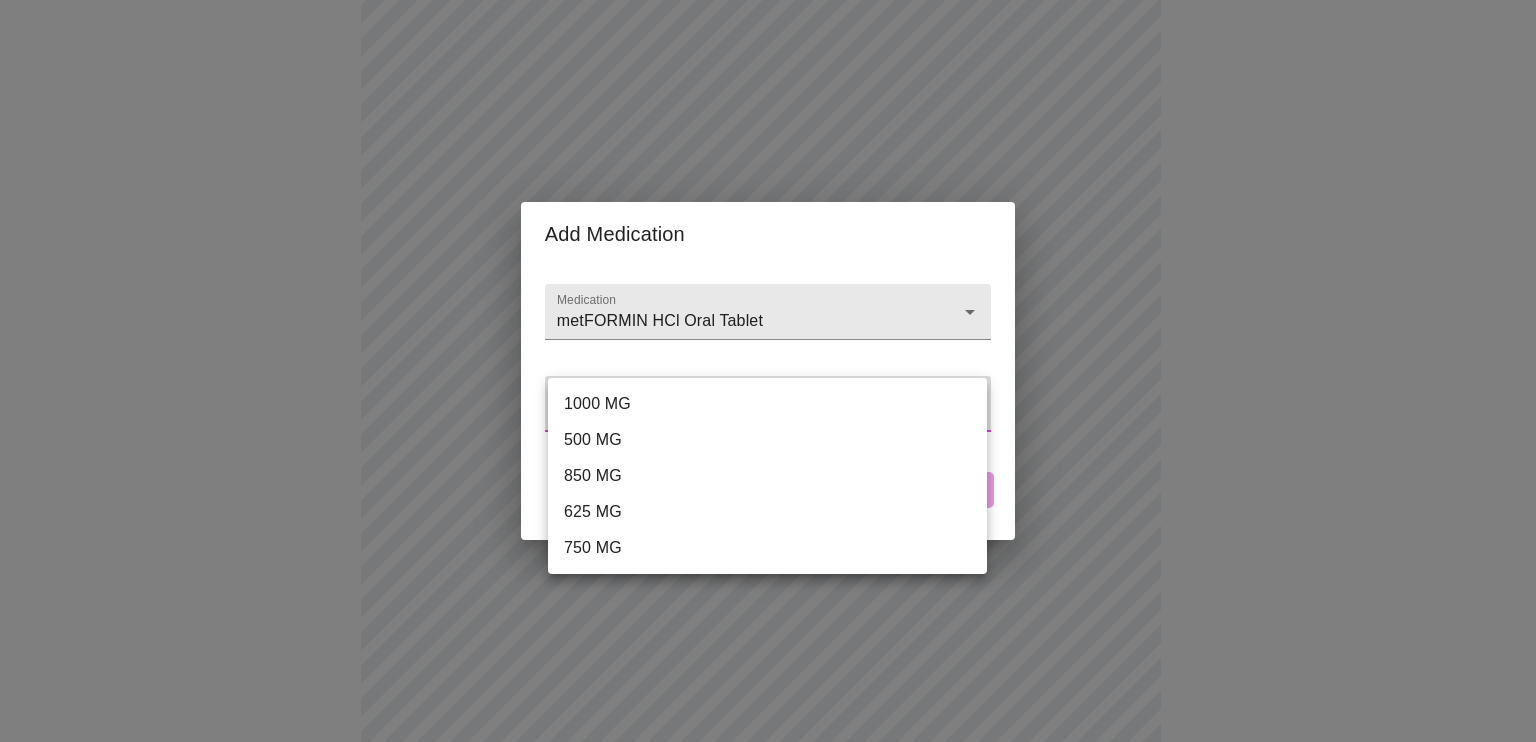 type on "1000 MG" 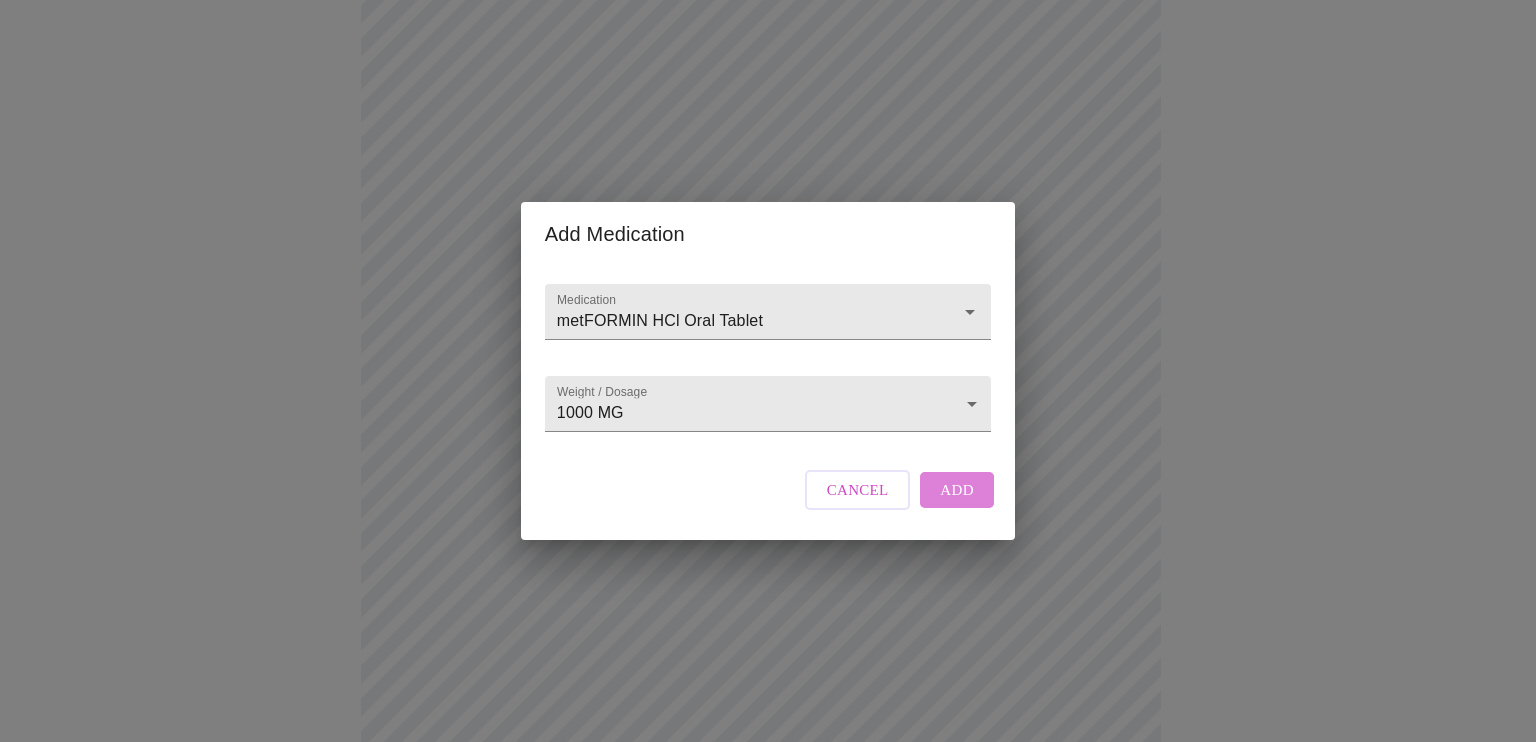 click on "Add" at bounding box center (957, 490) 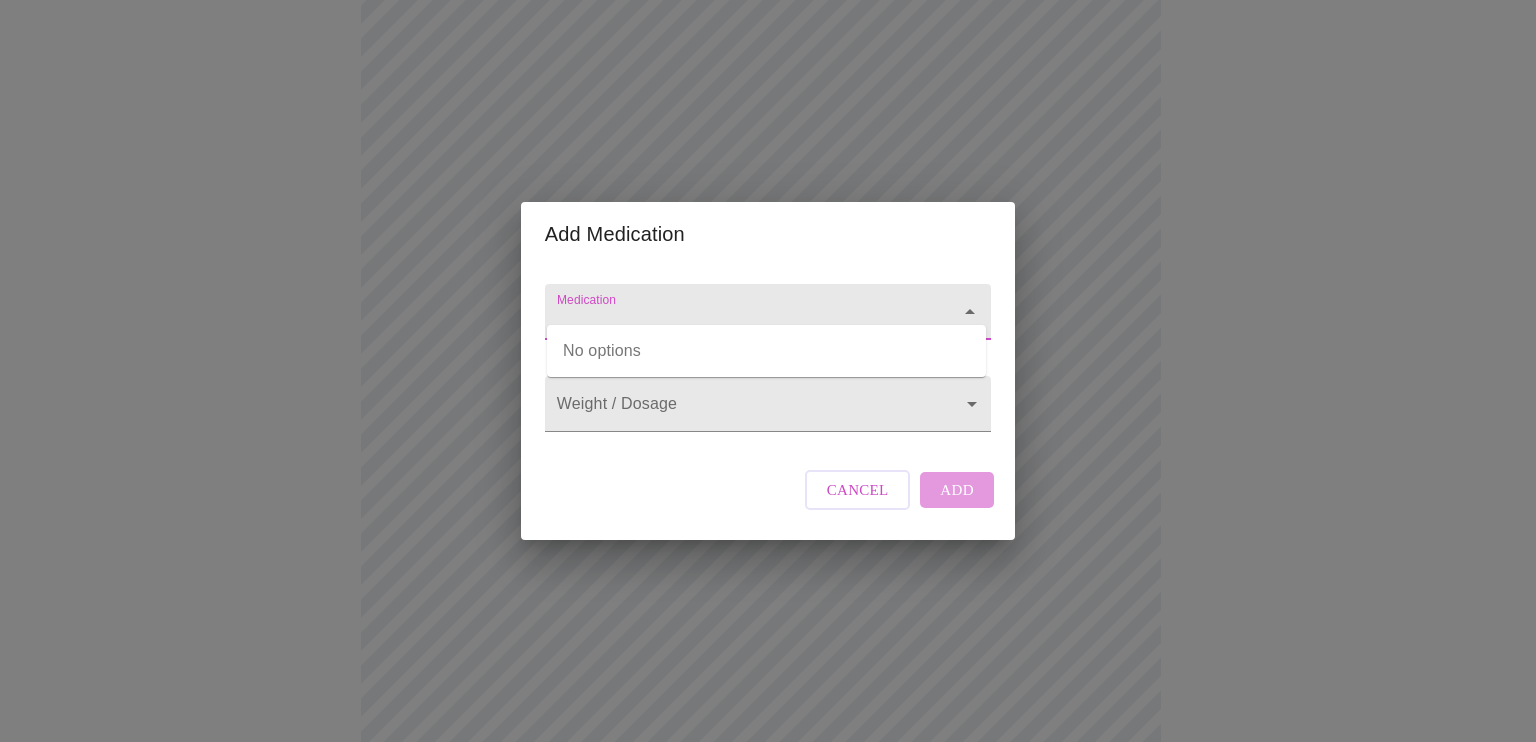 click on "Medication" at bounding box center [739, 321] 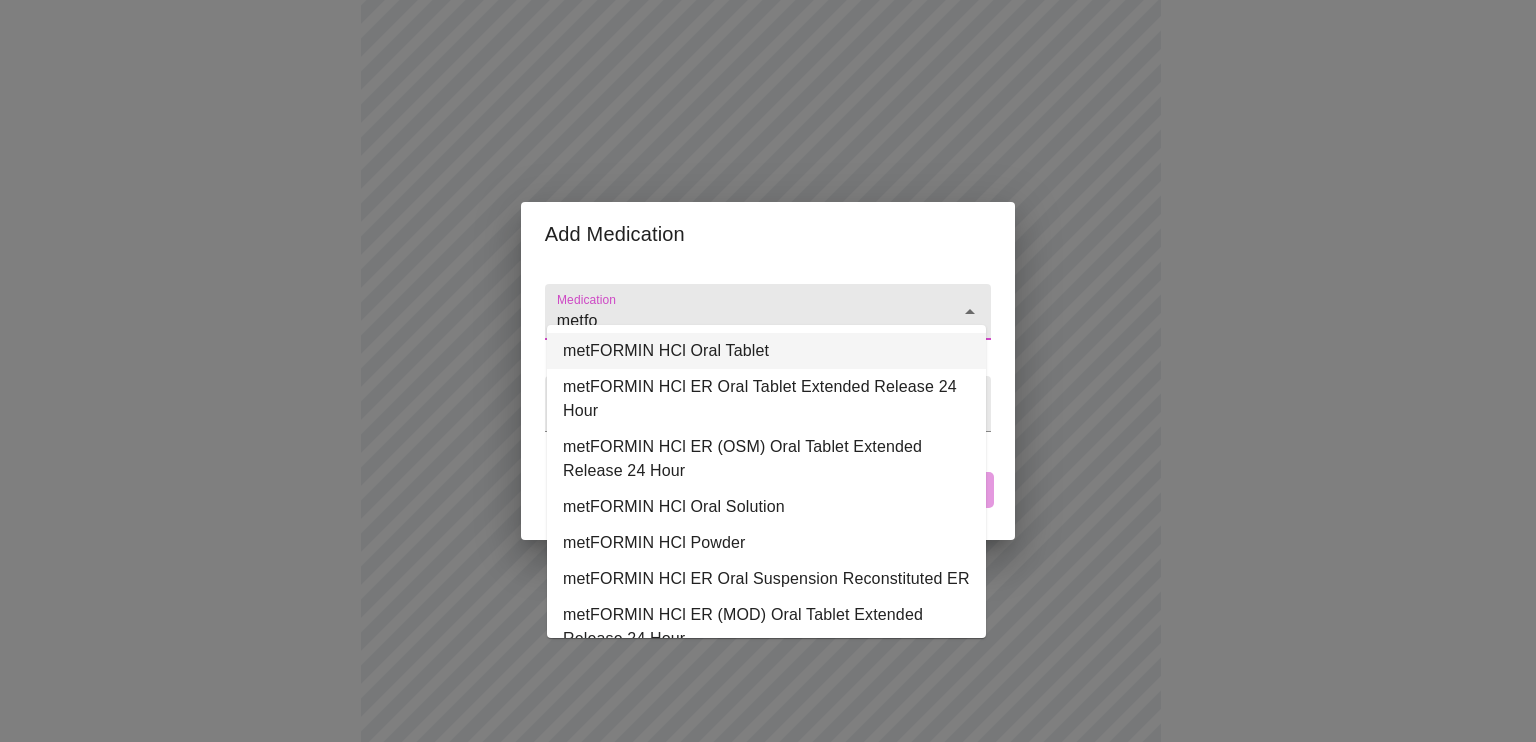 click on "metFORMIN HCl Oral Tablet" at bounding box center (766, 351) 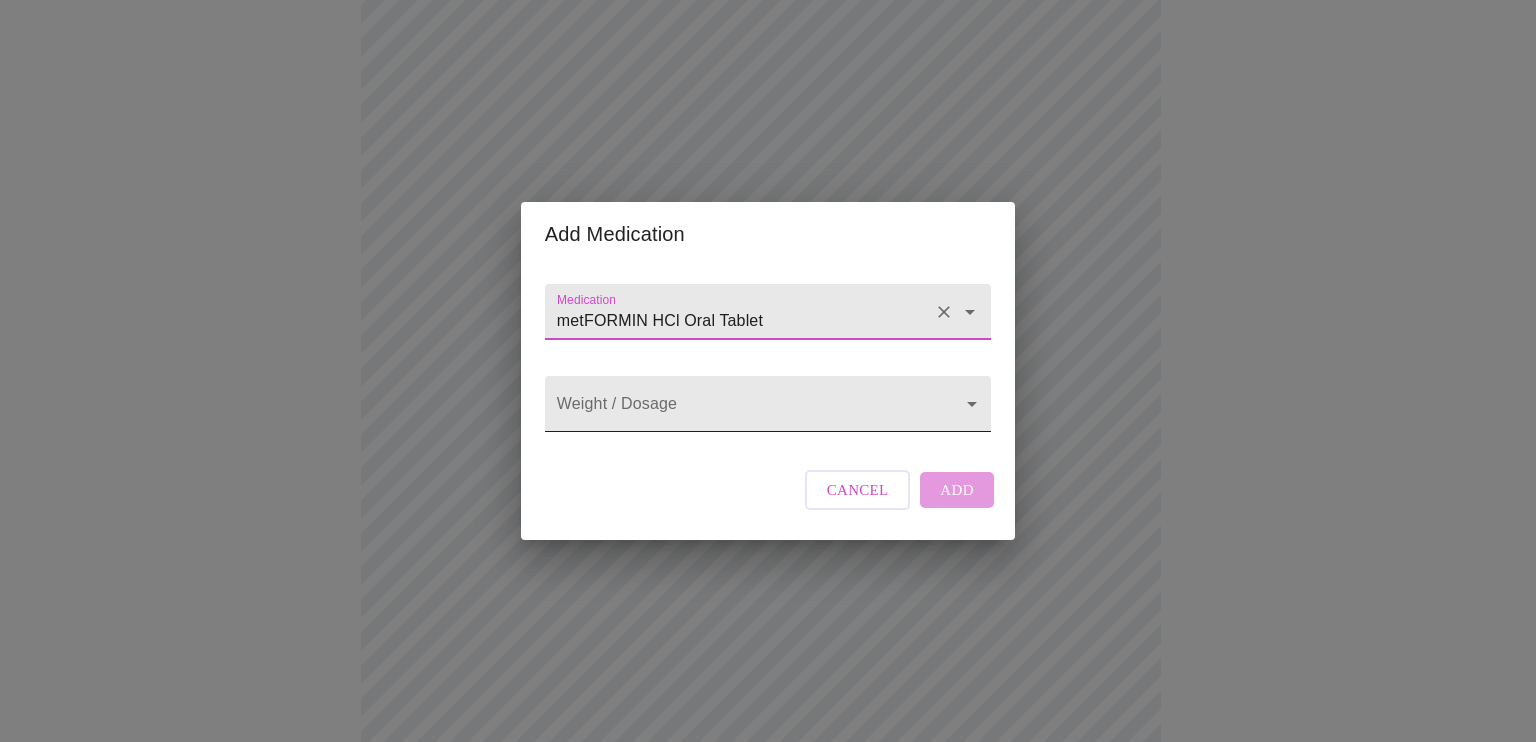 type on "metFORMIN HCl Oral Tablet" 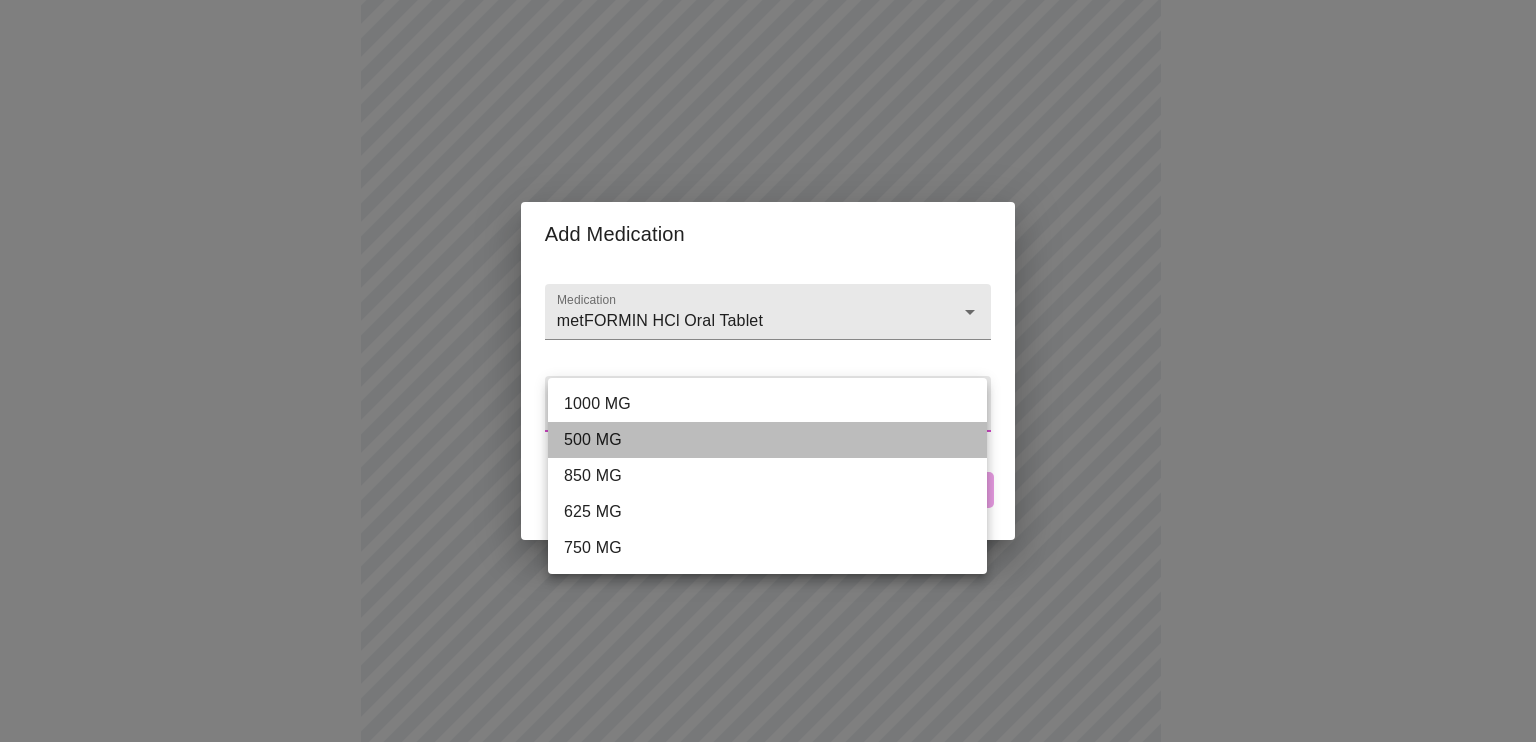 click on "500 MG" at bounding box center (767, 440) 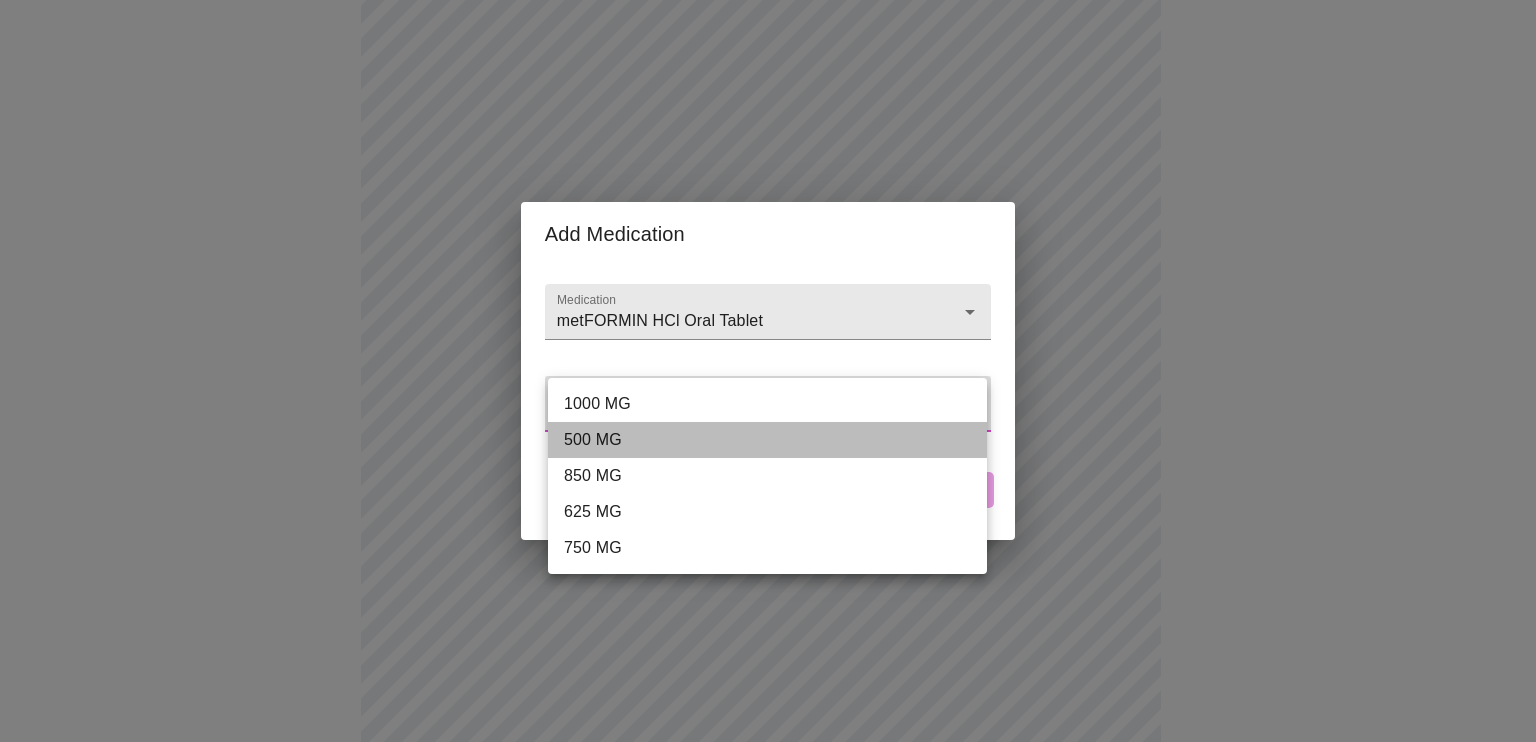 type on "500 MG" 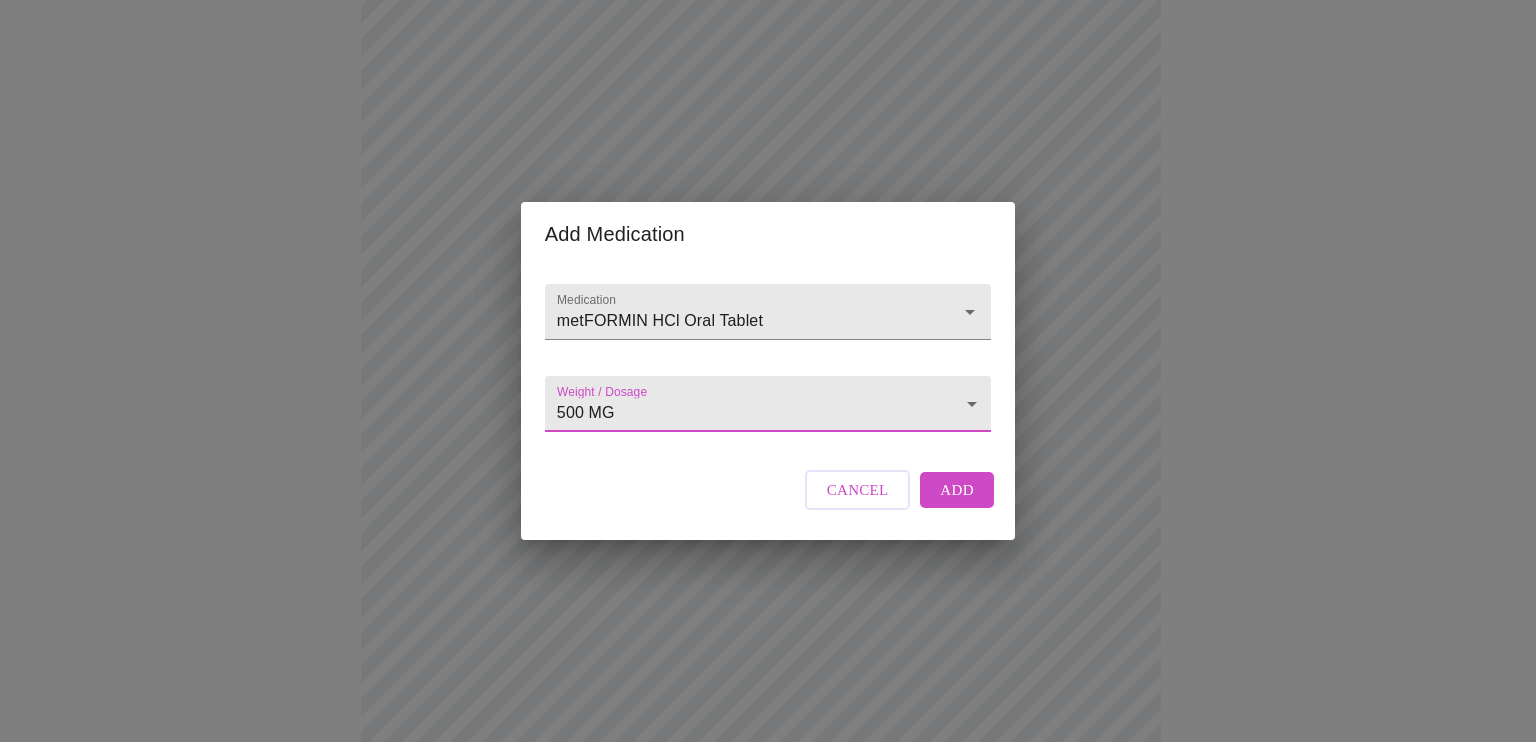 click on "Add" at bounding box center (957, 490) 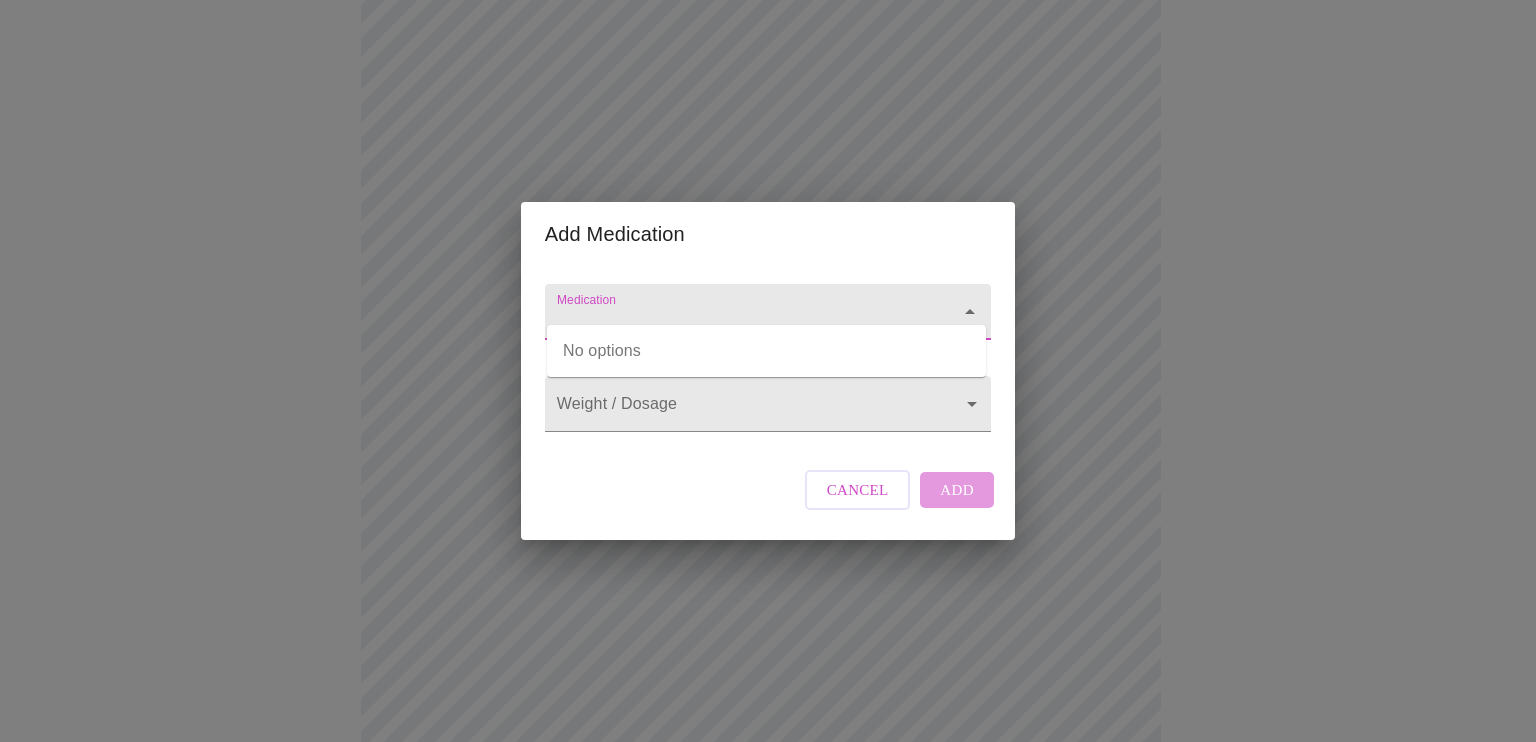 click on "Medication" at bounding box center (739, 321) 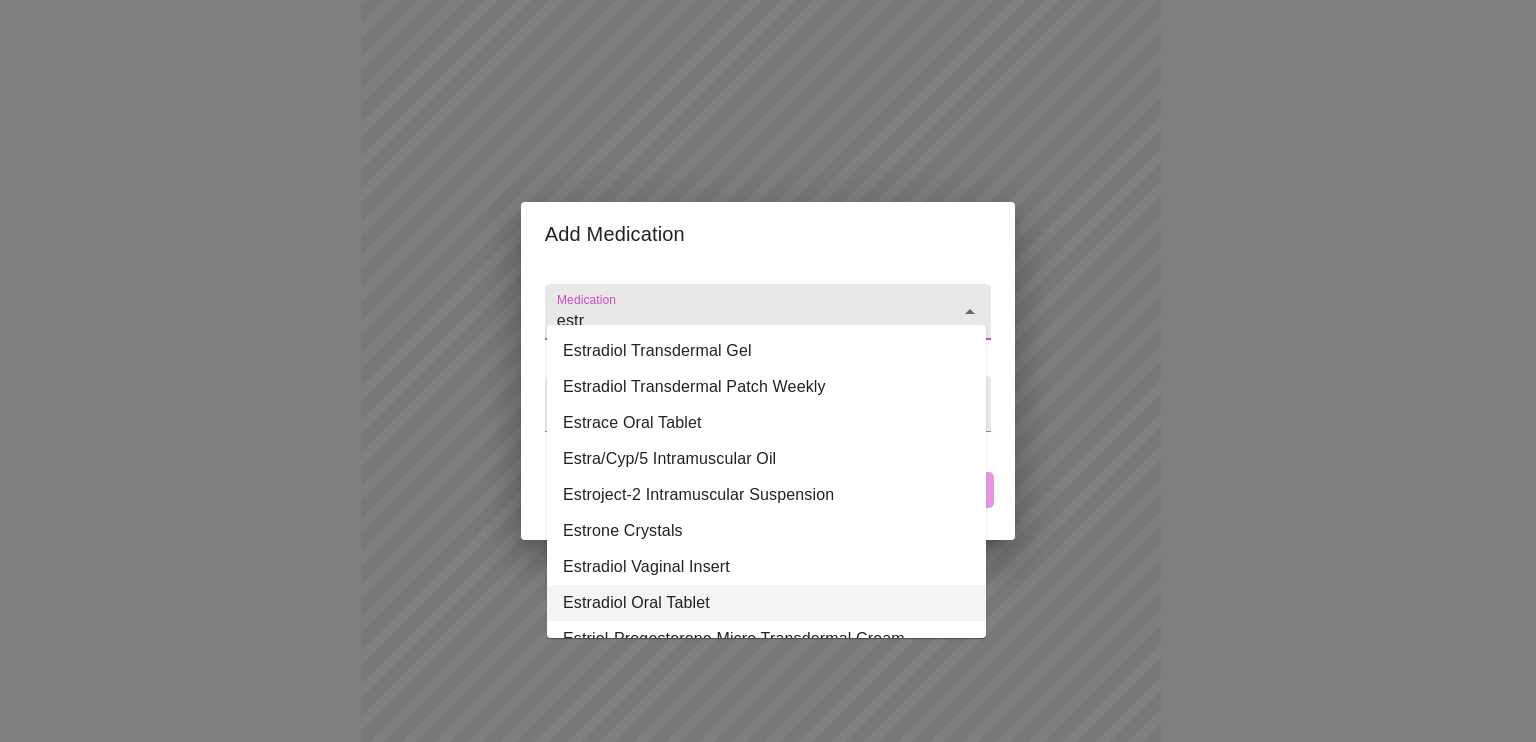 click on "Estradiol Oral Tablet" at bounding box center (766, 603) 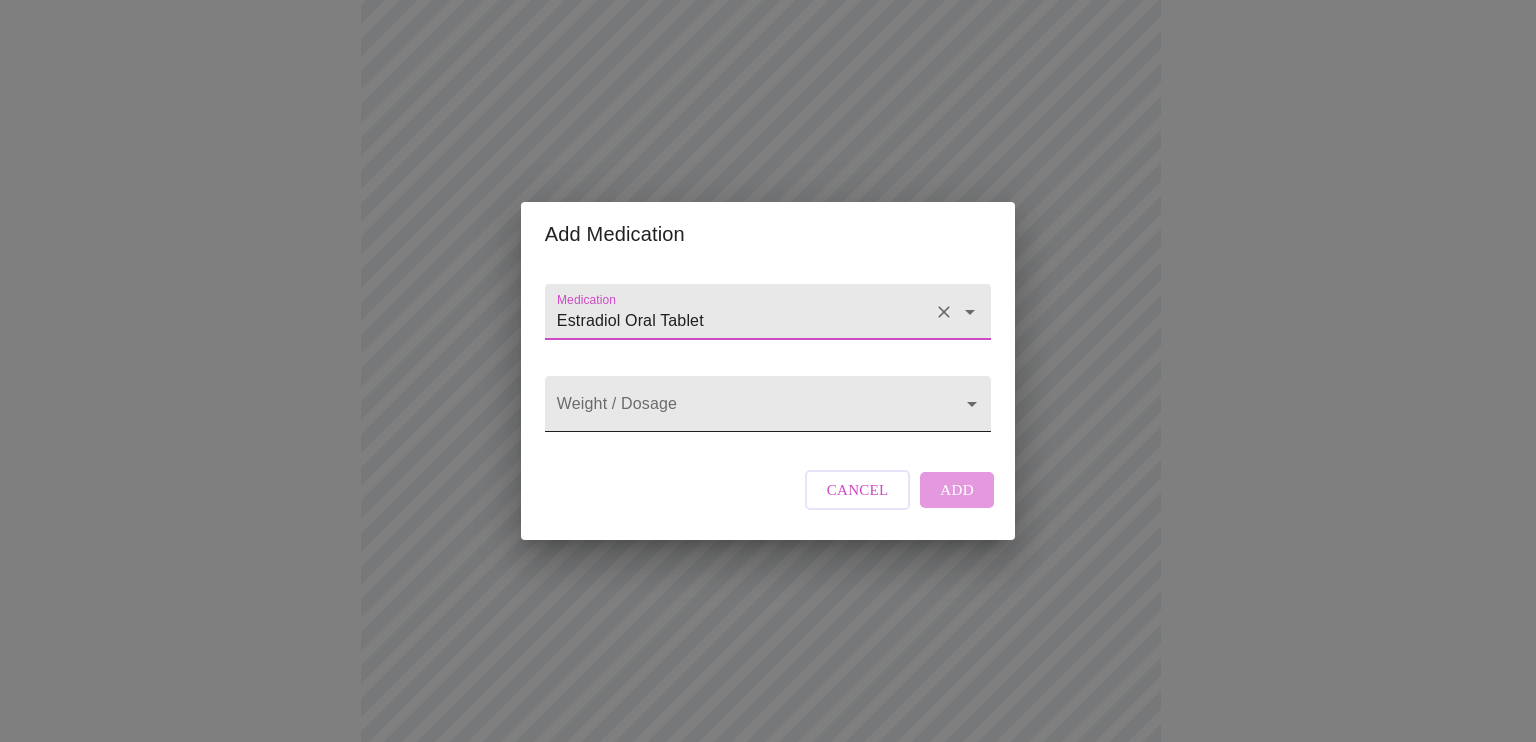 type on "Estradiol Oral Tablet" 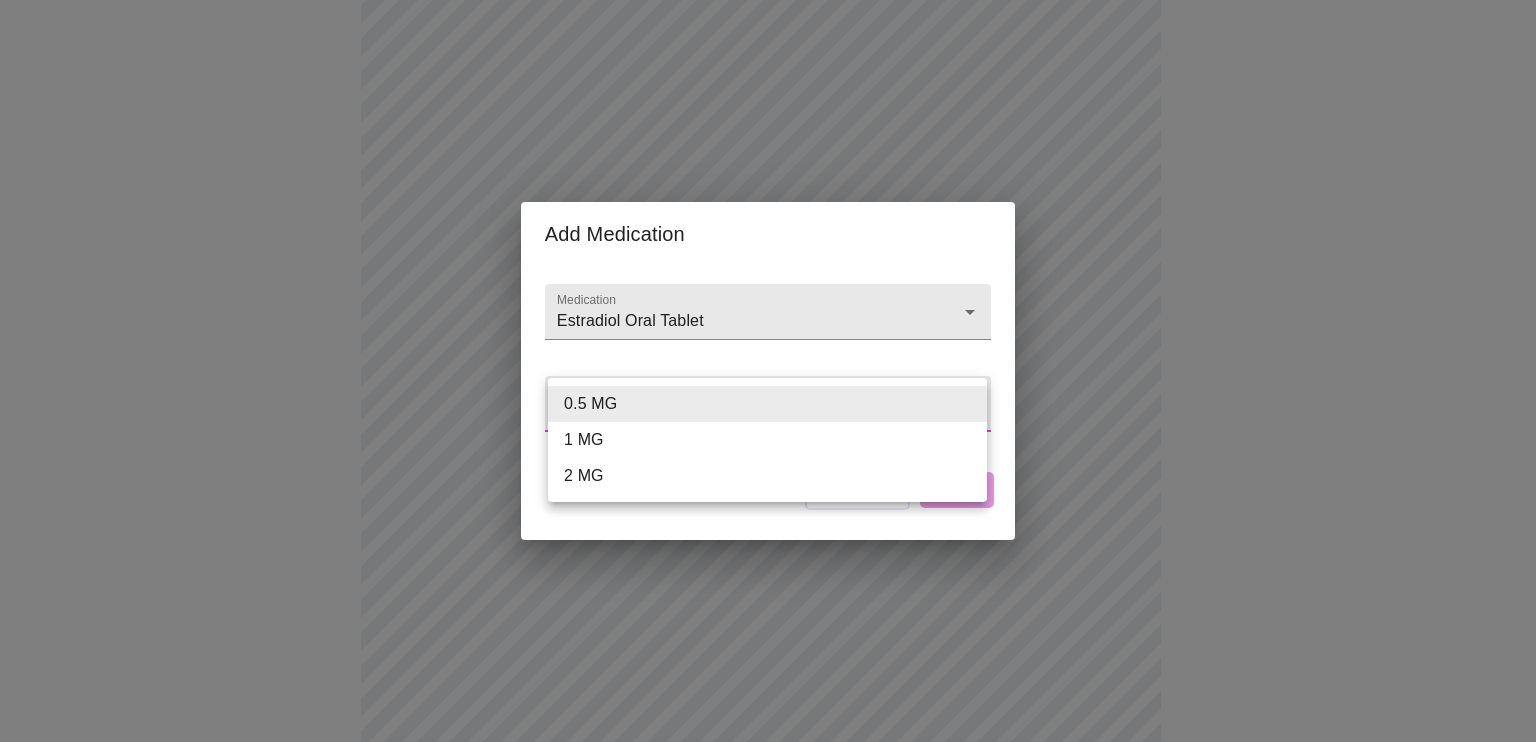 click on "Hi [NAME] Intake Questions for Mon, Aug 4th 2025 @ 1:20pm-1:40pm" at bounding box center (768, 513) 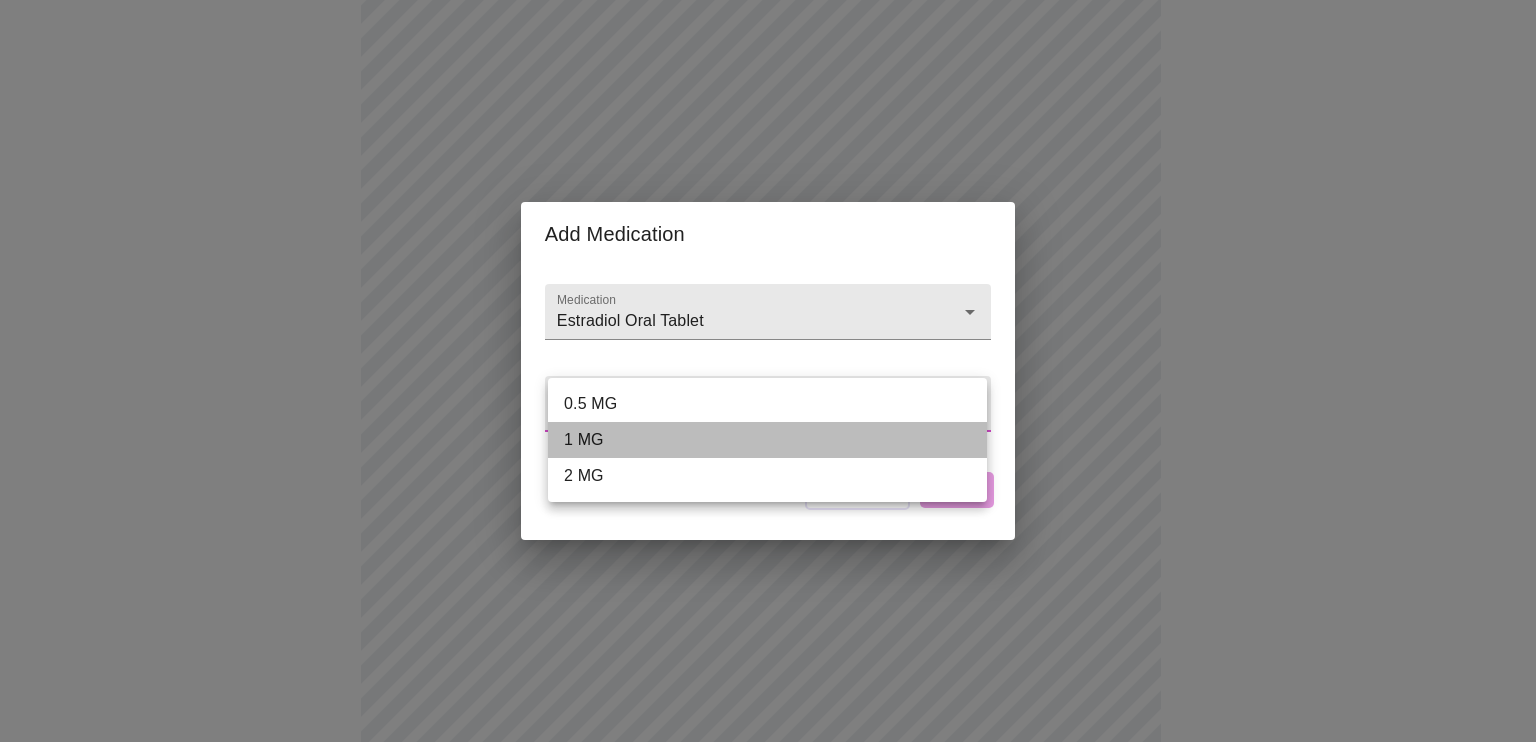 click on "1 MG" at bounding box center [767, 440] 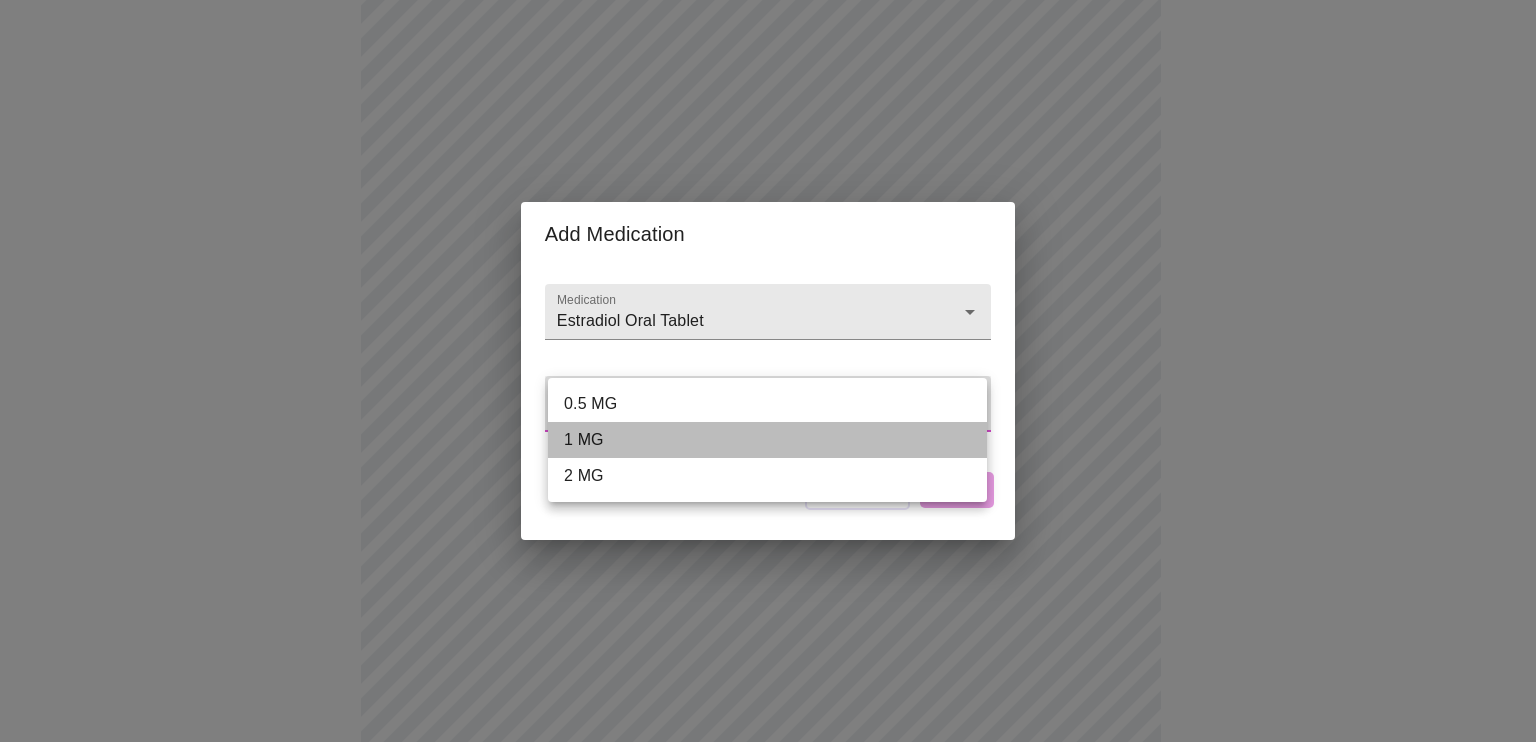 type on "1 MG" 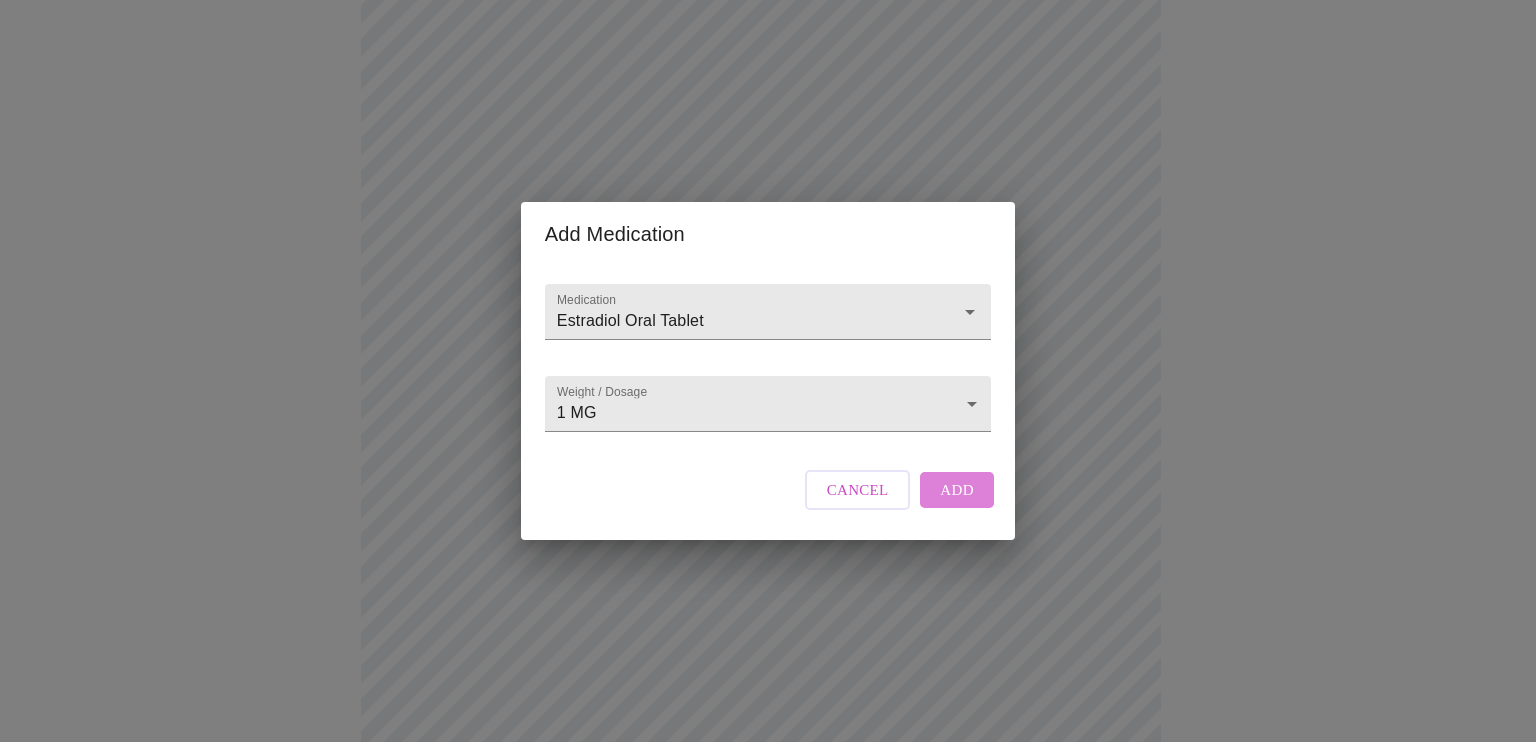 click on "Add" at bounding box center (957, 490) 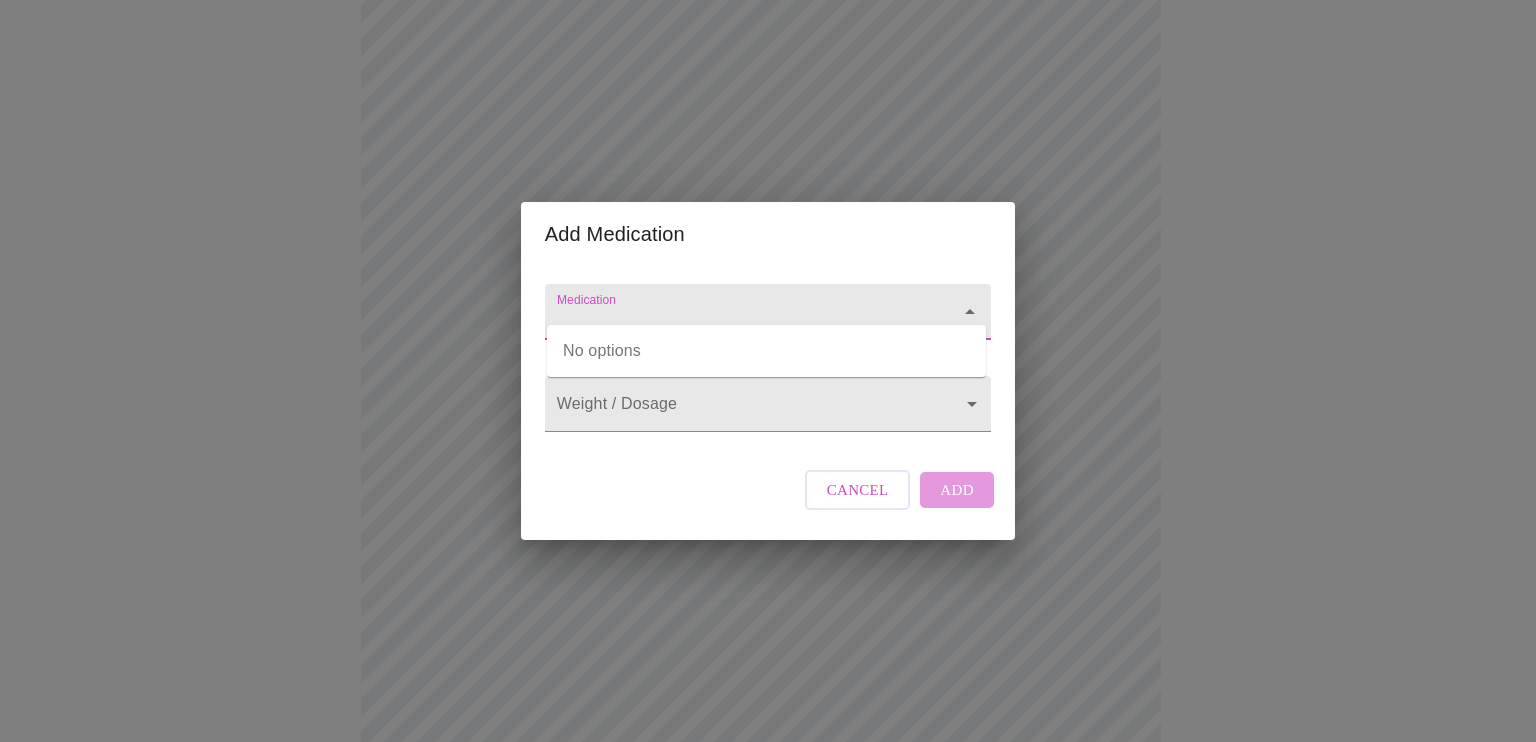 click on "Medication" at bounding box center [739, 321] 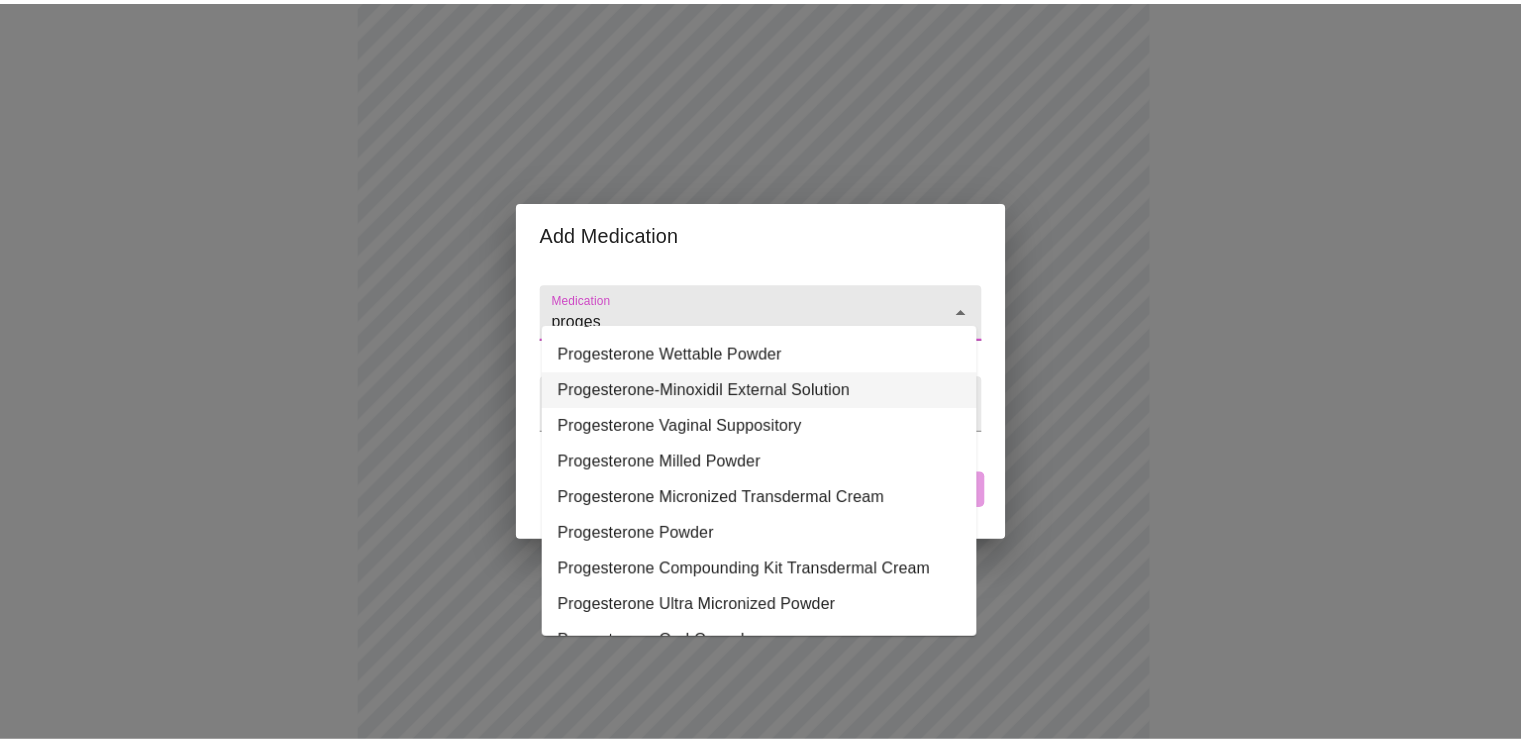 scroll, scrollTop: 100, scrollLeft: 0, axis: vertical 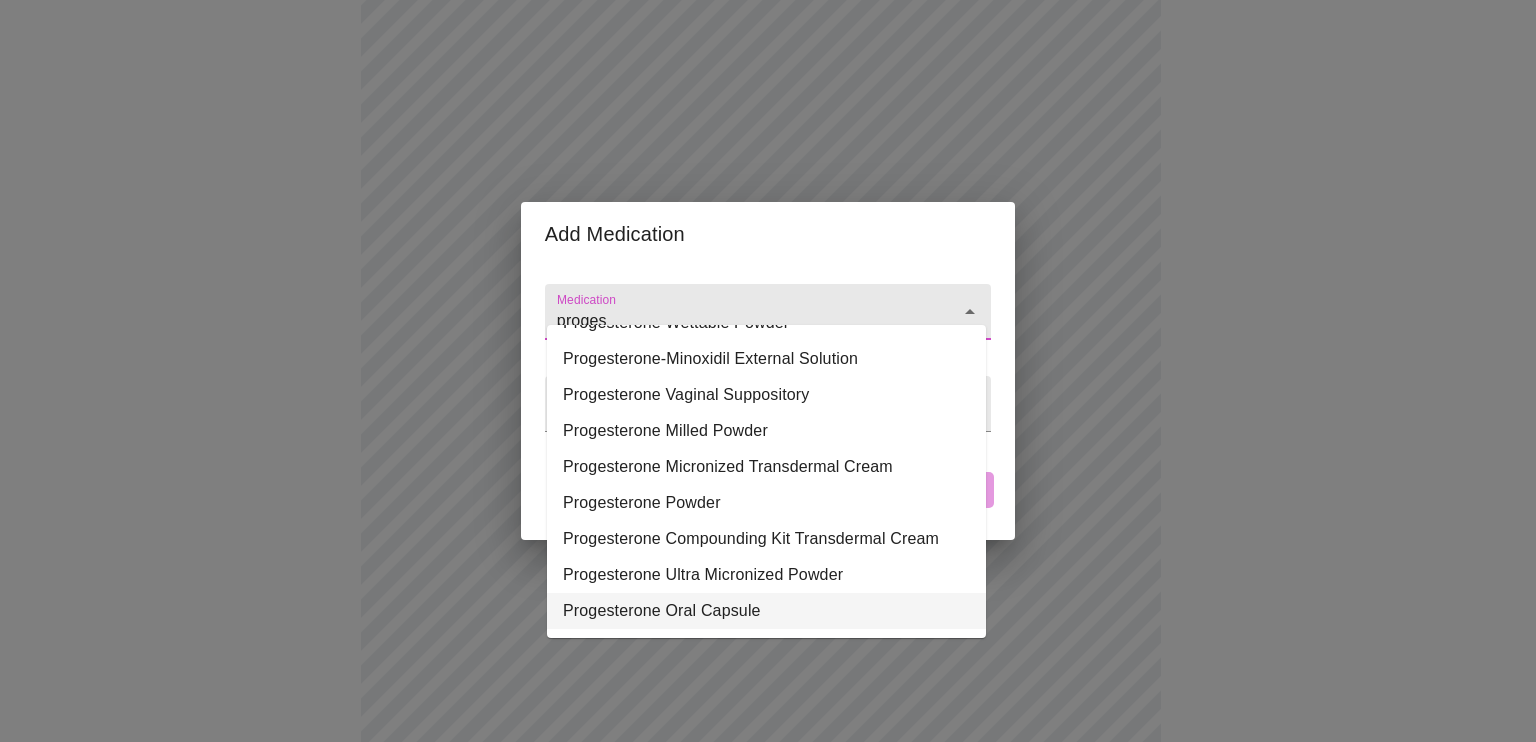 click on "Progesterone Oral Capsule" at bounding box center (766, 611) 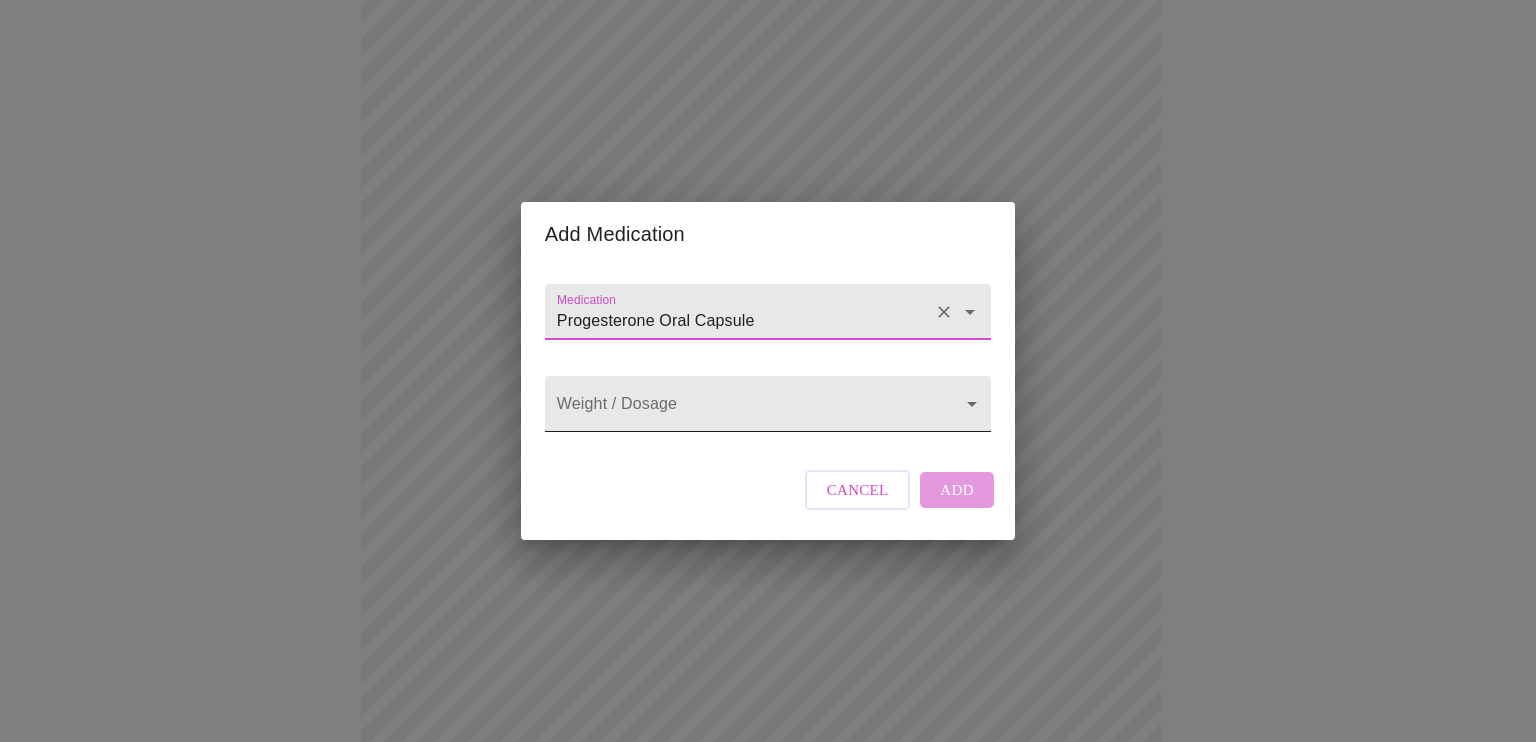 type on "Progesterone Oral Capsule" 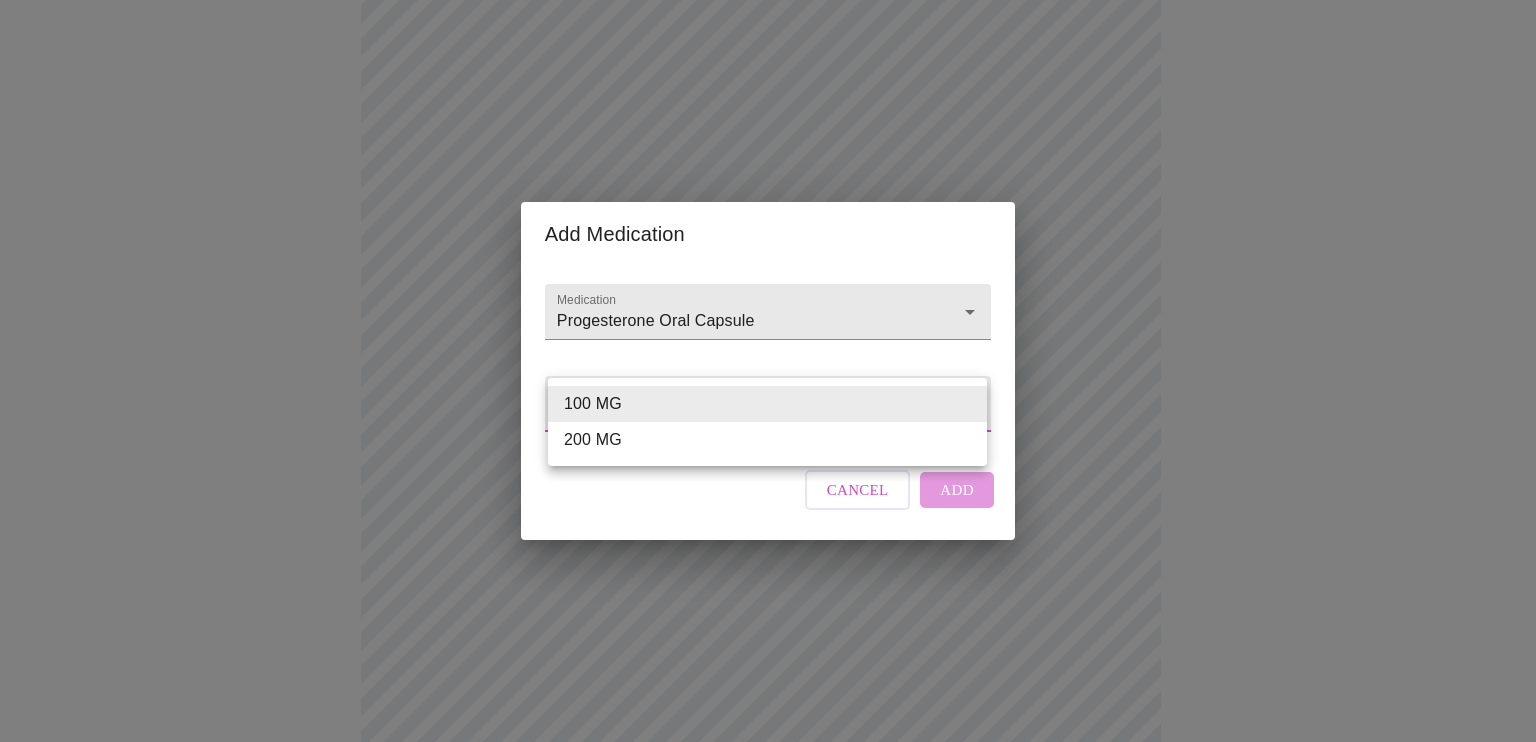 click on "MyMenopauseRx Appointments Messaging Labs Uploads Medications Community Refer a Friend Hi [FIRST]   Intake Questions for Mon, Aug 4th 2025 @ 1:20pm-1:40pm 13  /  13 Settings Billing Invoices Log out Add Medication Medication Progesterone Oral Capsule Weight / Dosage ​ Cancel Add 100 MG 200 MG" at bounding box center (768, 550) 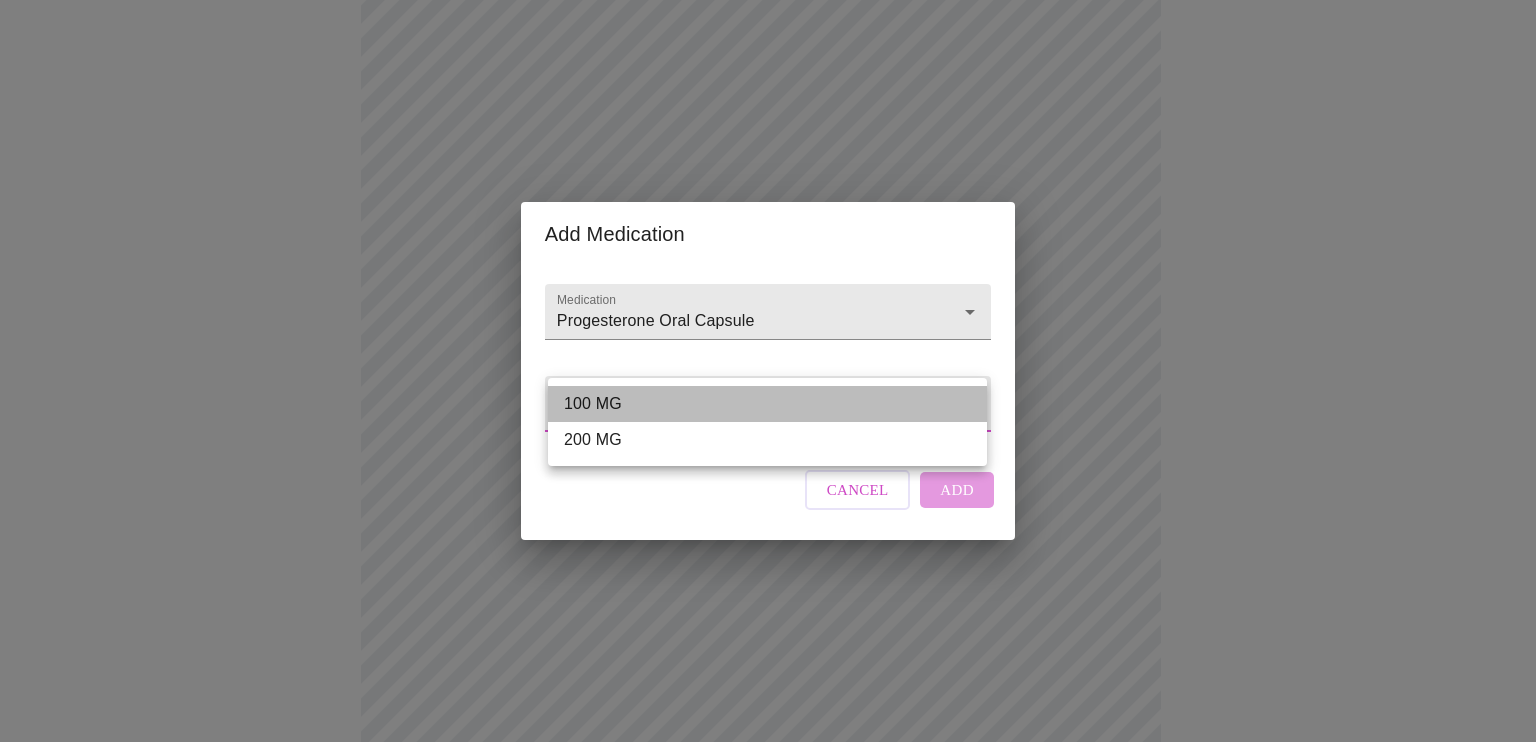 click on "100 MG" at bounding box center (767, 404) 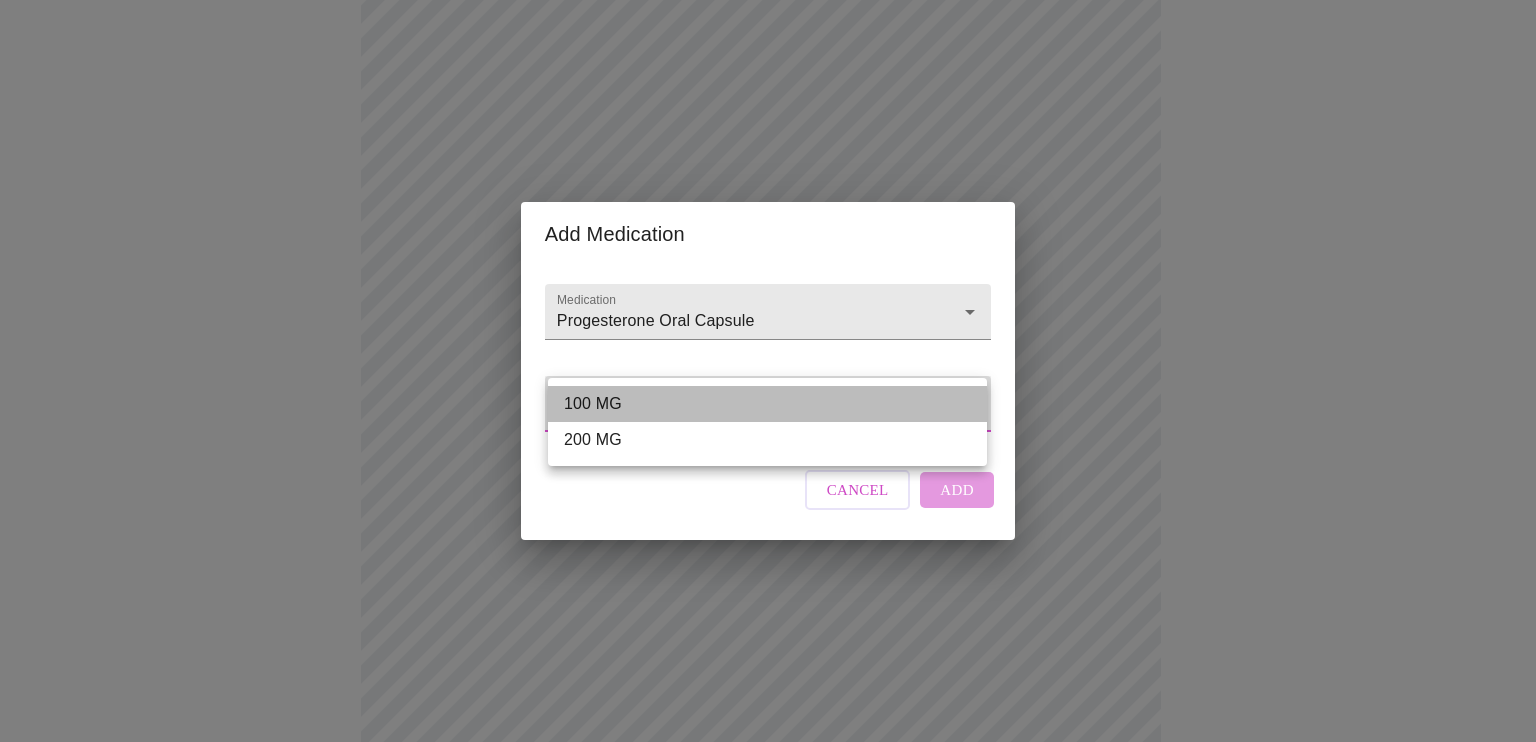 type on "100 MG" 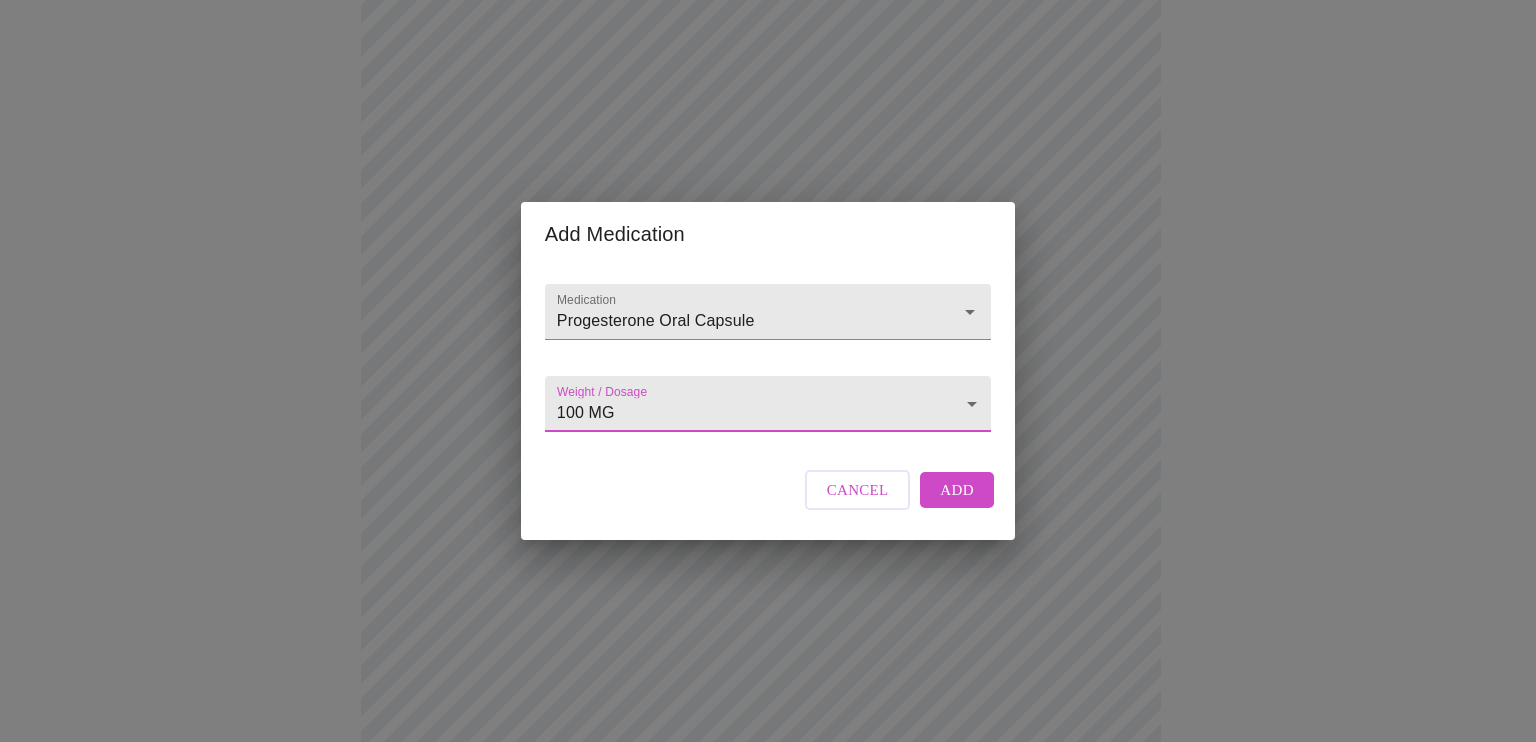 click on "Add" at bounding box center [957, 490] 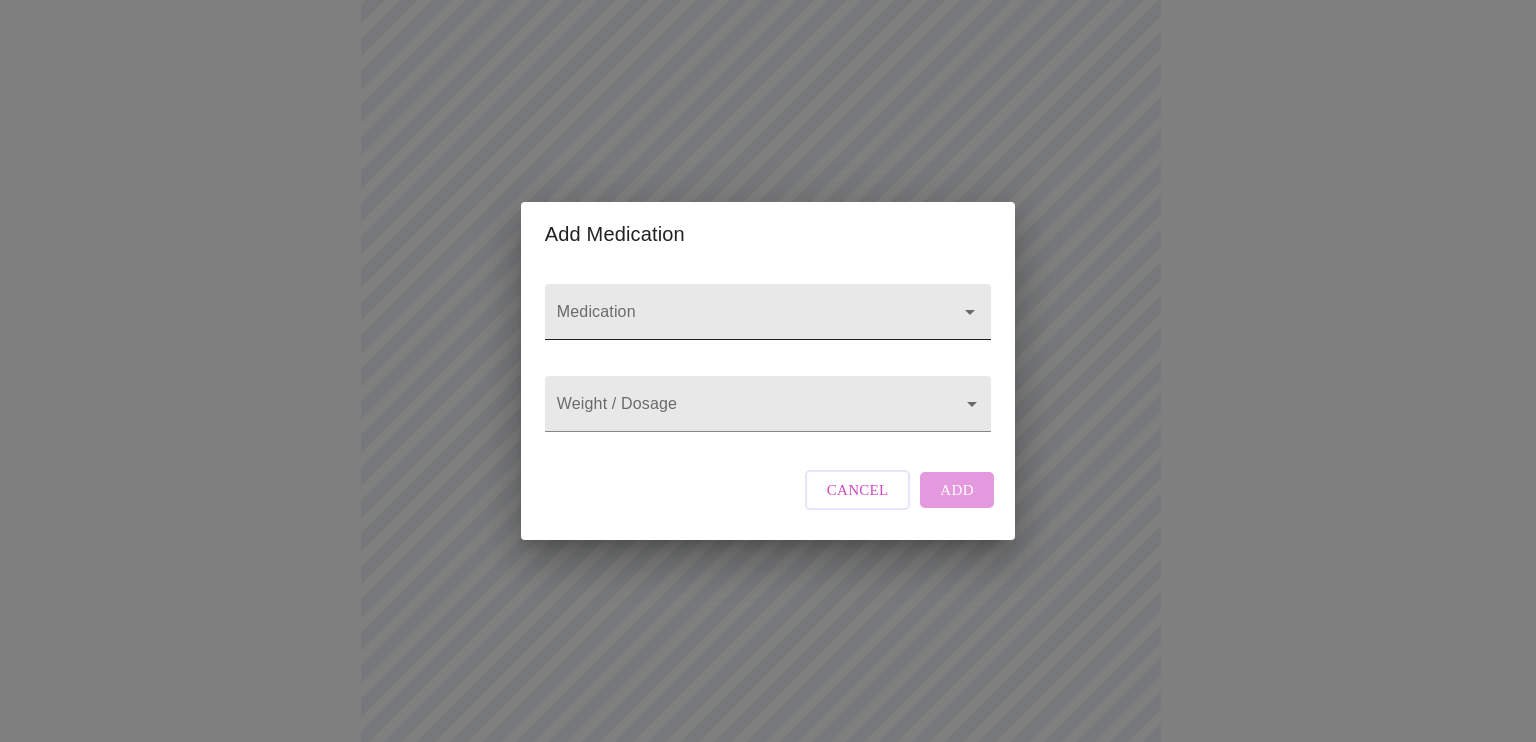 click on "Medication" at bounding box center (739, 321) 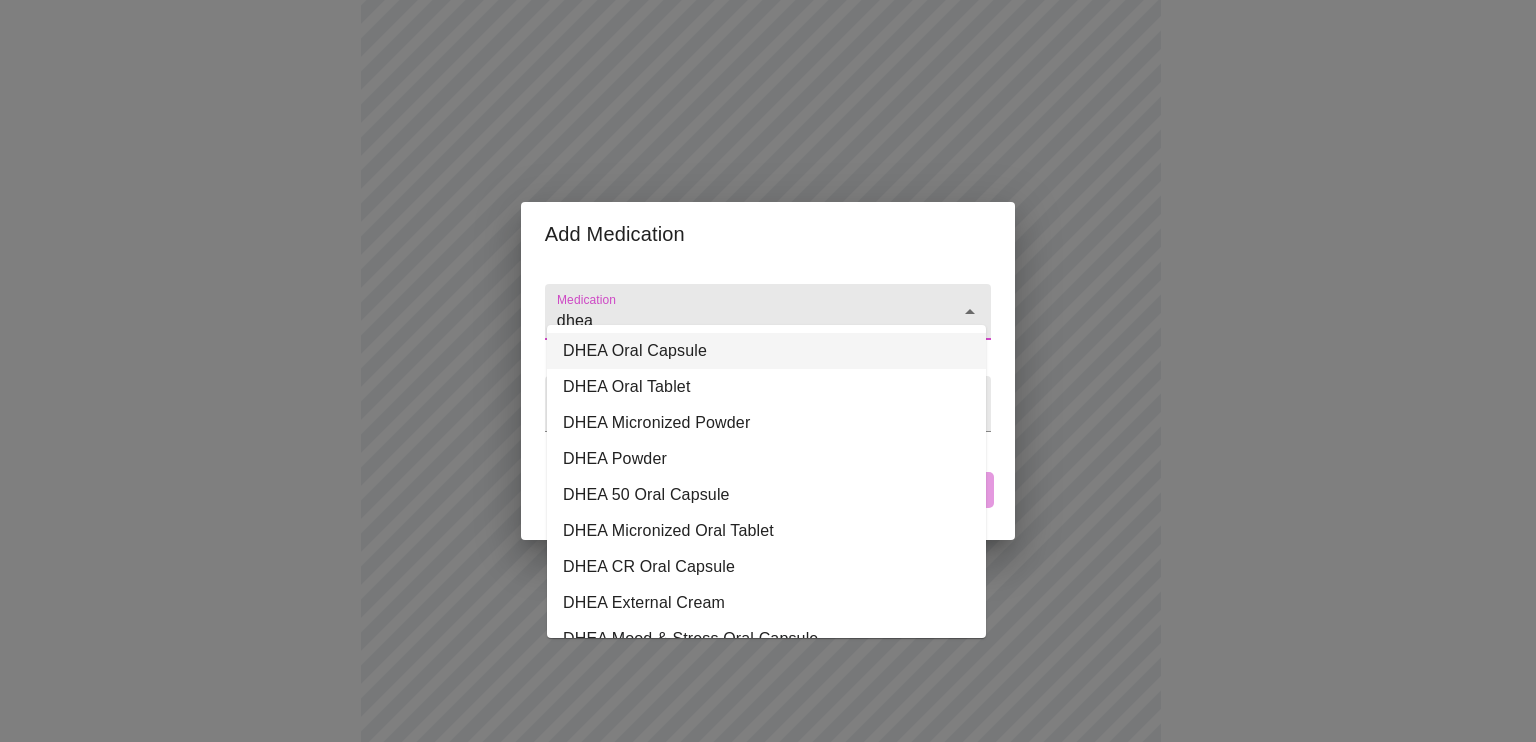 click on "DHEA Oral Capsule" at bounding box center (766, 351) 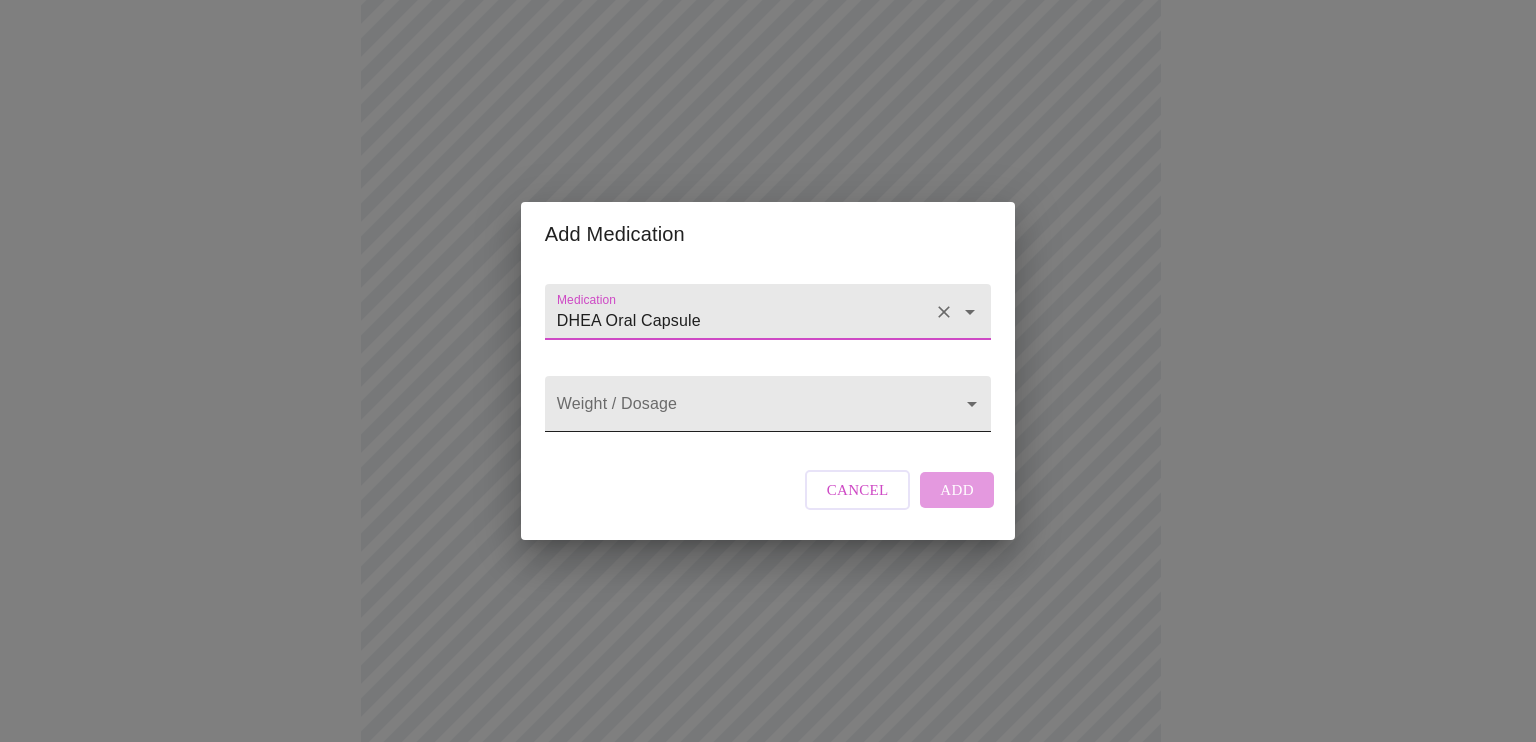 type on "DHEA Oral Capsule" 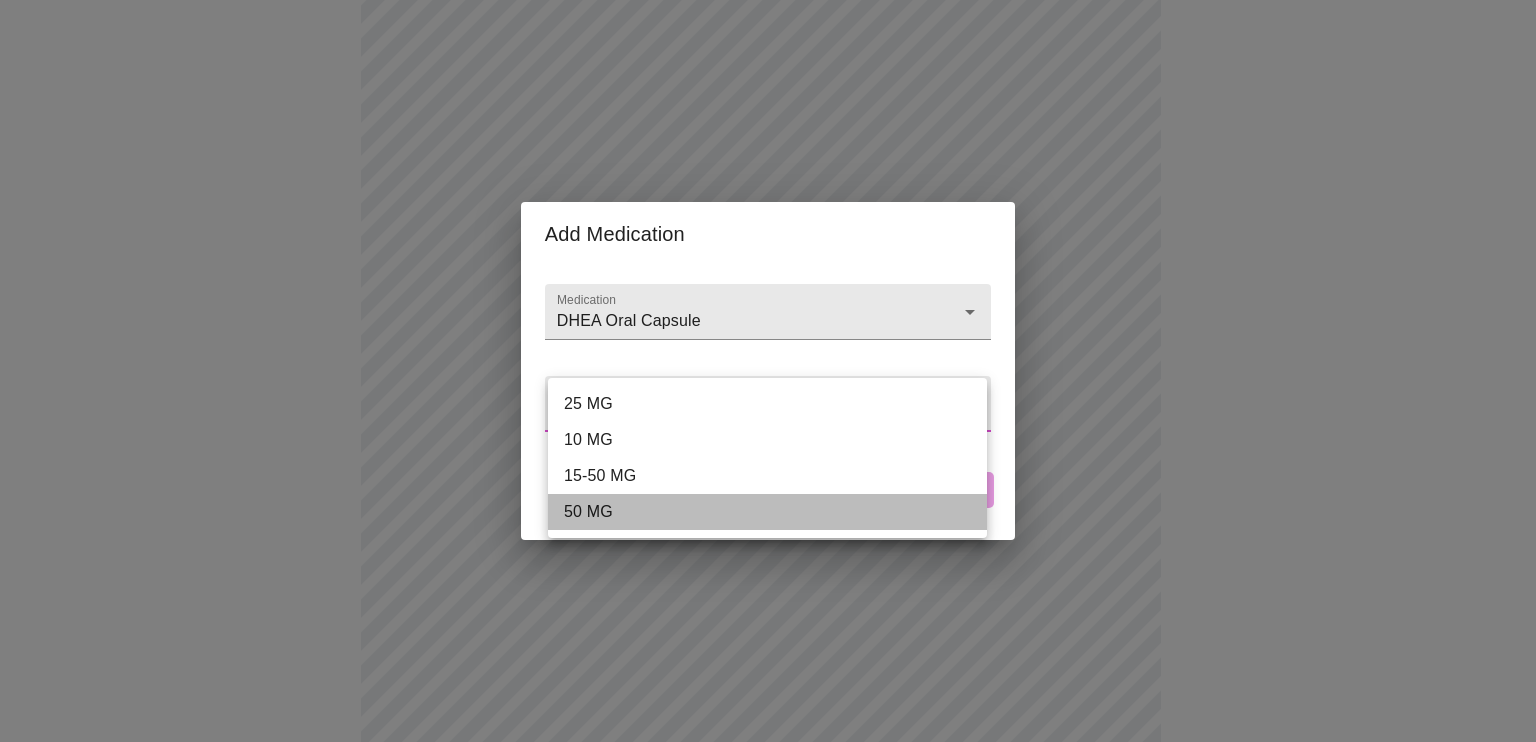 click on "50 MG" at bounding box center [767, 512] 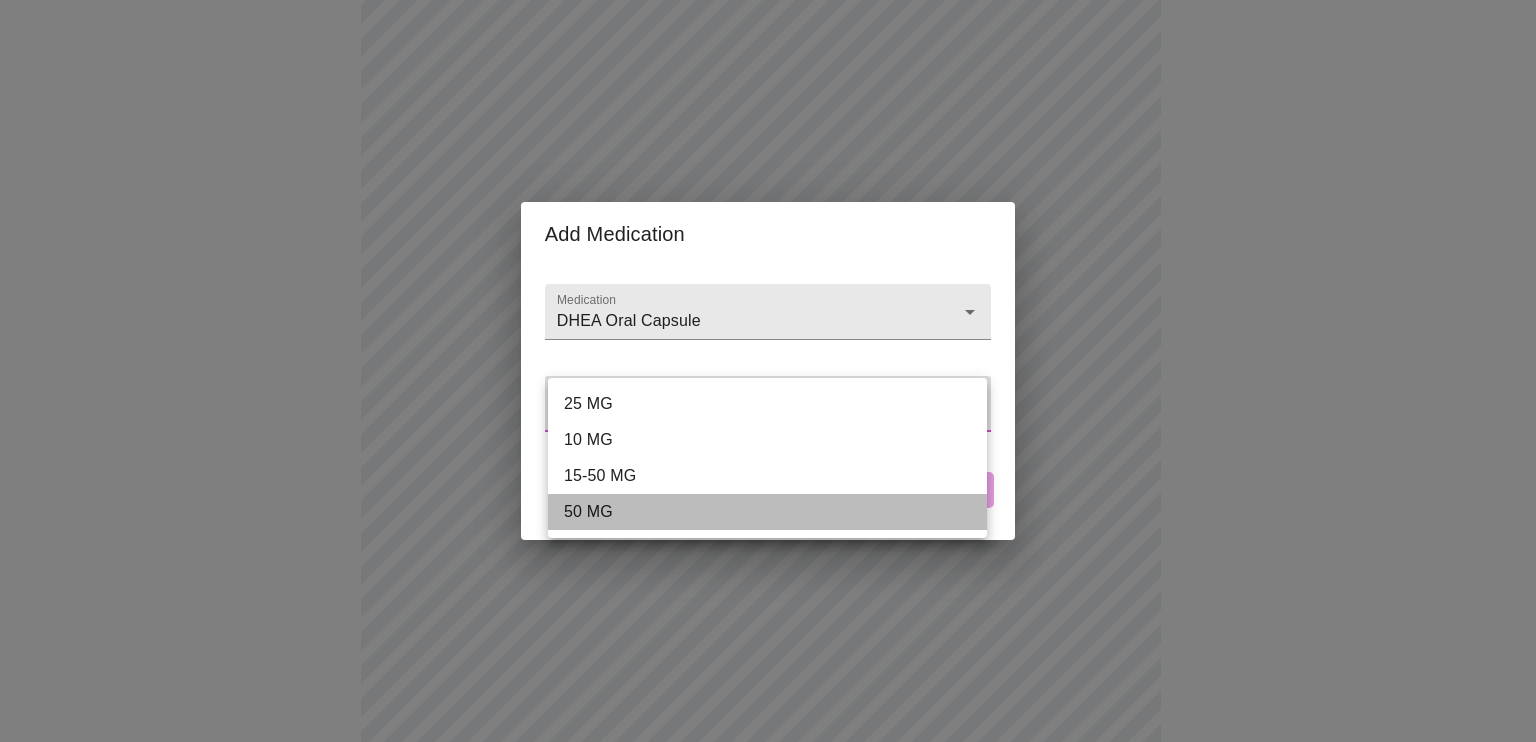 type on "50 MG" 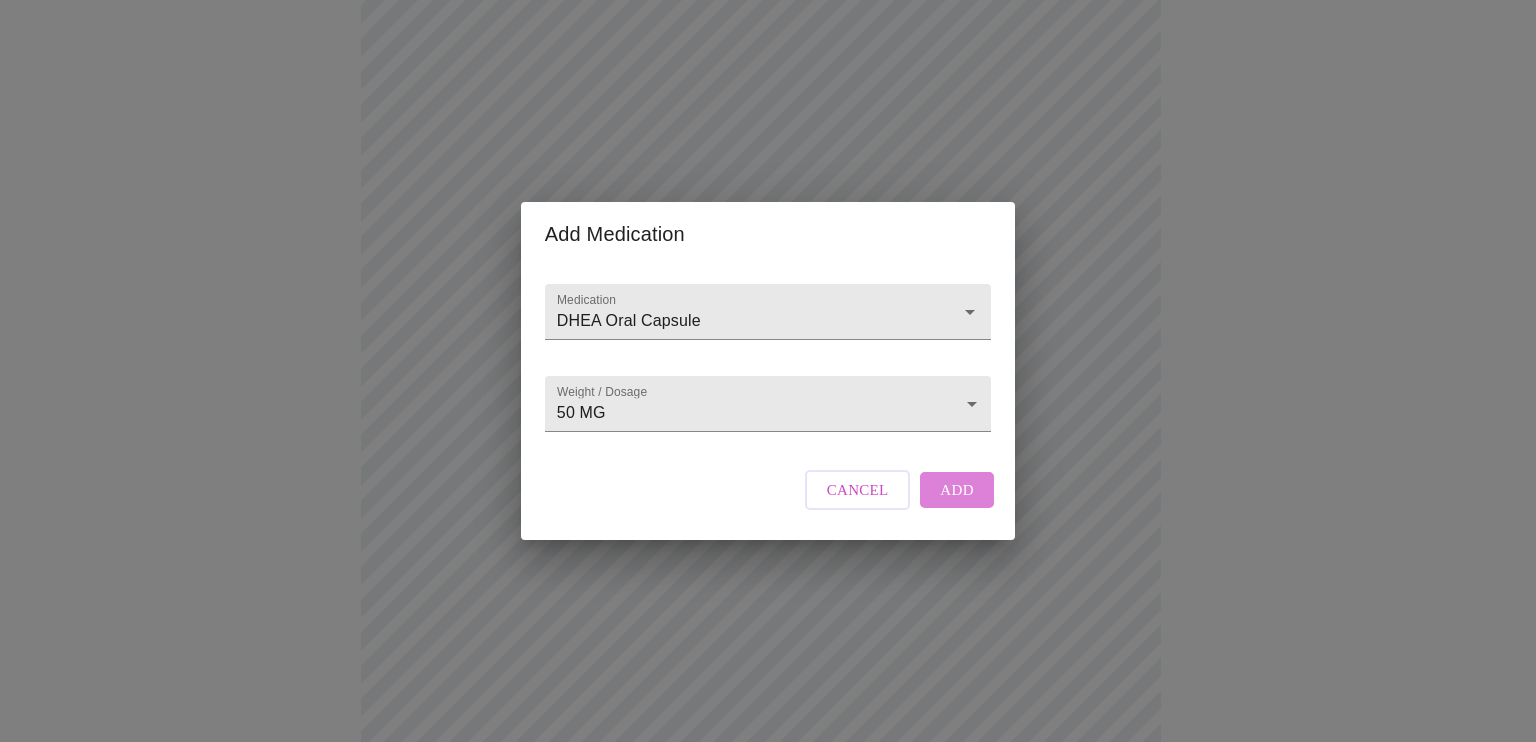click on "Add" at bounding box center [957, 490] 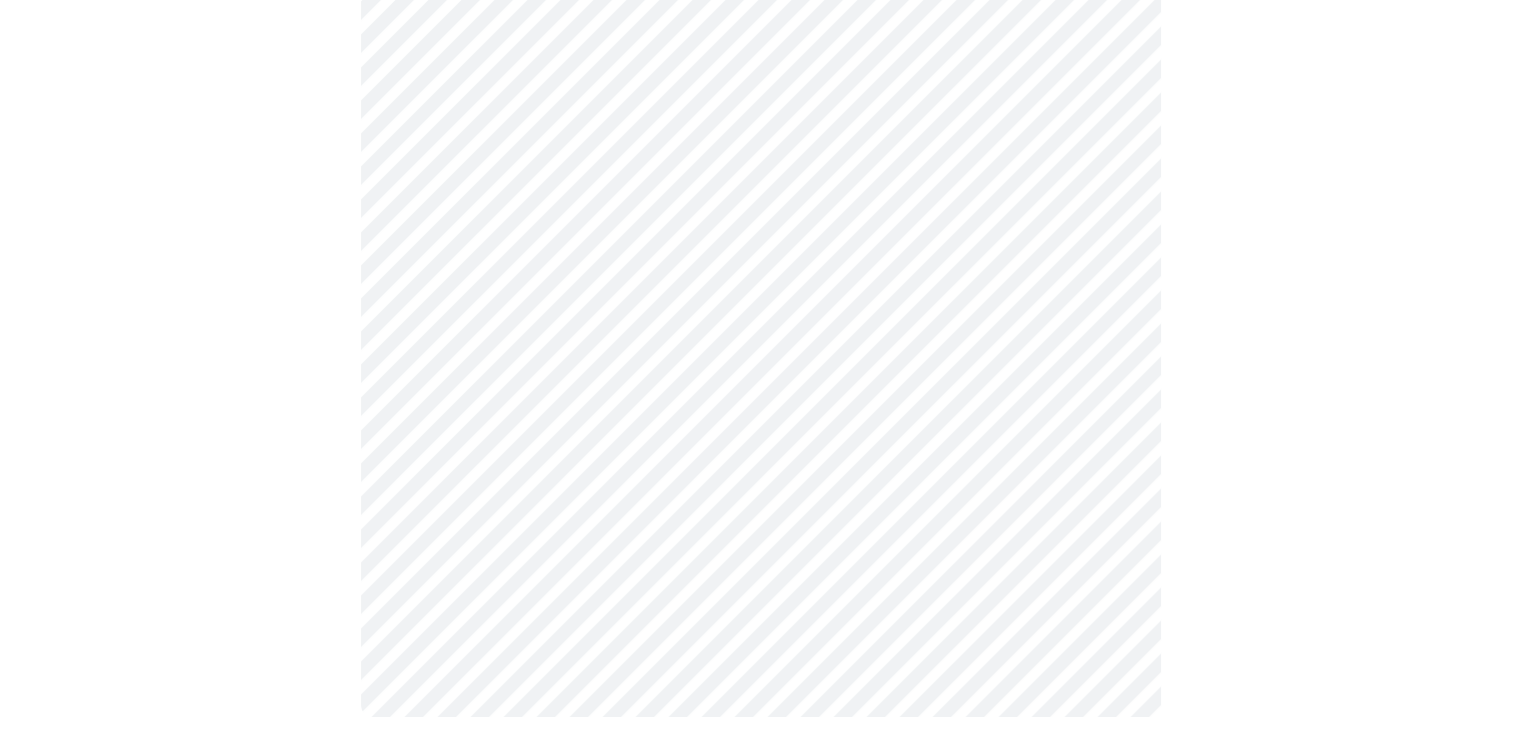 scroll, scrollTop: 1314, scrollLeft: 0, axis: vertical 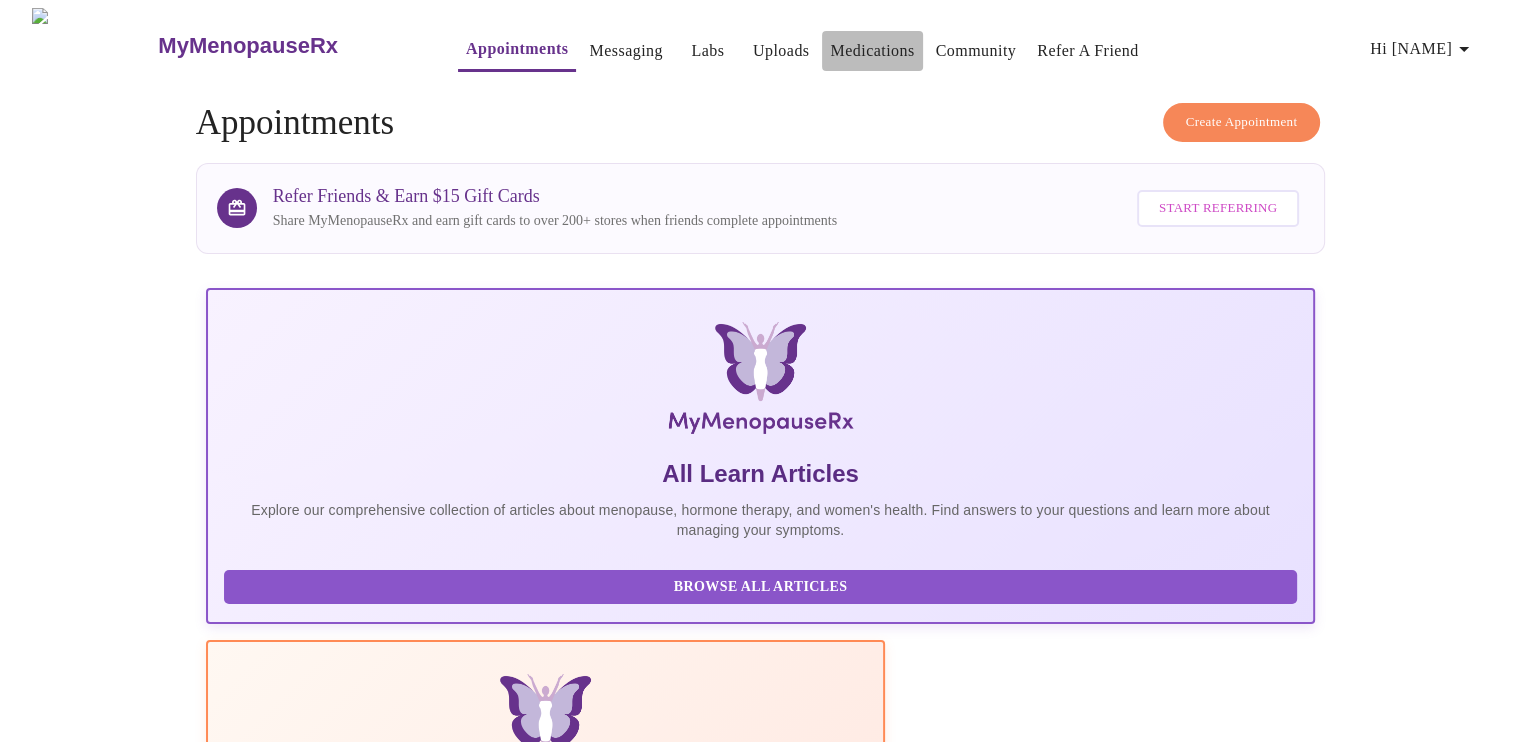 click on "Medications" at bounding box center [872, 51] 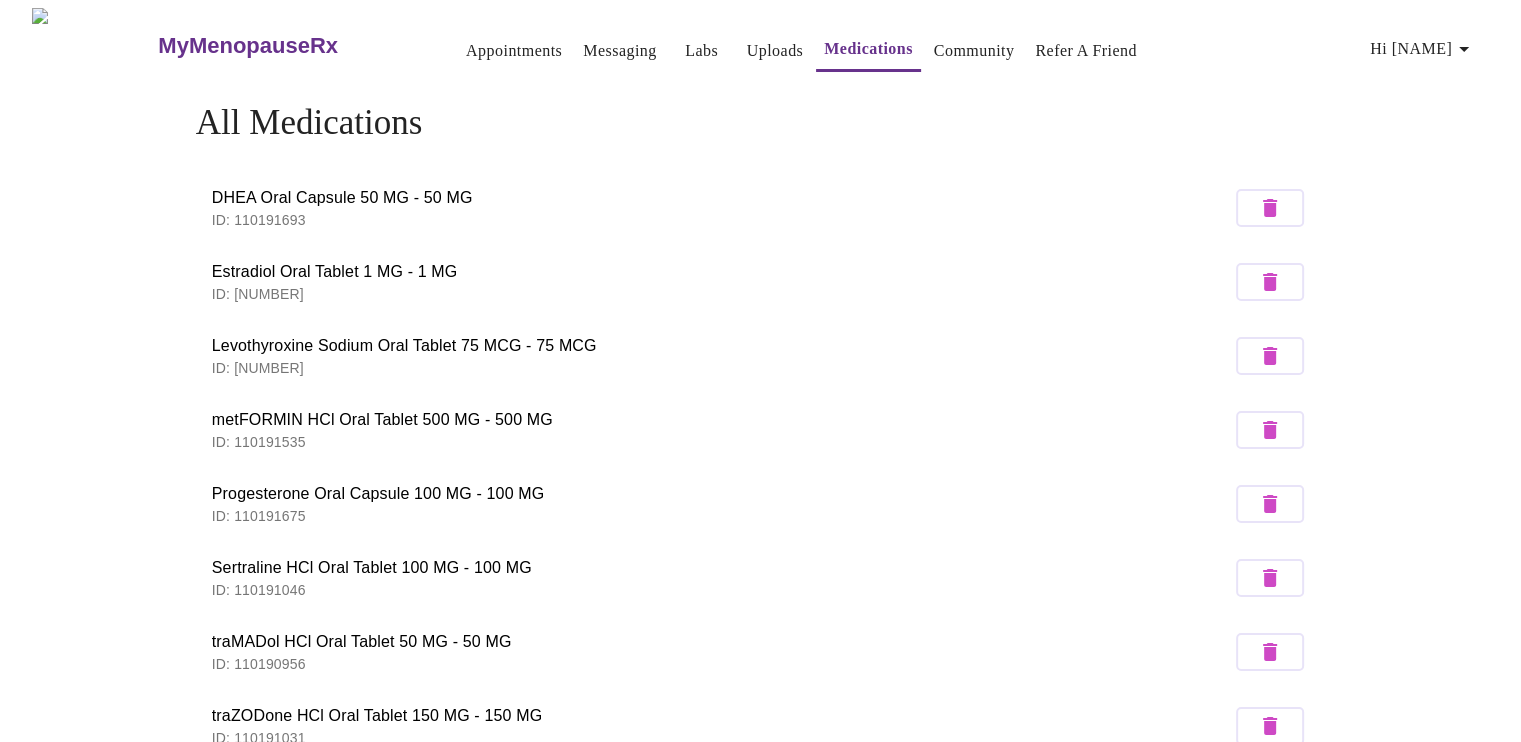 click on "MyMenopauseRx" at bounding box center (248, 46) 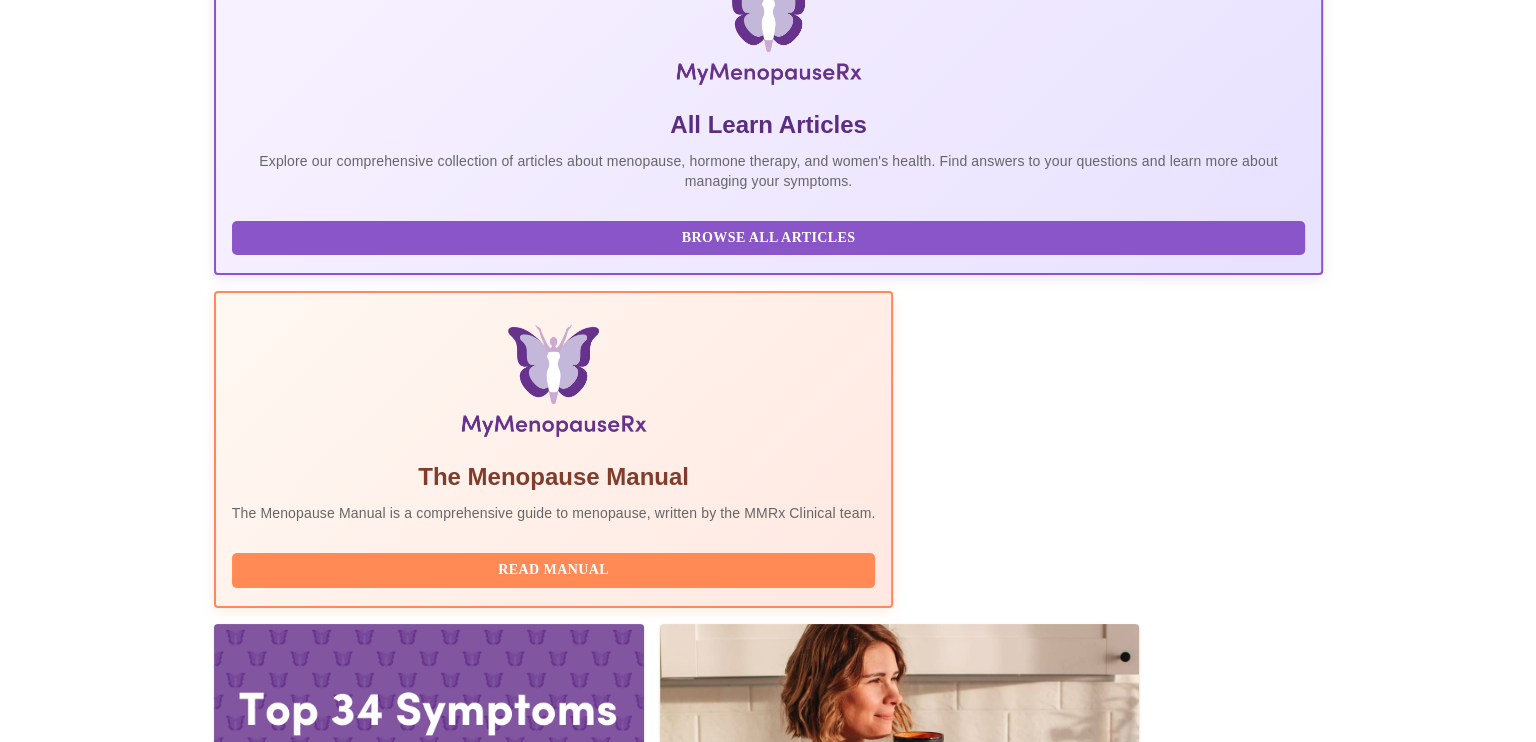 scroll, scrollTop: 0, scrollLeft: 0, axis: both 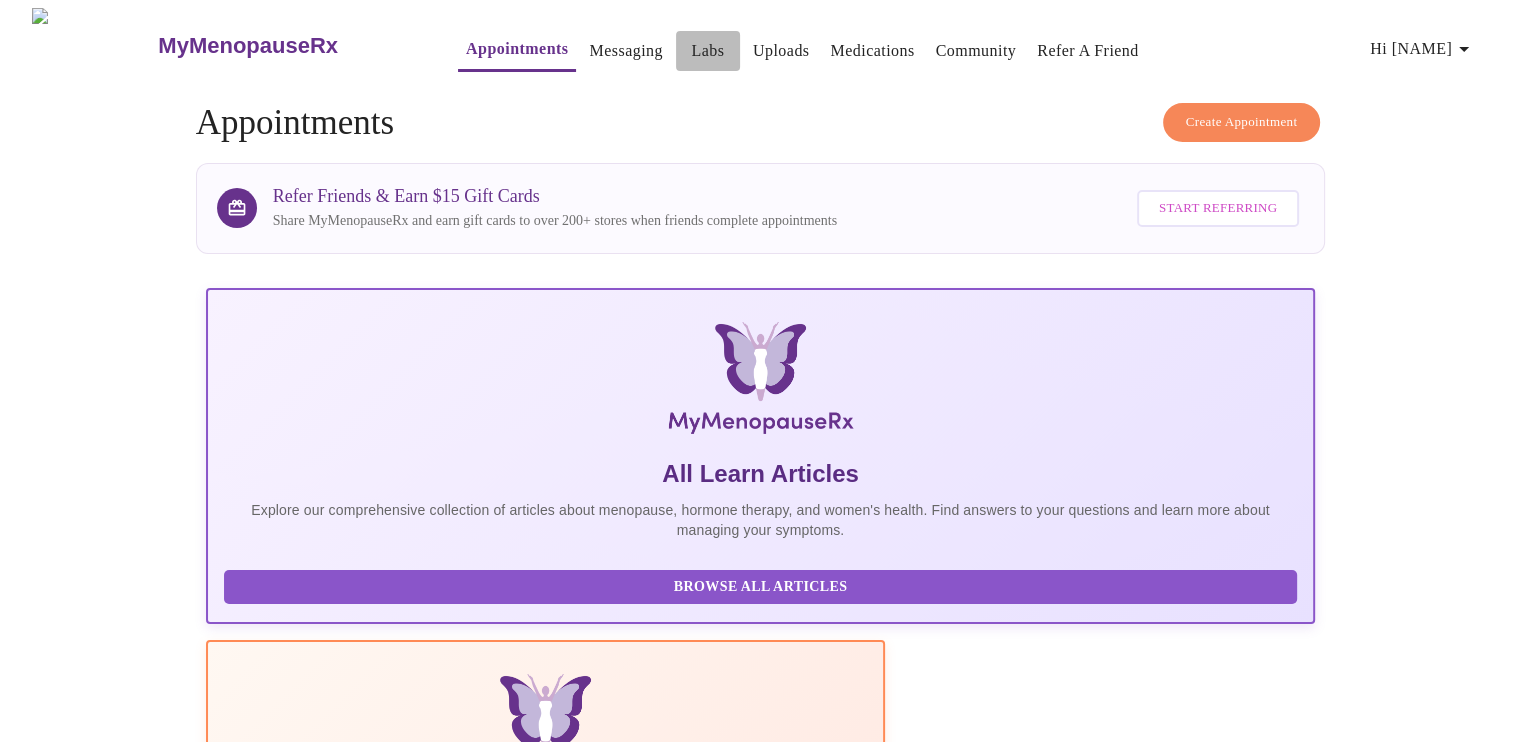 click on "Labs" at bounding box center [707, 51] 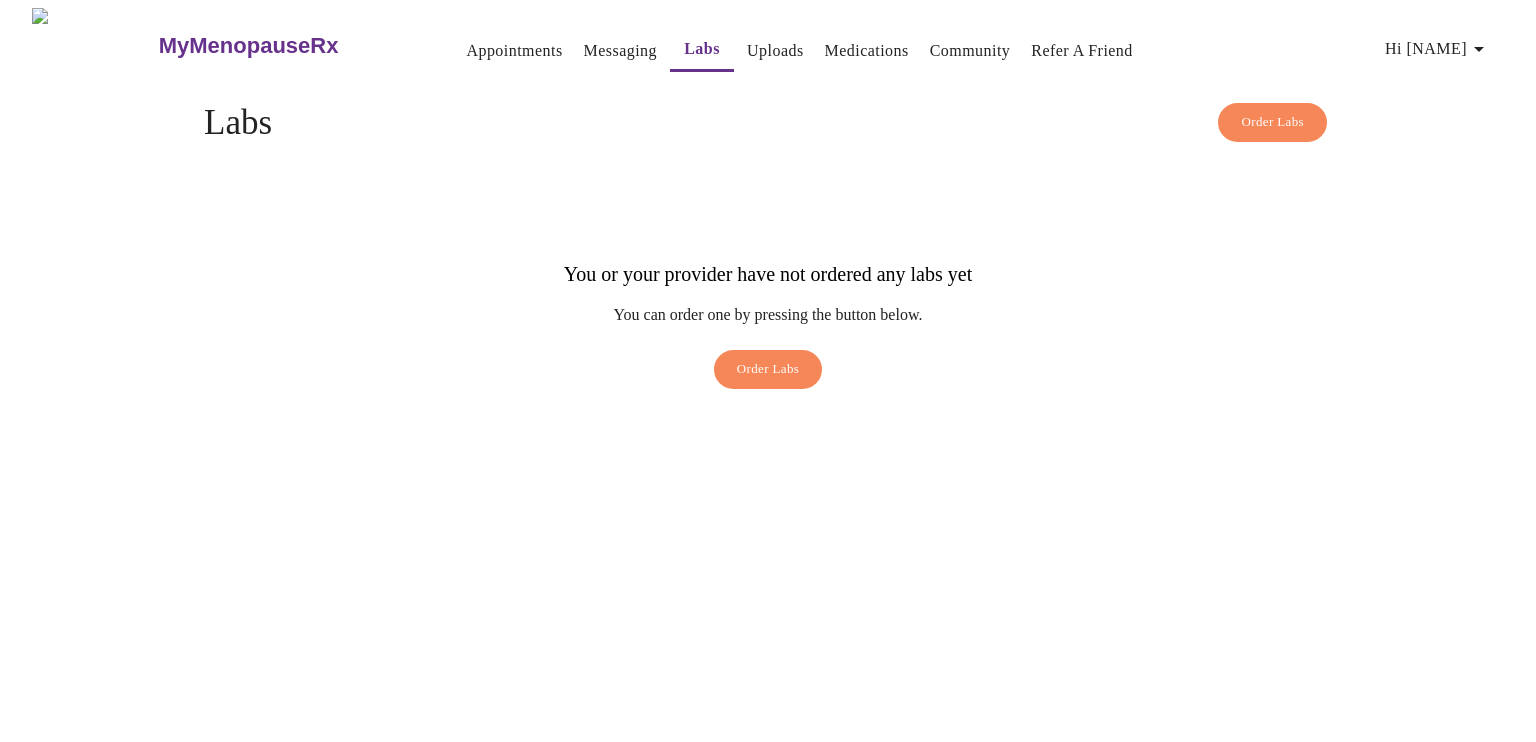 click on "Uploads" at bounding box center (775, 51) 